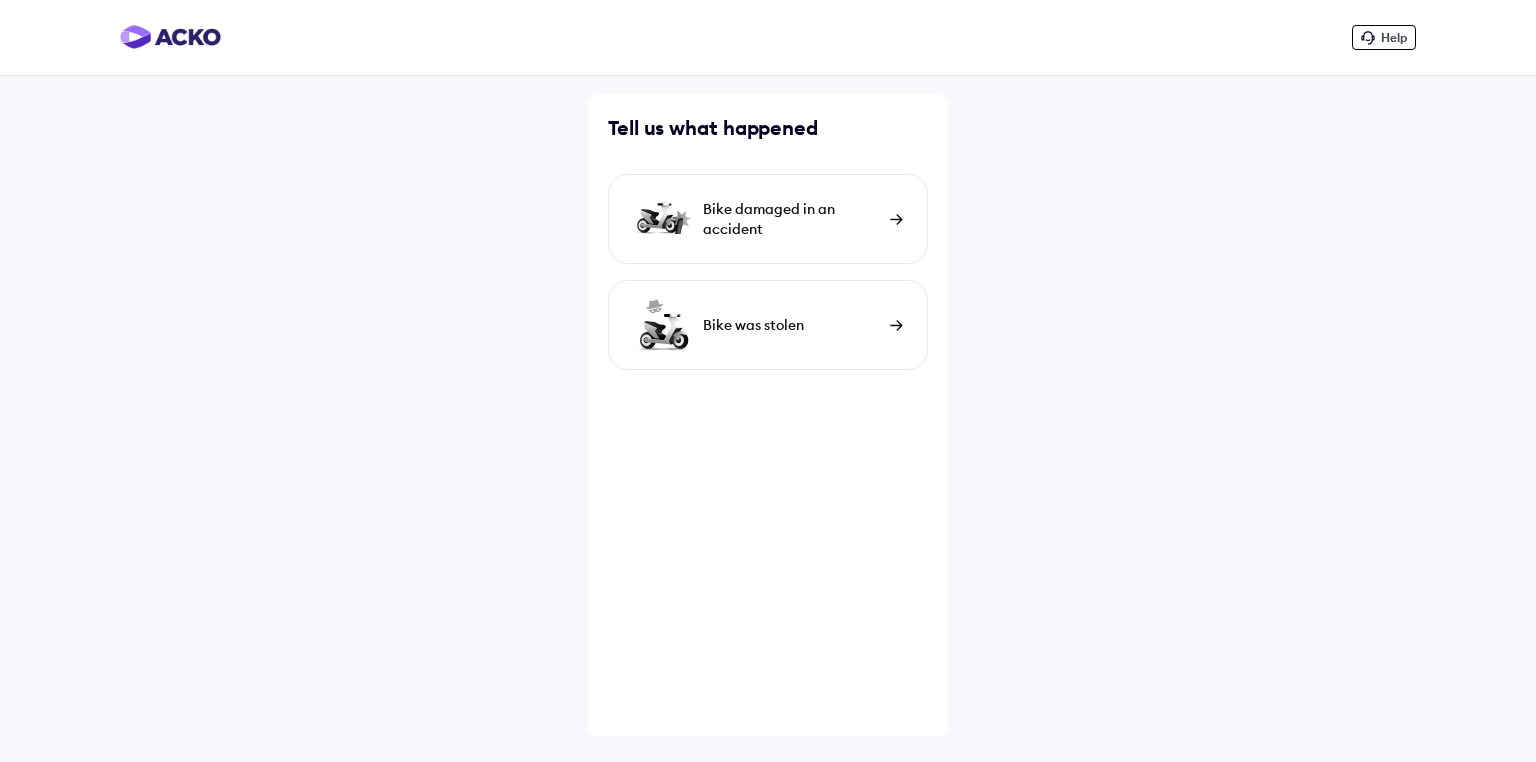 scroll, scrollTop: 0, scrollLeft: 0, axis: both 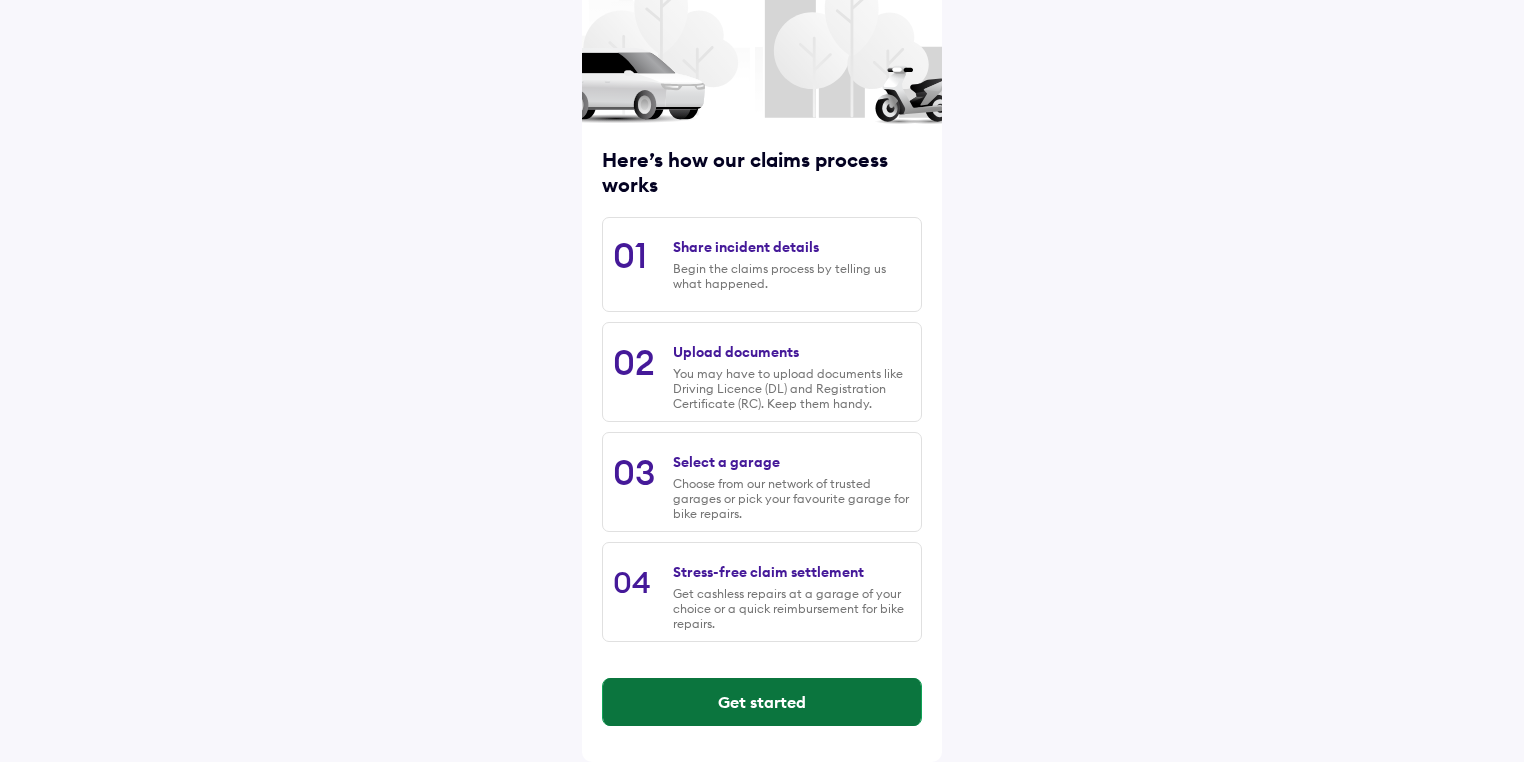 click on "Get started" at bounding box center [762, 702] 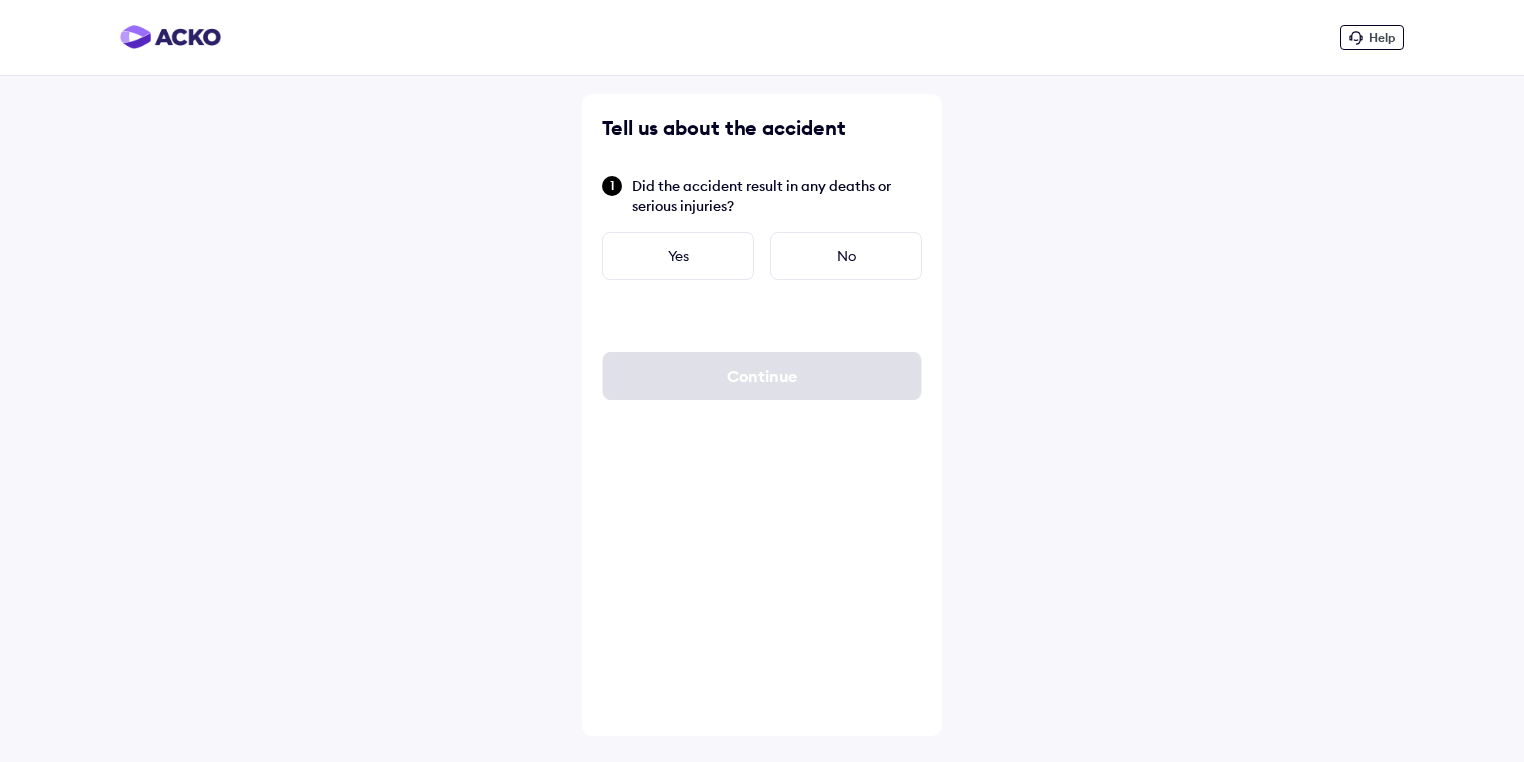 scroll, scrollTop: 0, scrollLeft: 0, axis: both 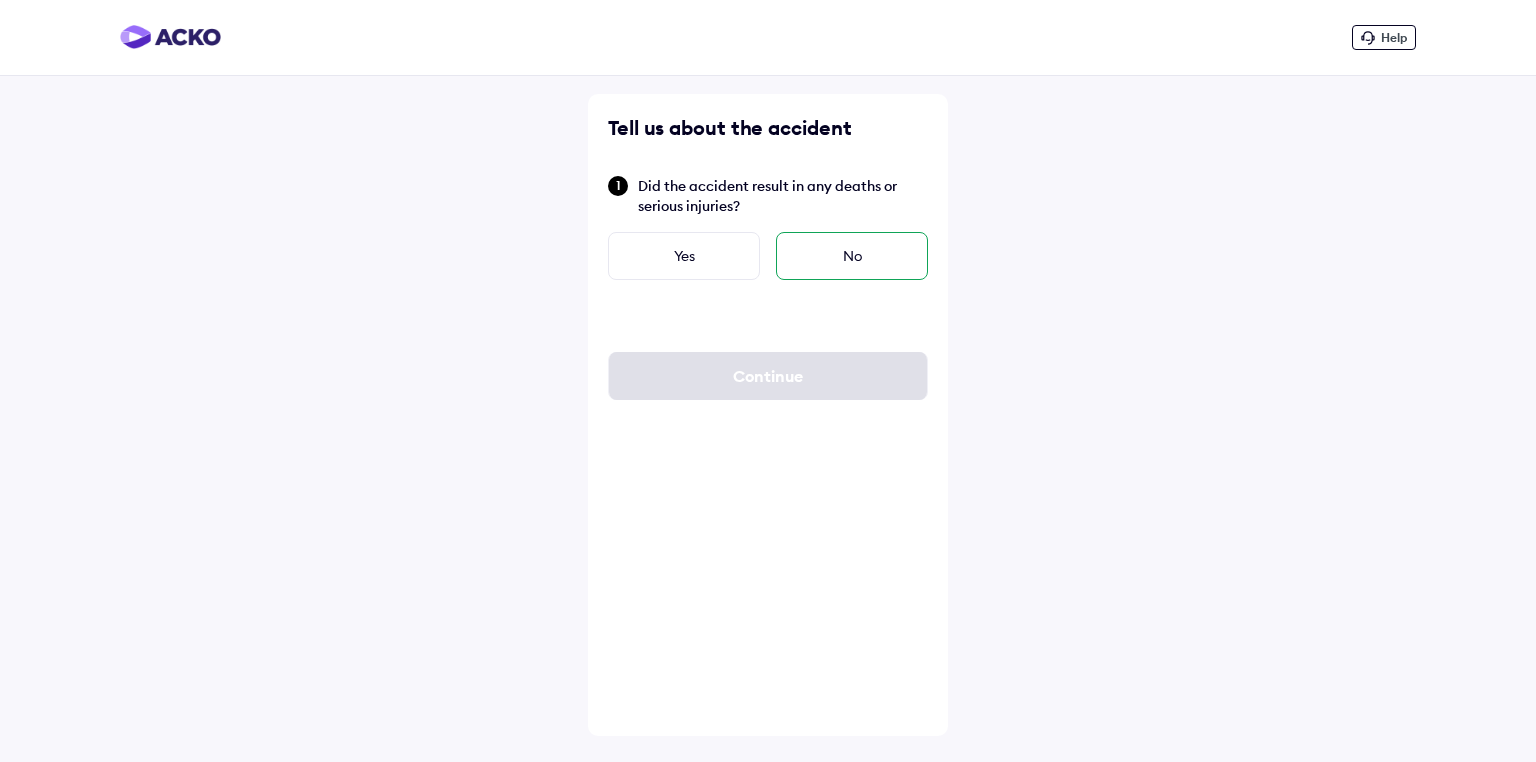 click on "No" at bounding box center (852, 256) 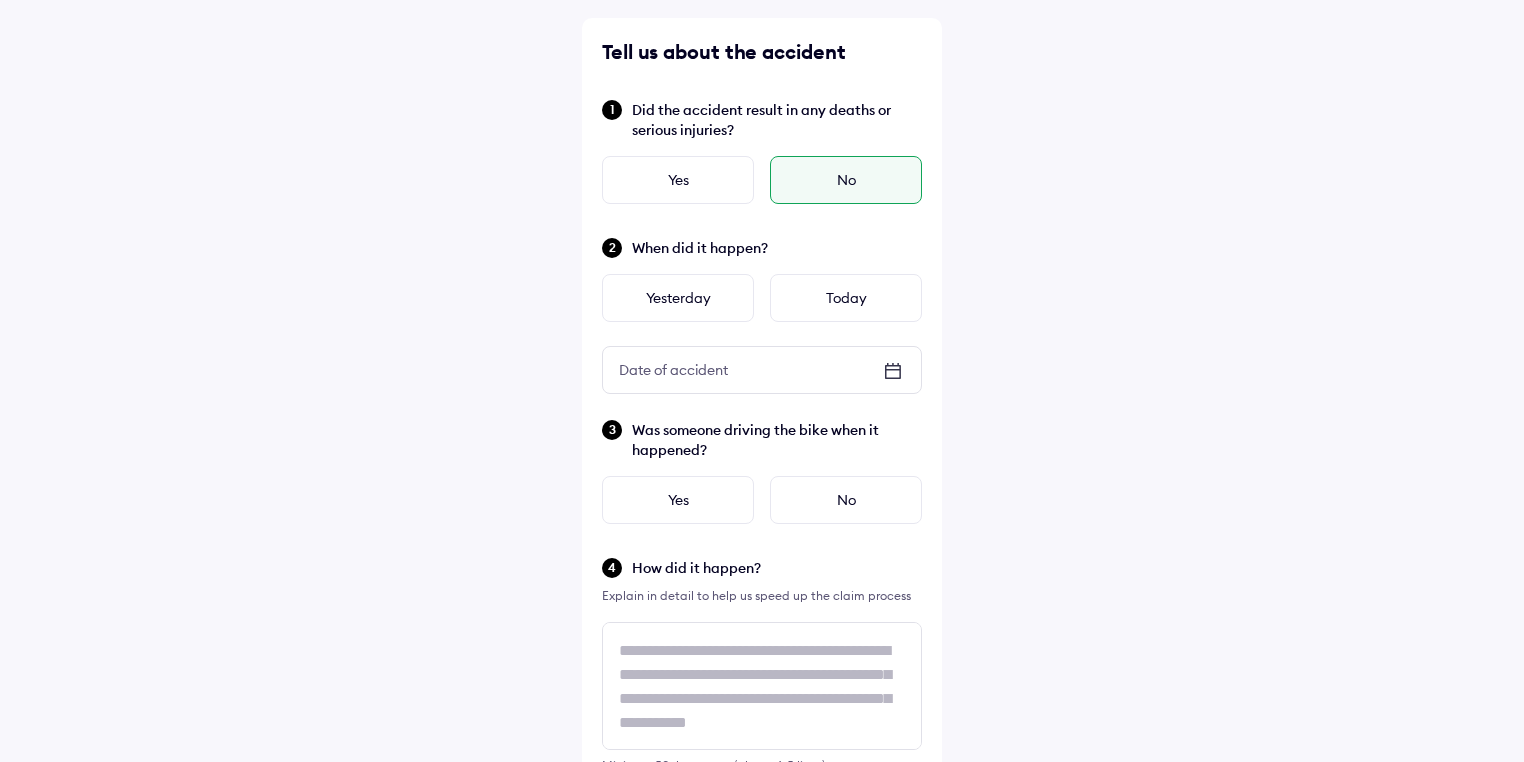 scroll, scrollTop: 80, scrollLeft: 0, axis: vertical 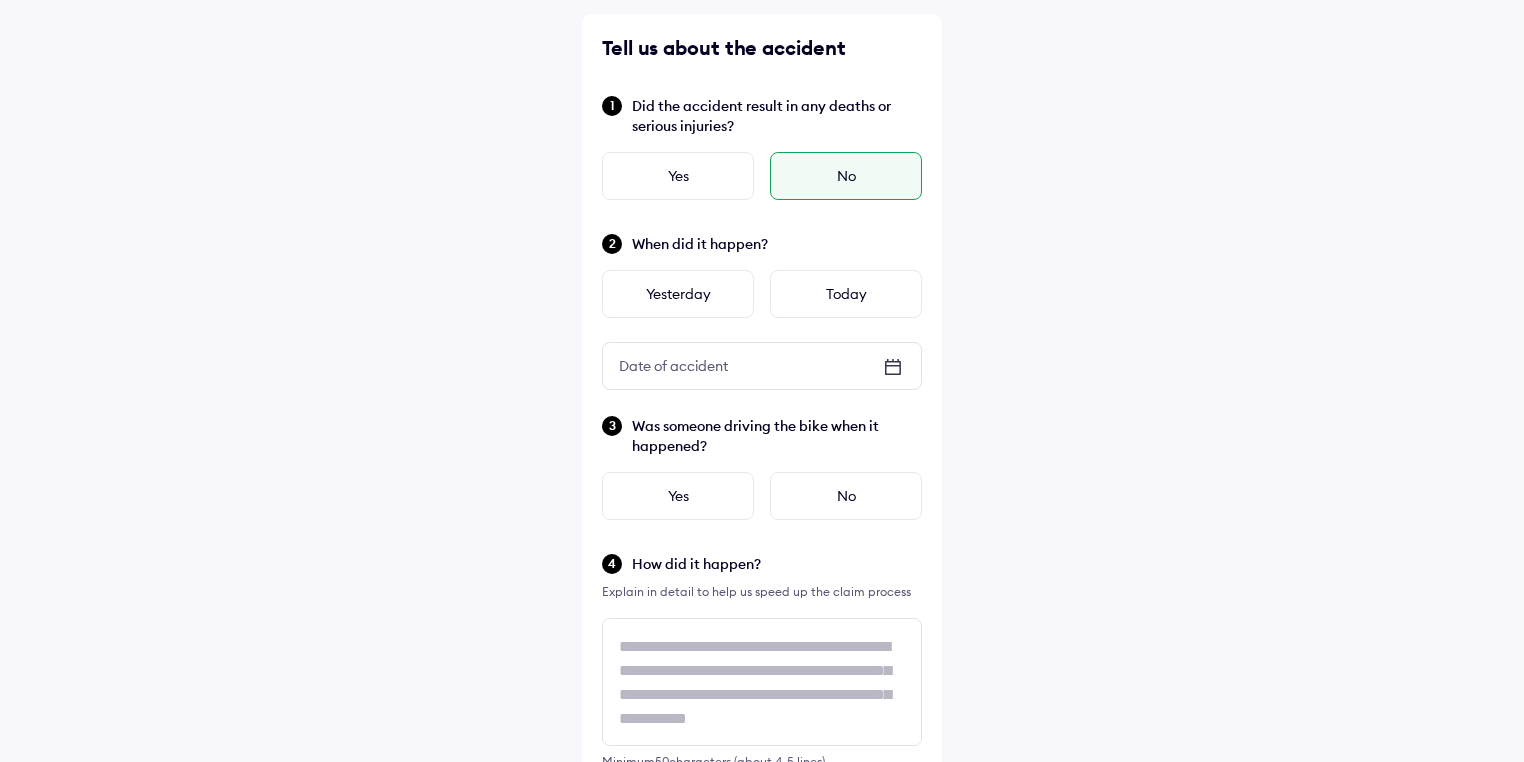 click 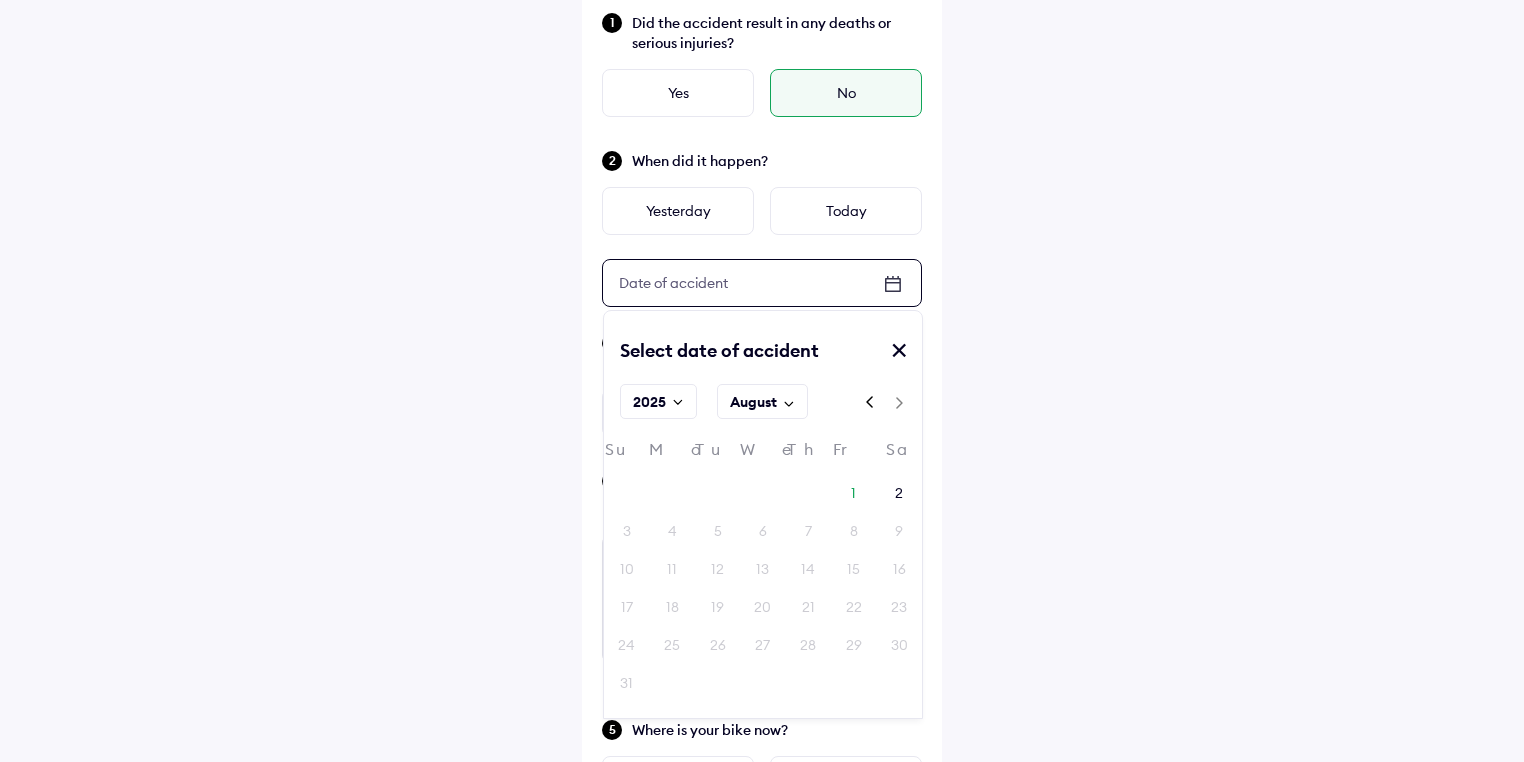 scroll, scrollTop: 240, scrollLeft: 0, axis: vertical 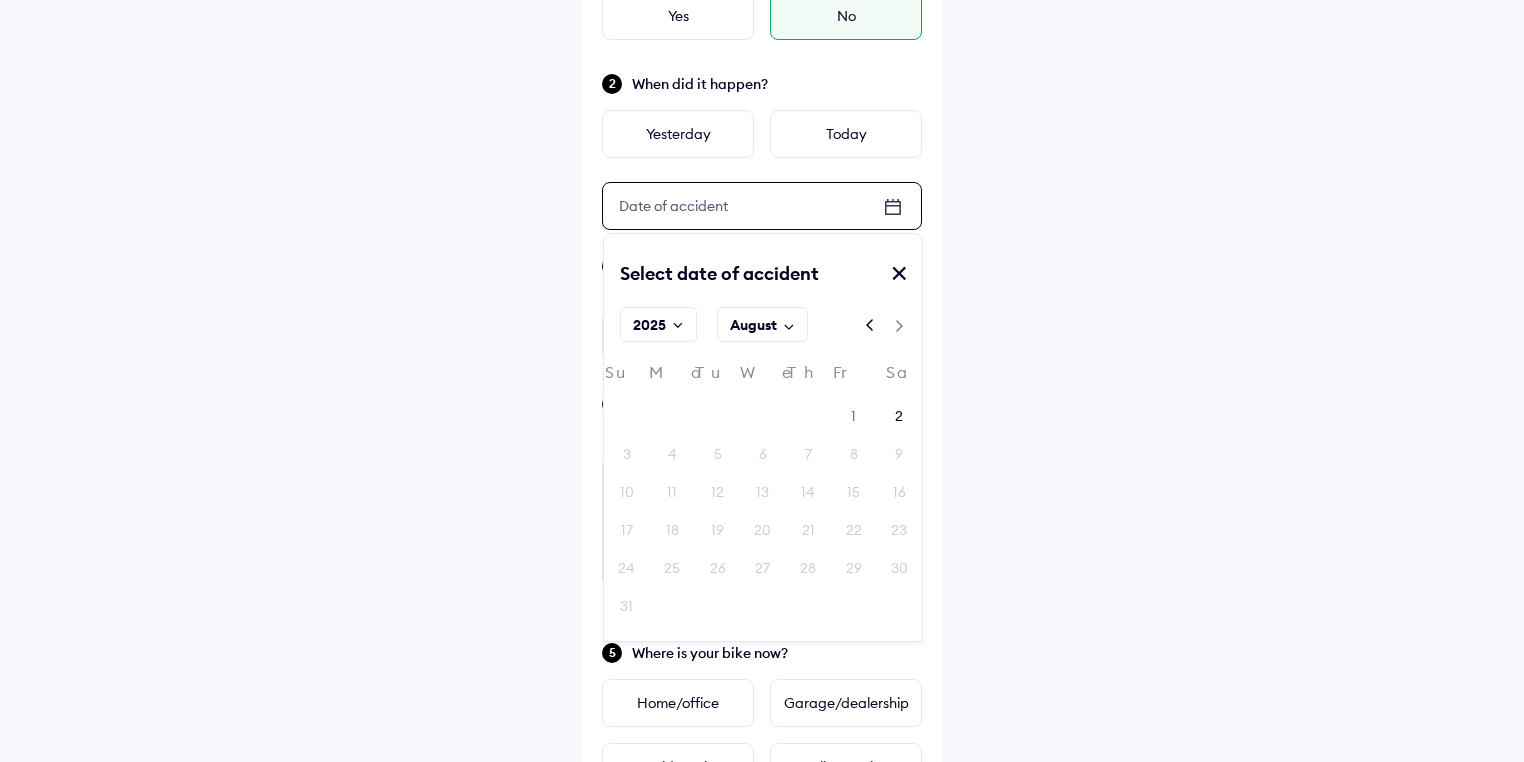 click on "August" at bounding box center [753, 325] 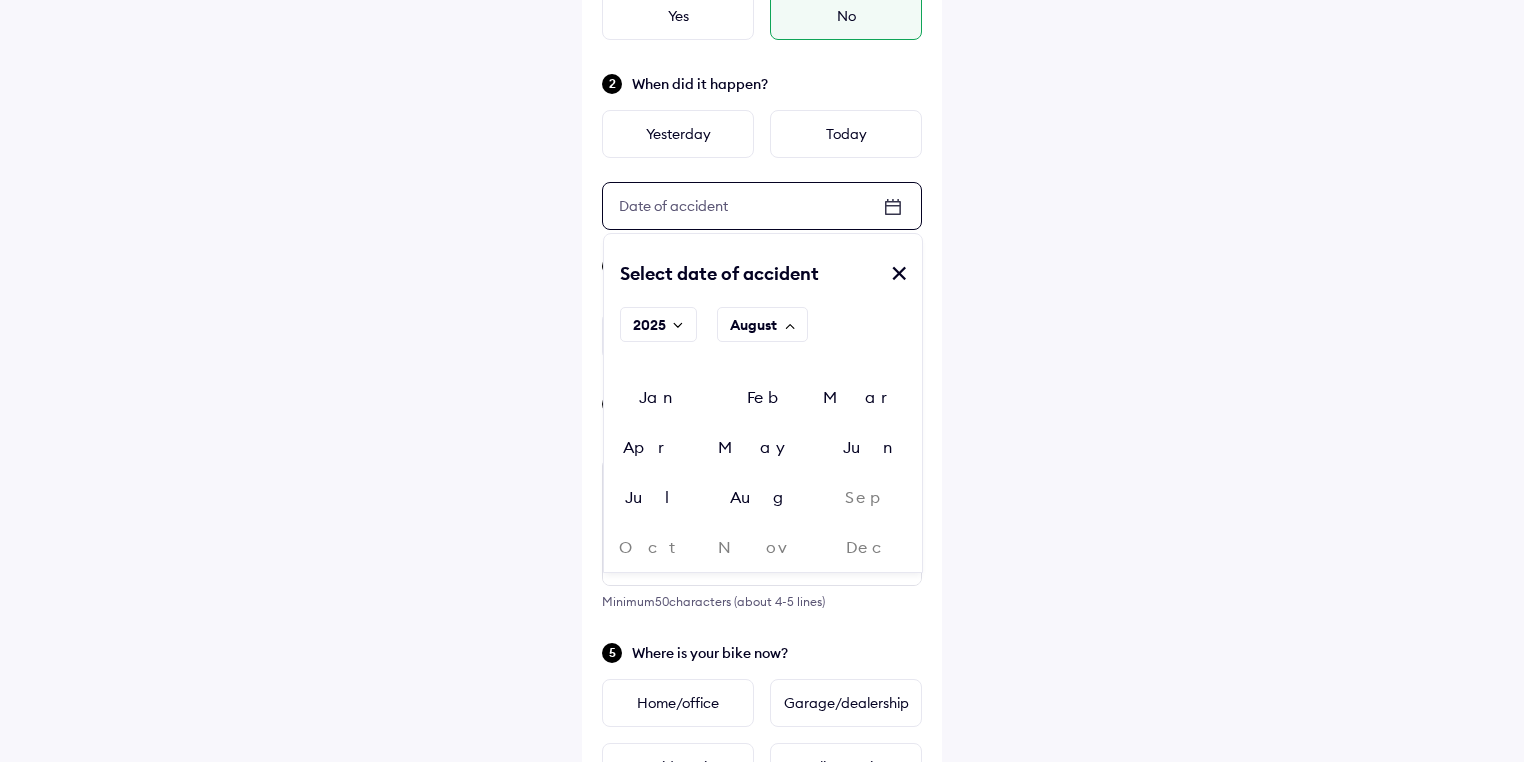 click on "August" at bounding box center (753, 325) 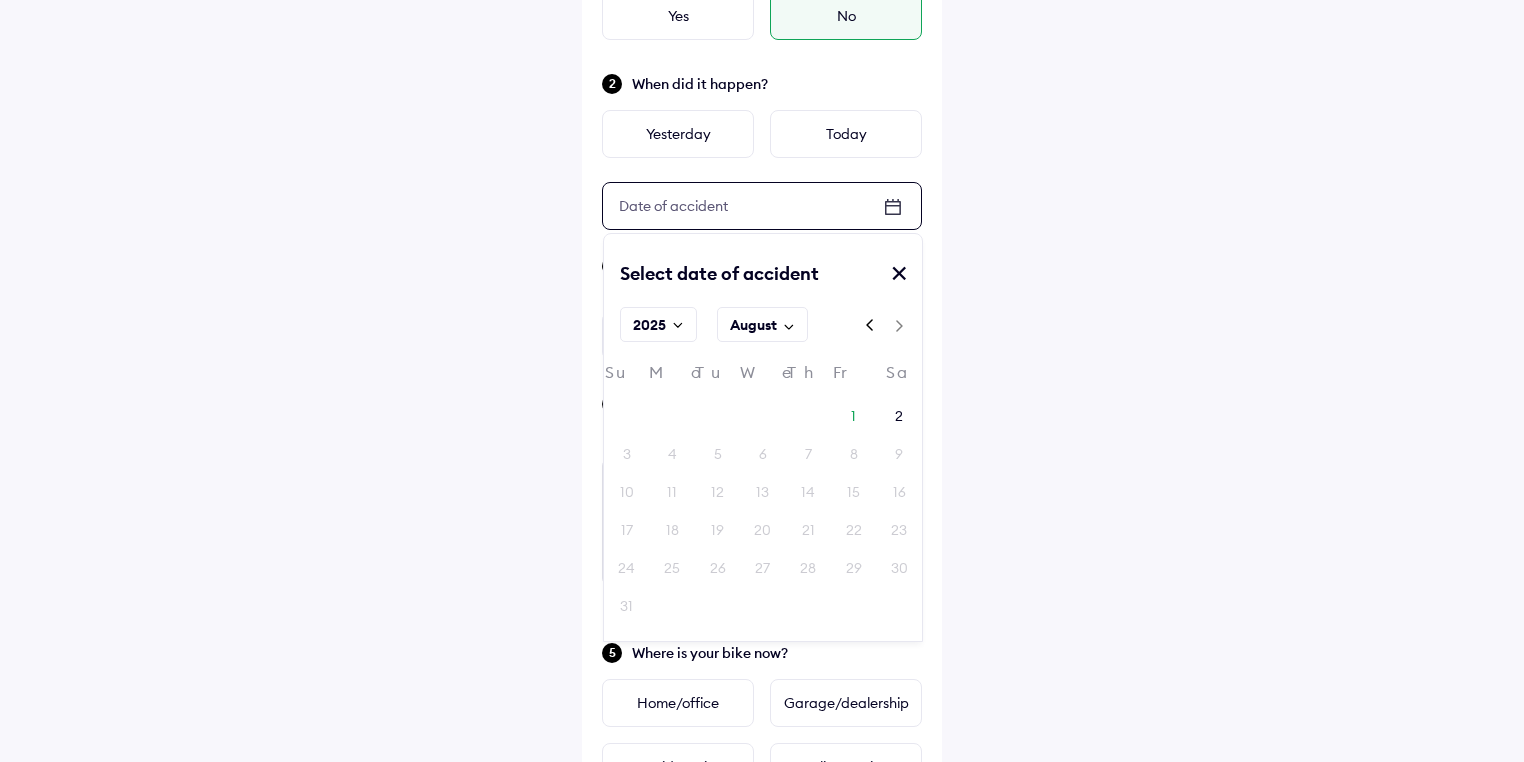 click on "August" at bounding box center (753, 325) 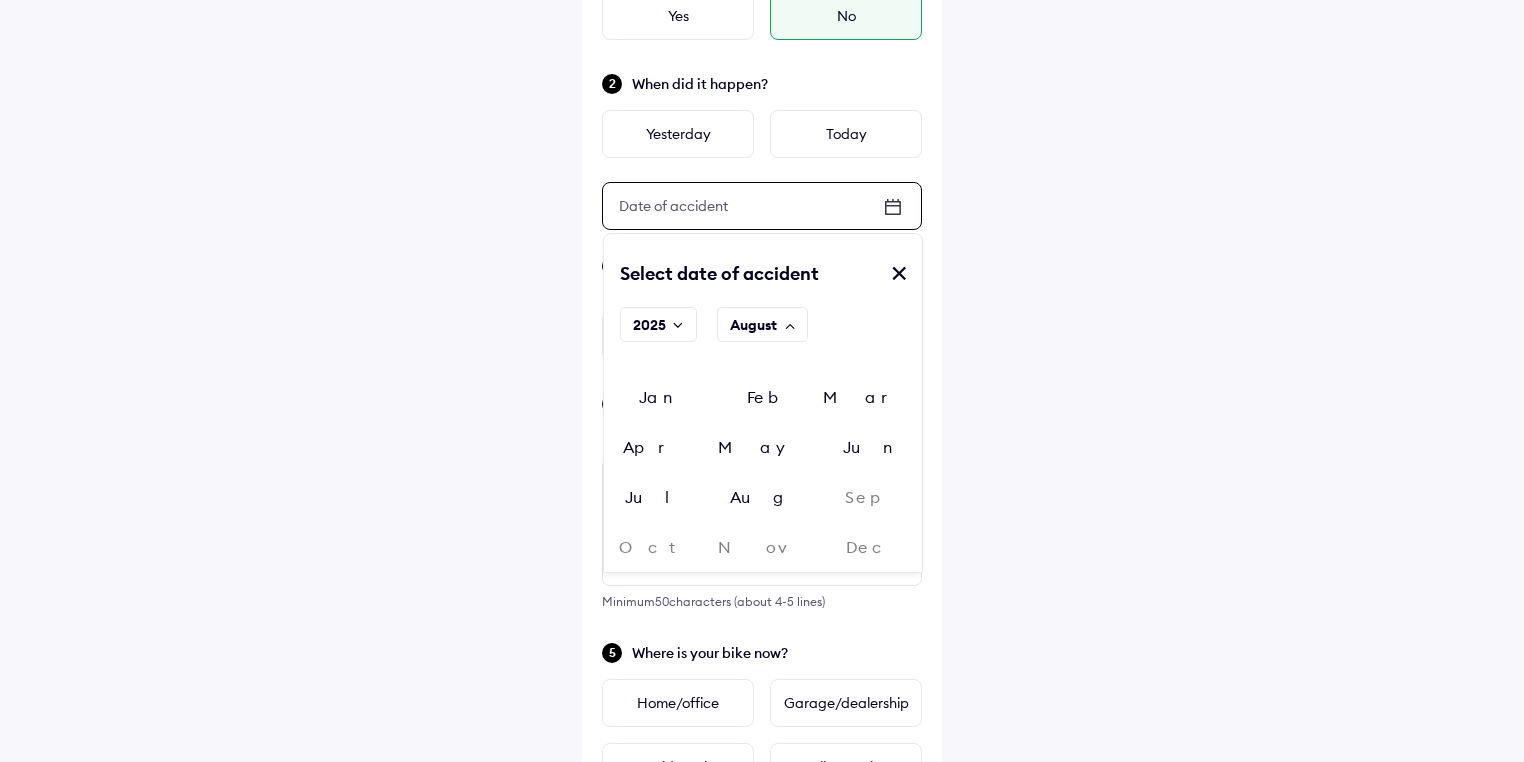 click on "Jul" at bounding box center [657, 497] 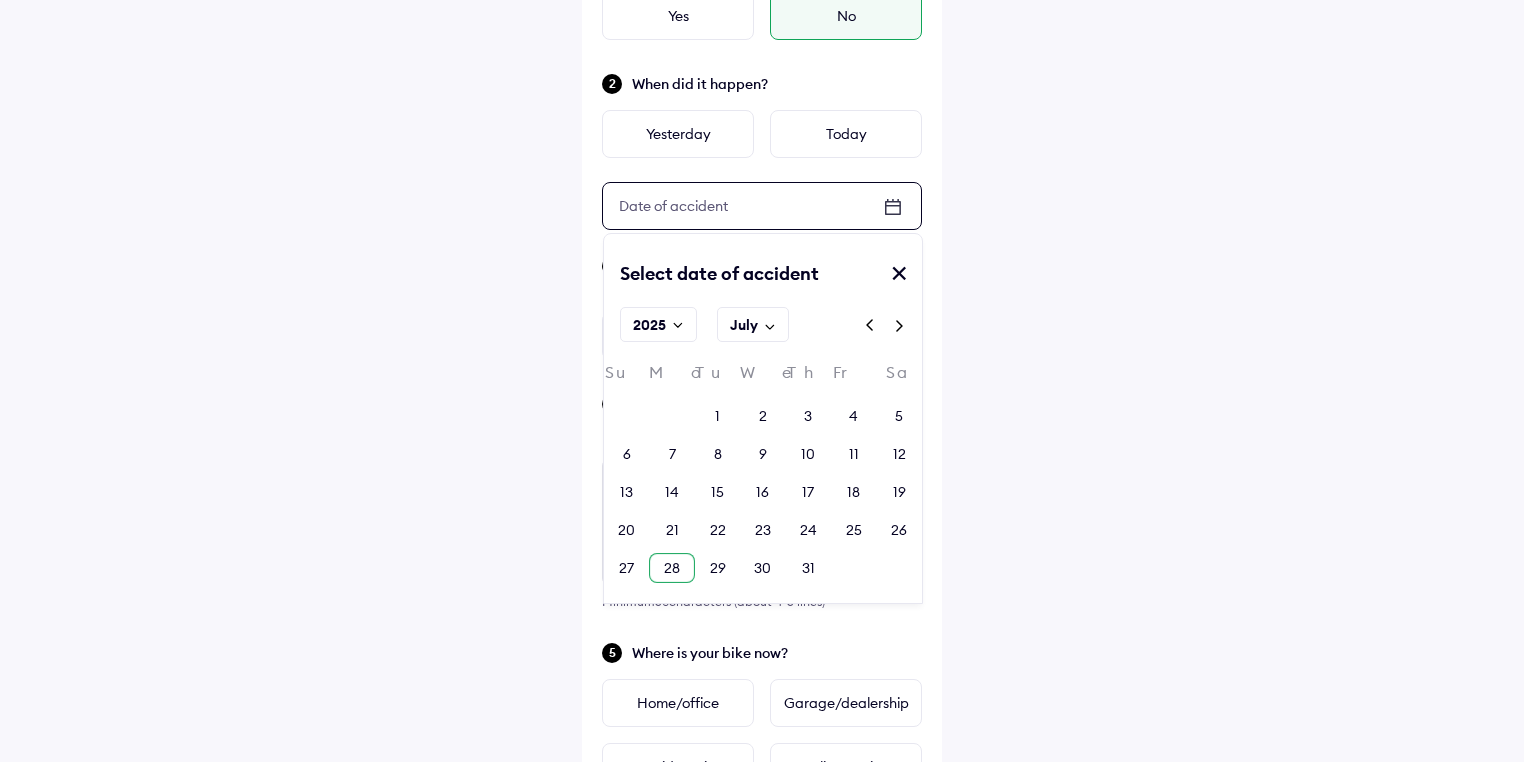 click on "28" at bounding box center (672, 568) 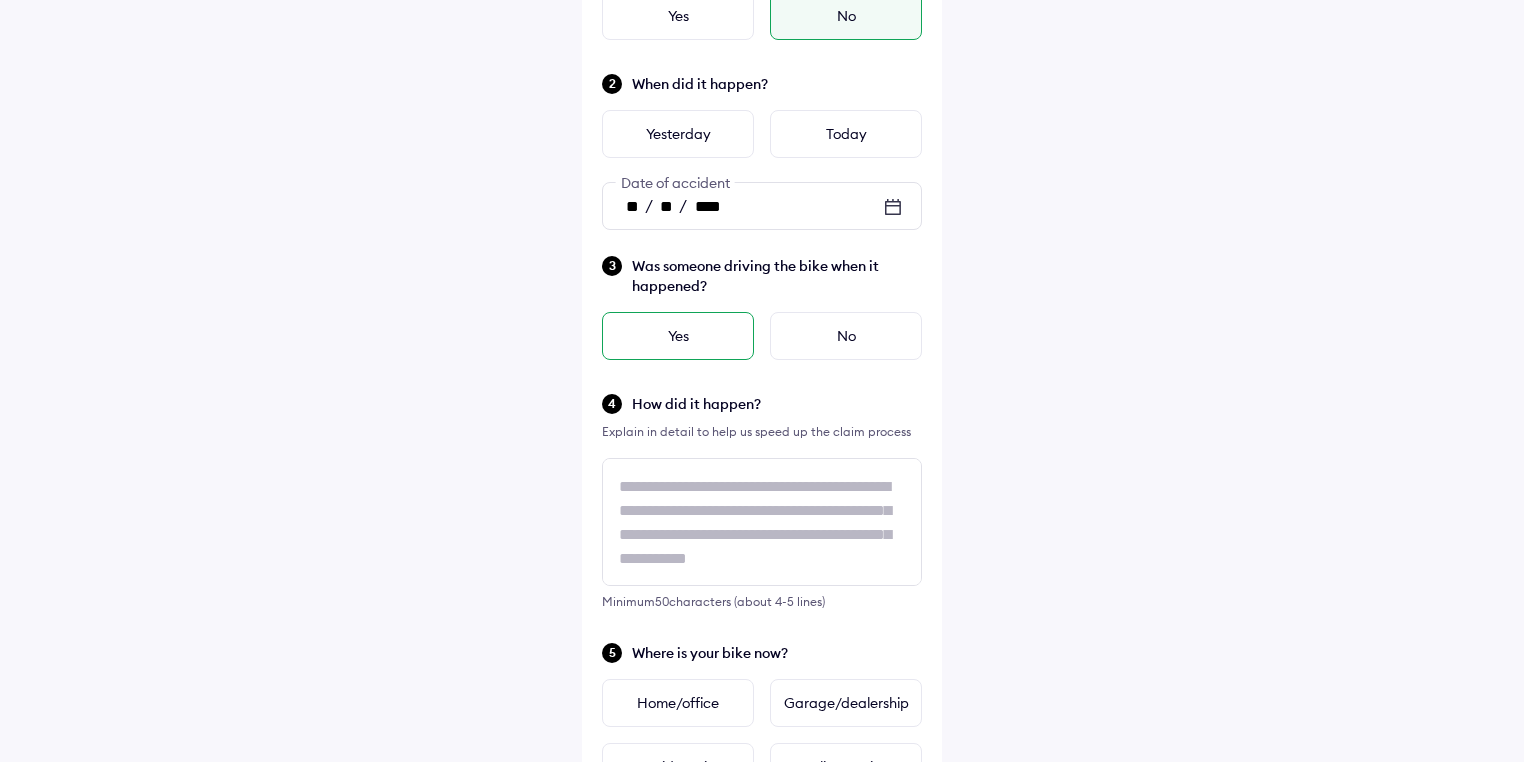 click on "Yes" at bounding box center (678, 336) 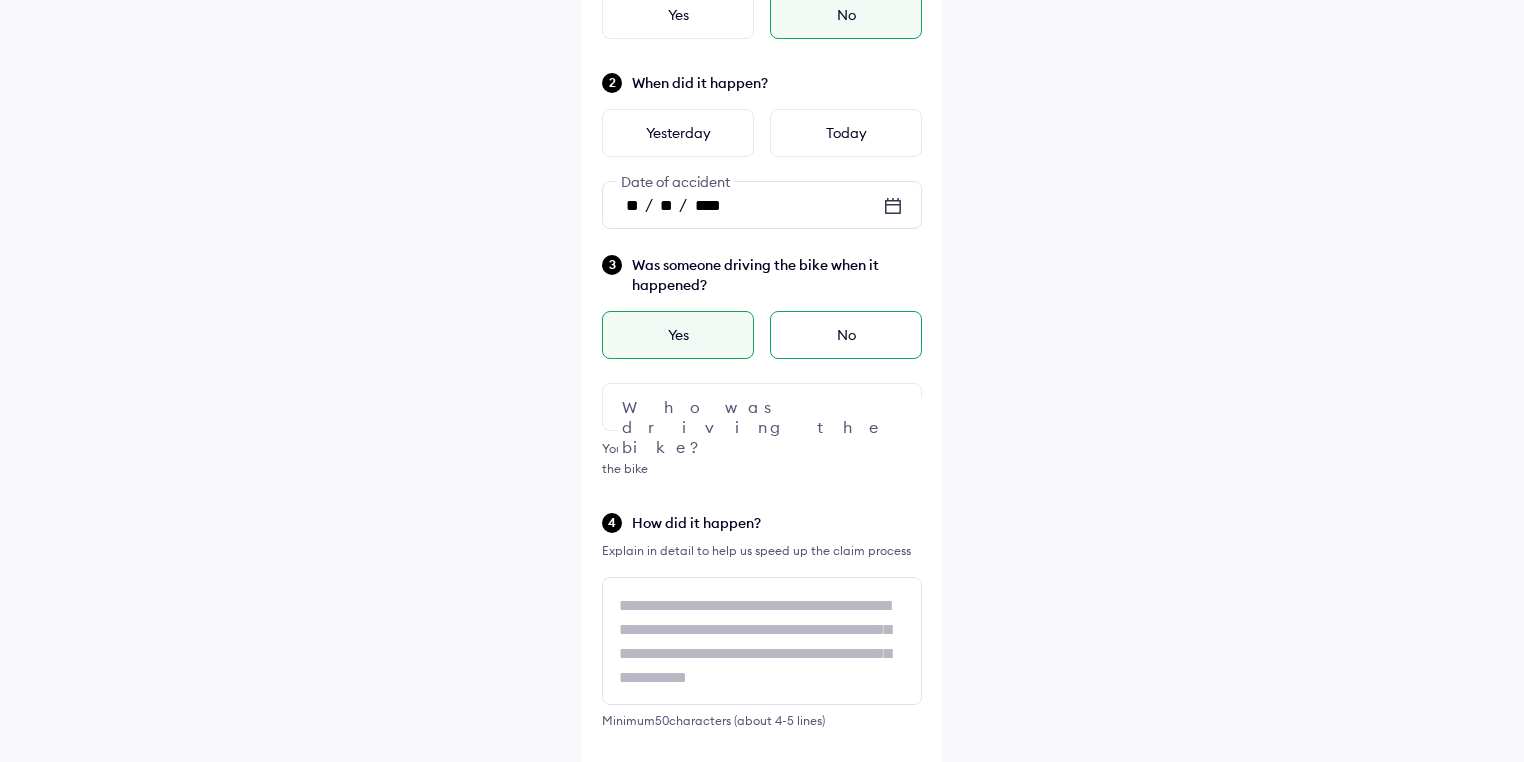 scroll, scrollTop: 320, scrollLeft: 0, axis: vertical 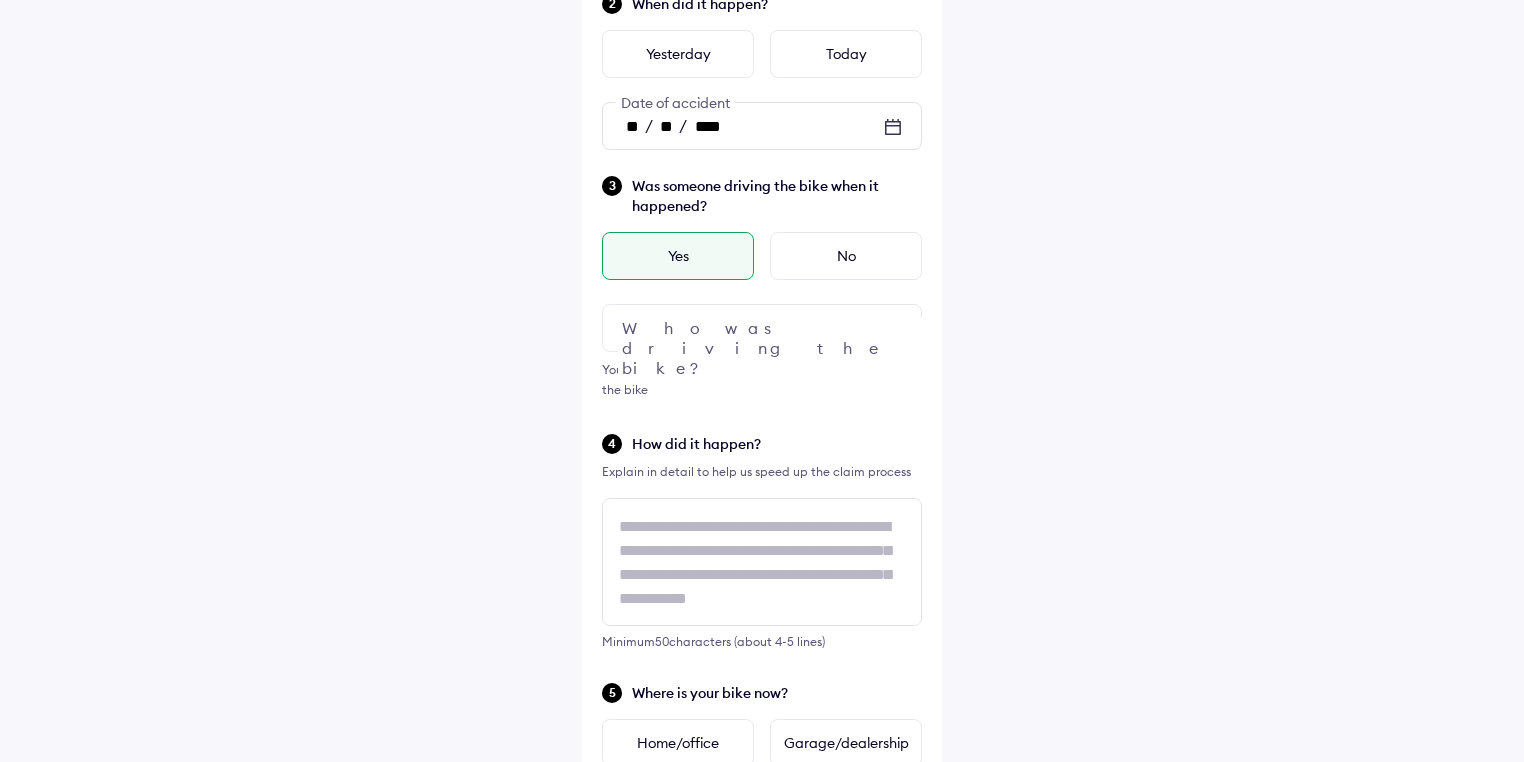 click at bounding box center [762, 328] 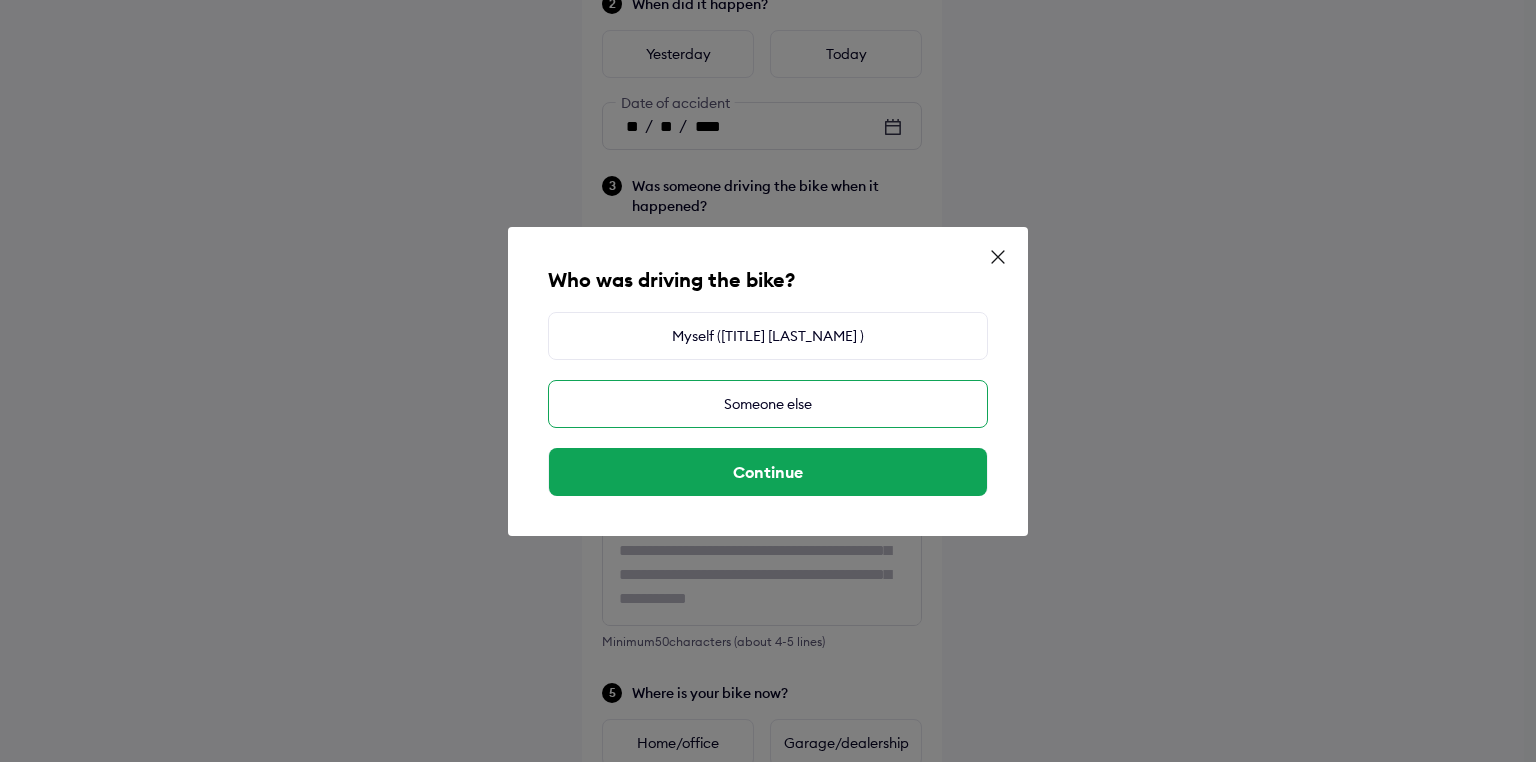 click on "Someone else" at bounding box center [768, 404] 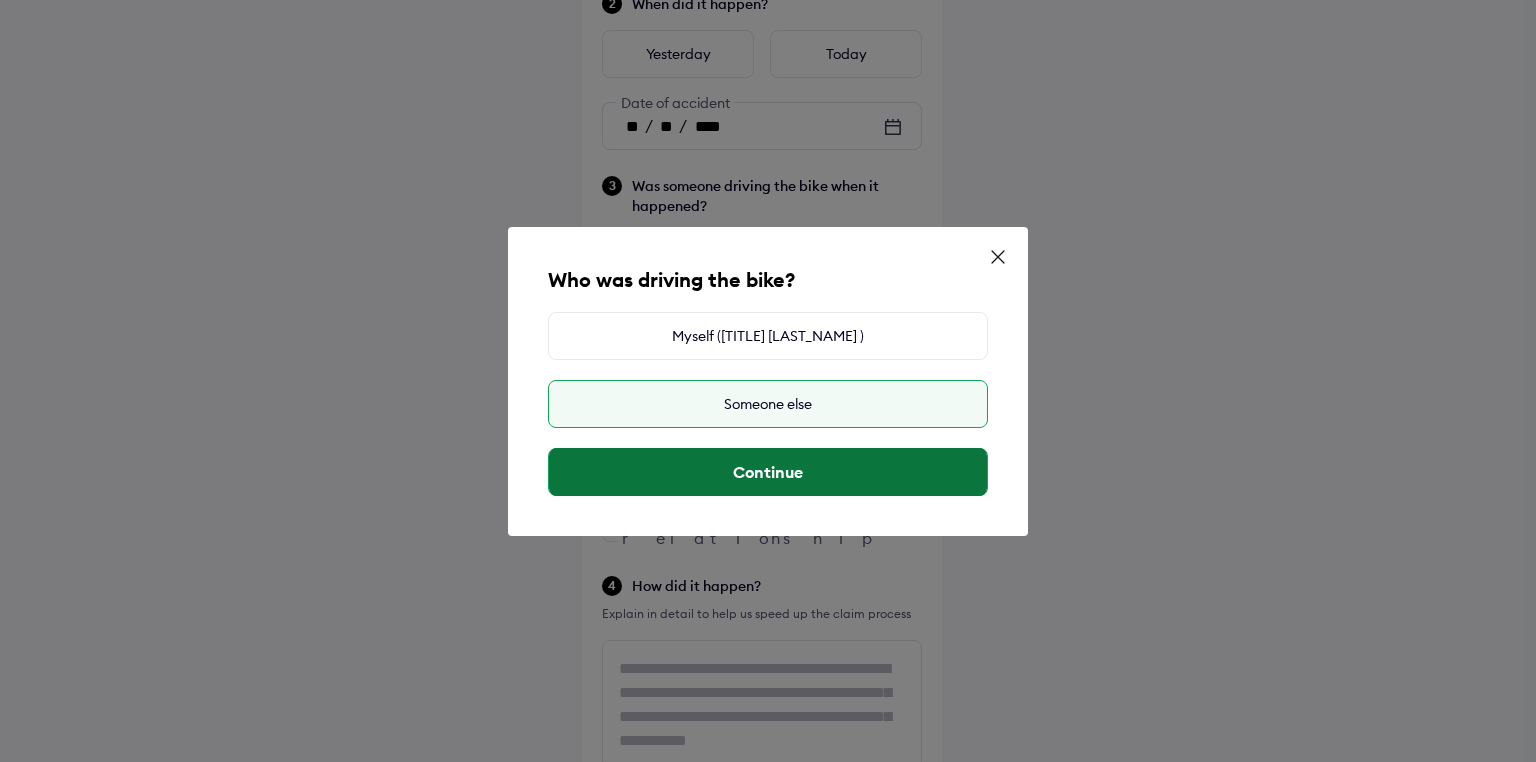 click on "Continue" at bounding box center (768, 472) 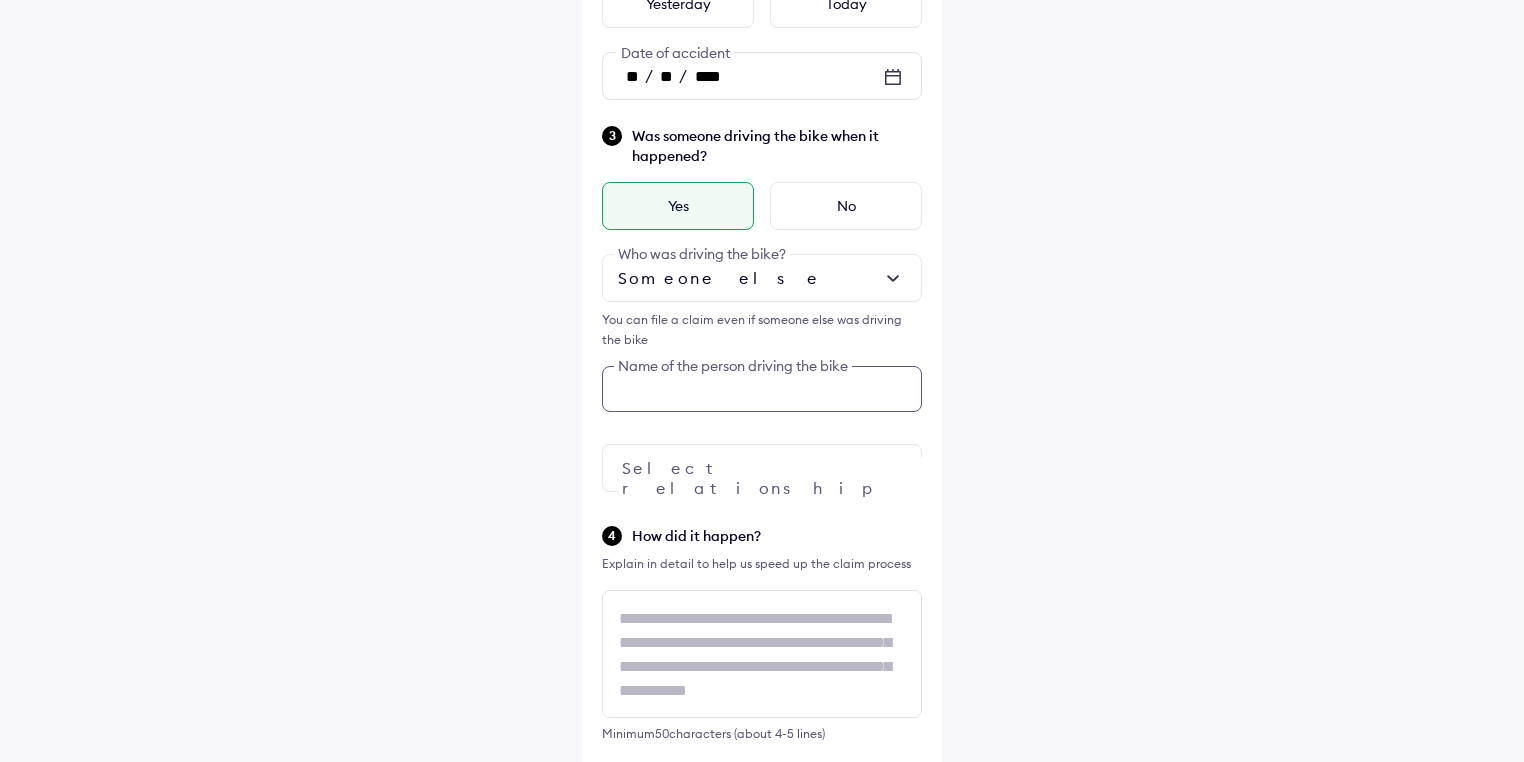 click on "Was someone driving the bike when it happened? Yes No Someone else Who was driving the bike? You can file a claim even if someone else was driving the bike  Name of the person driving the bike Select relationship" at bounding box center (762, 308) 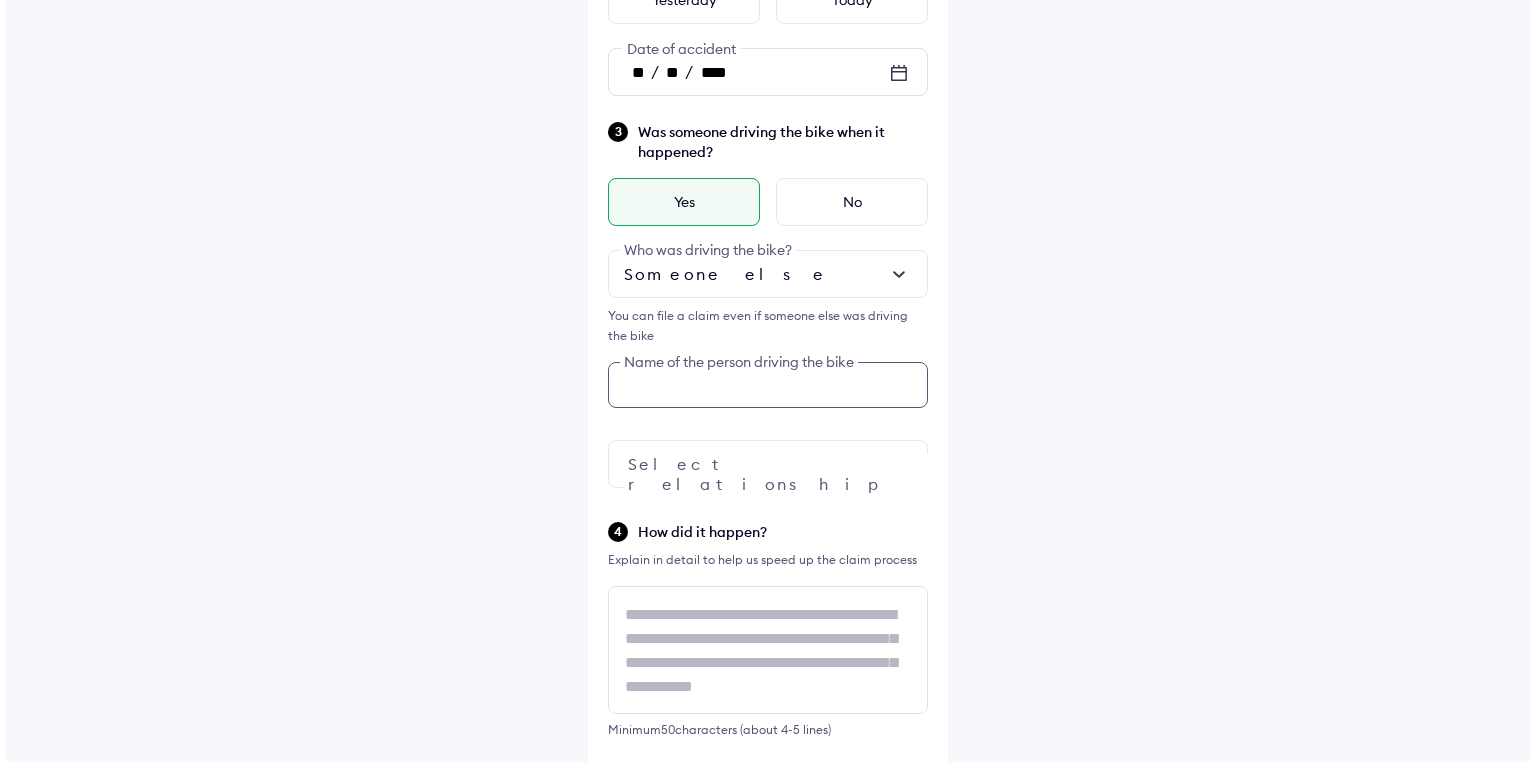 scroll, scrollTop: 377, scrollLeft: 0, axis: vertical 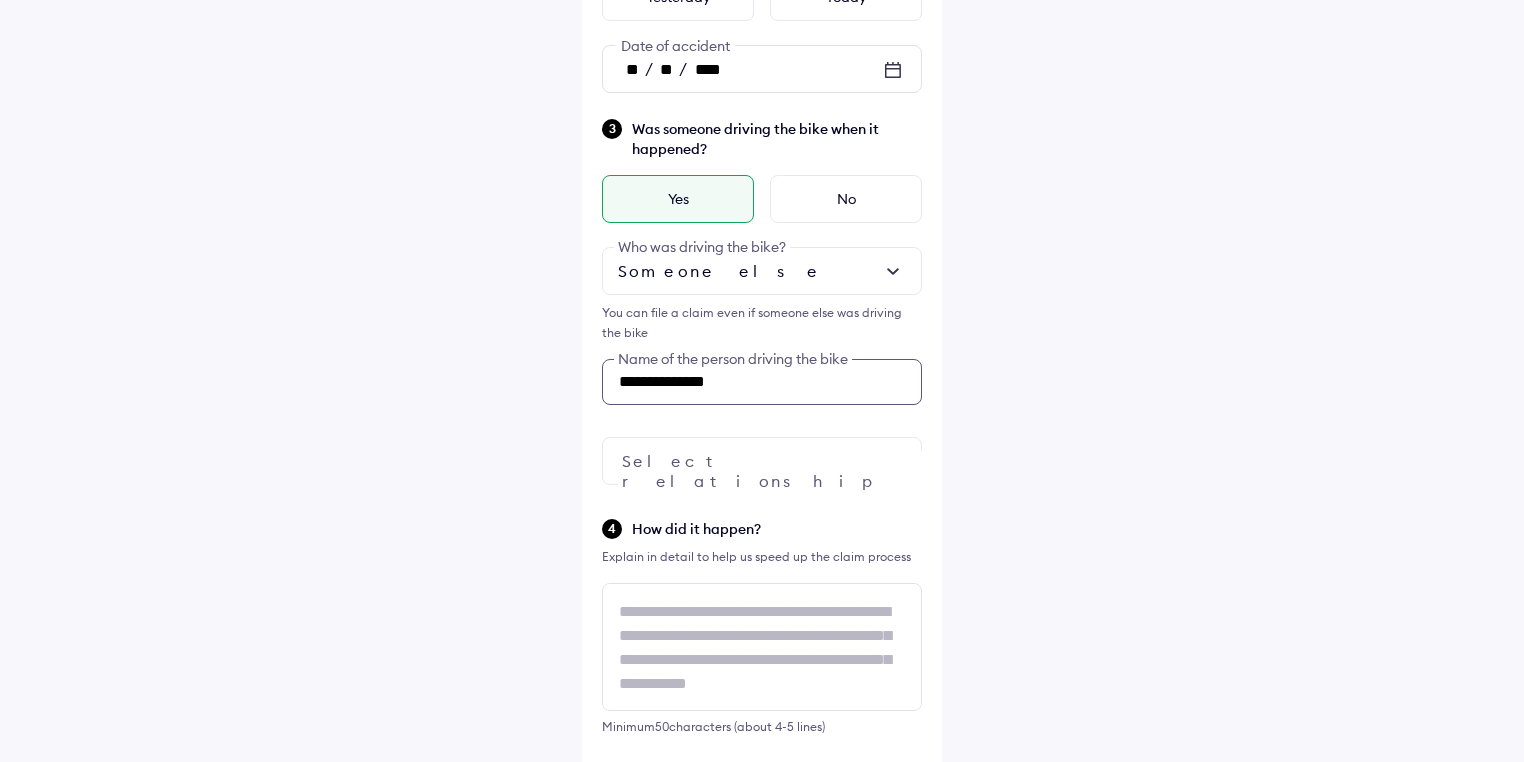 type on "**********" 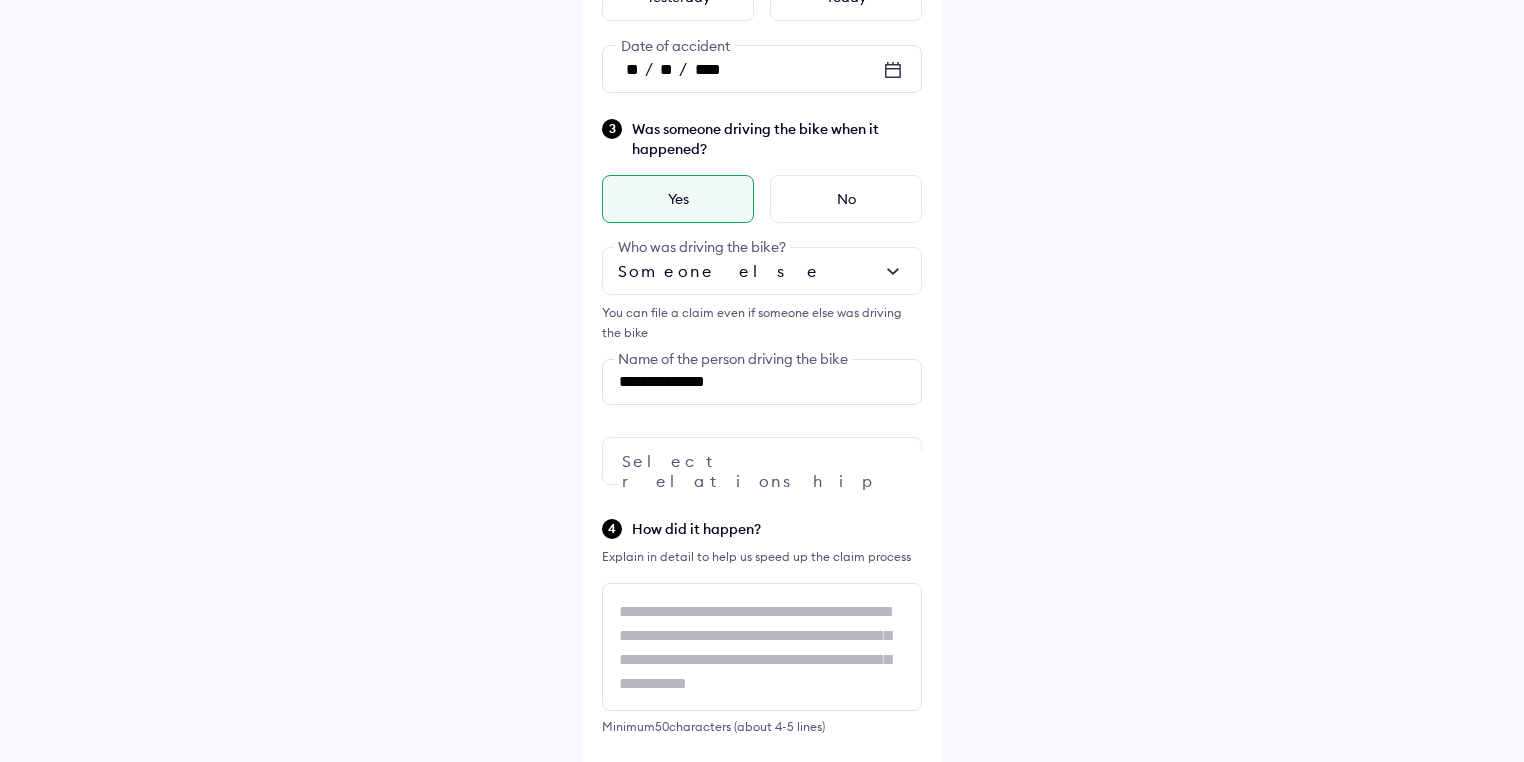 click at bounding box center (762, 461) 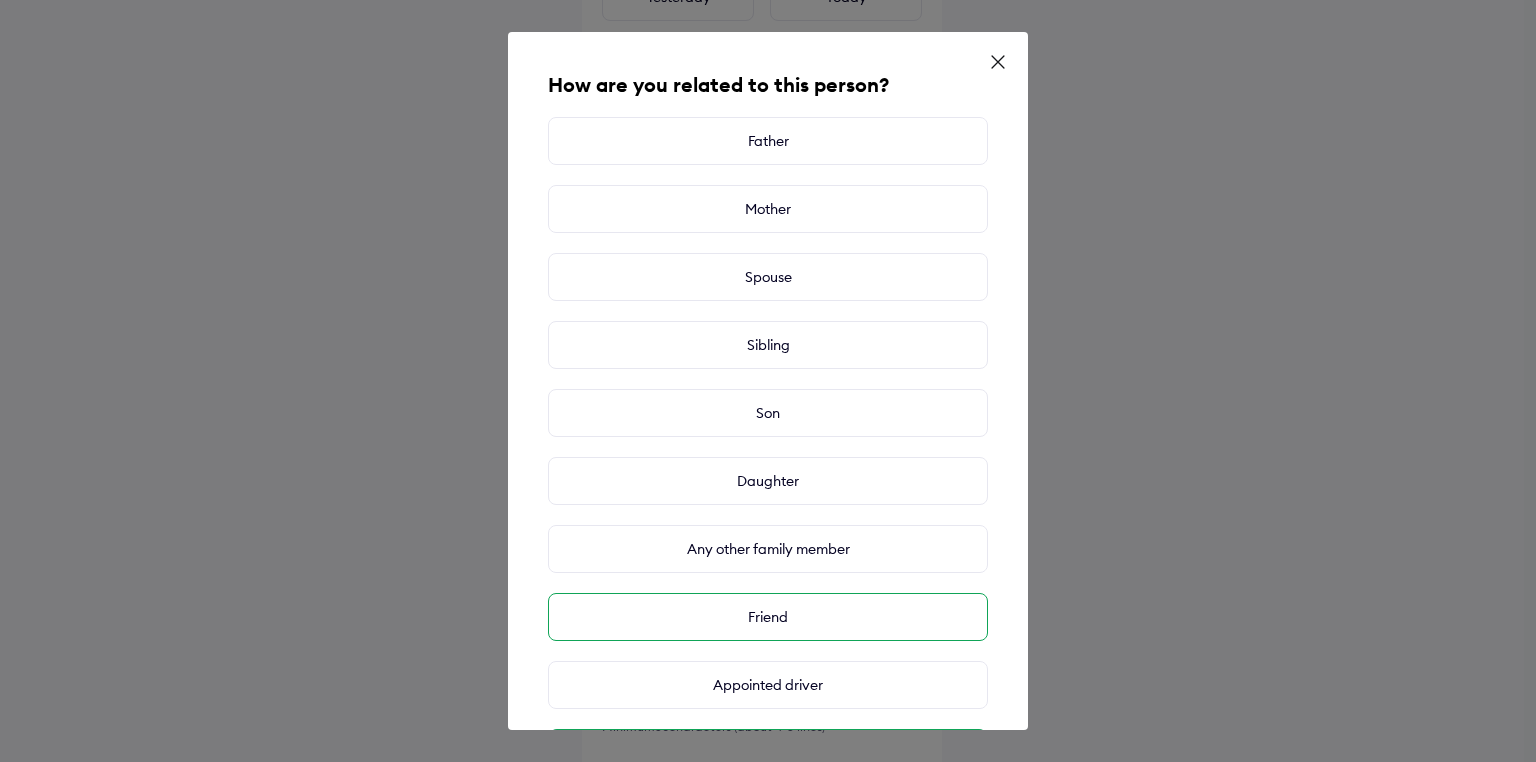 click on "Friend" at bounding box center (768, 617) 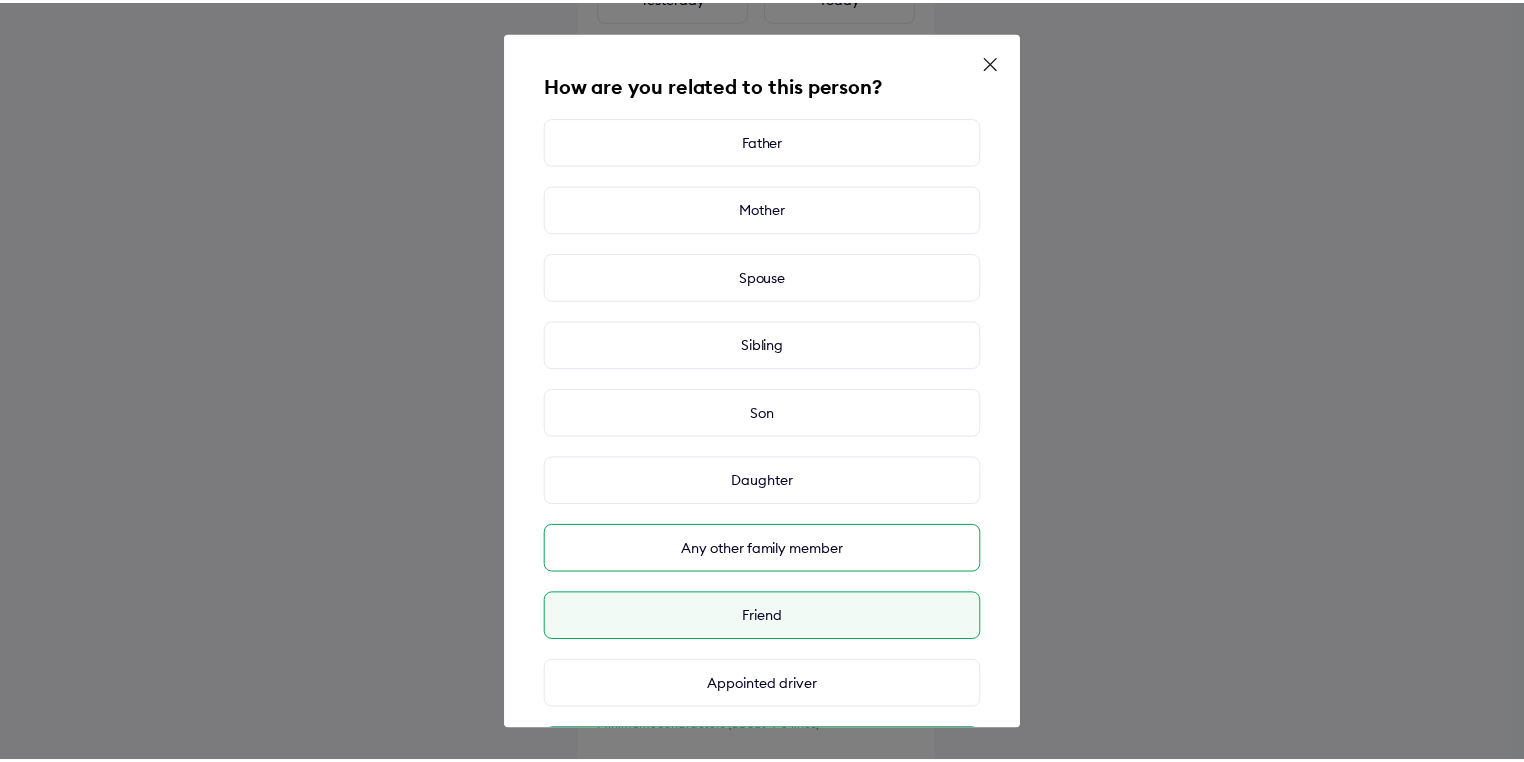 scroll, scrollTop: 87, scrollLeft: 0, axis: vertical 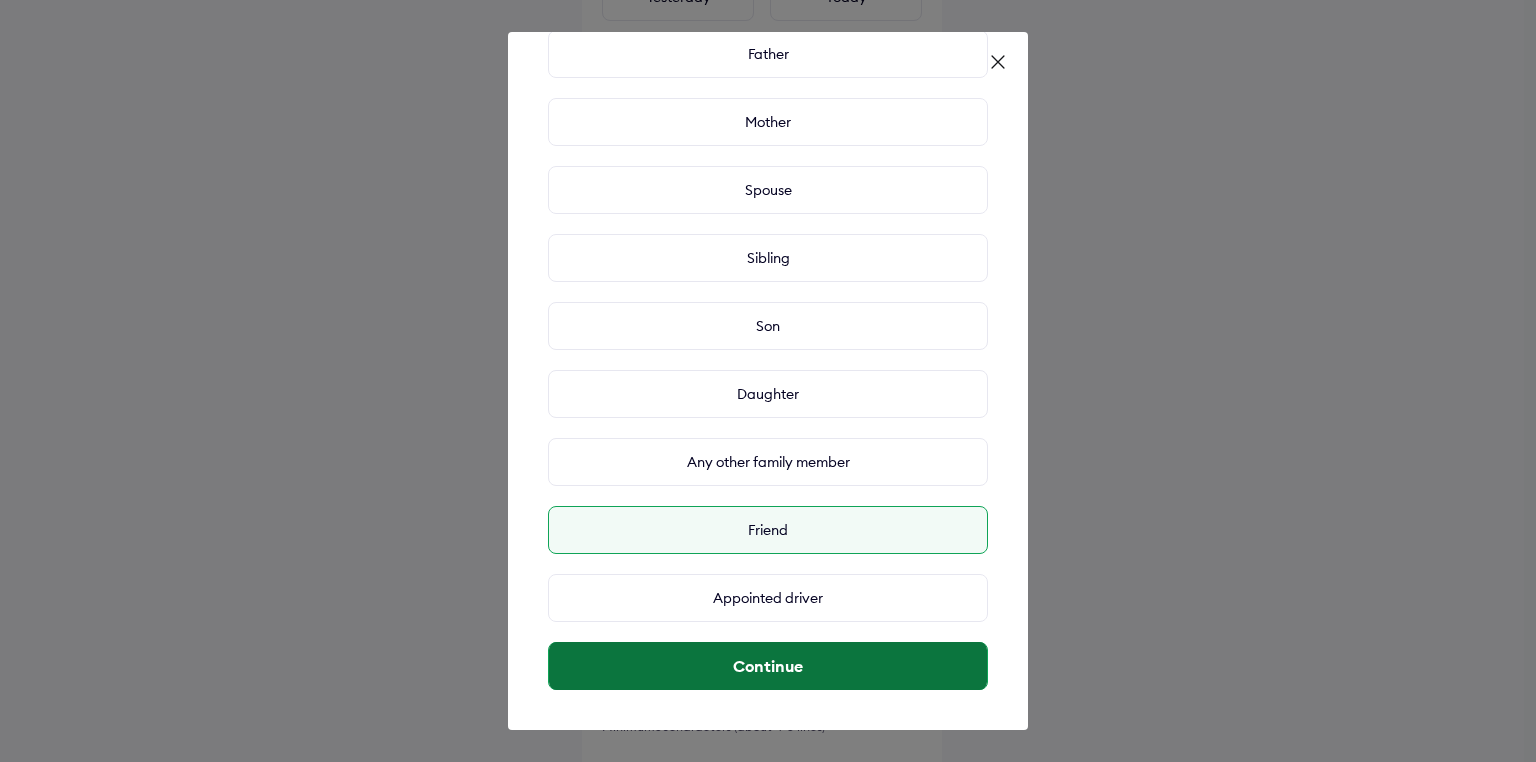 click on "Continue" at bounding box center (768, 666) 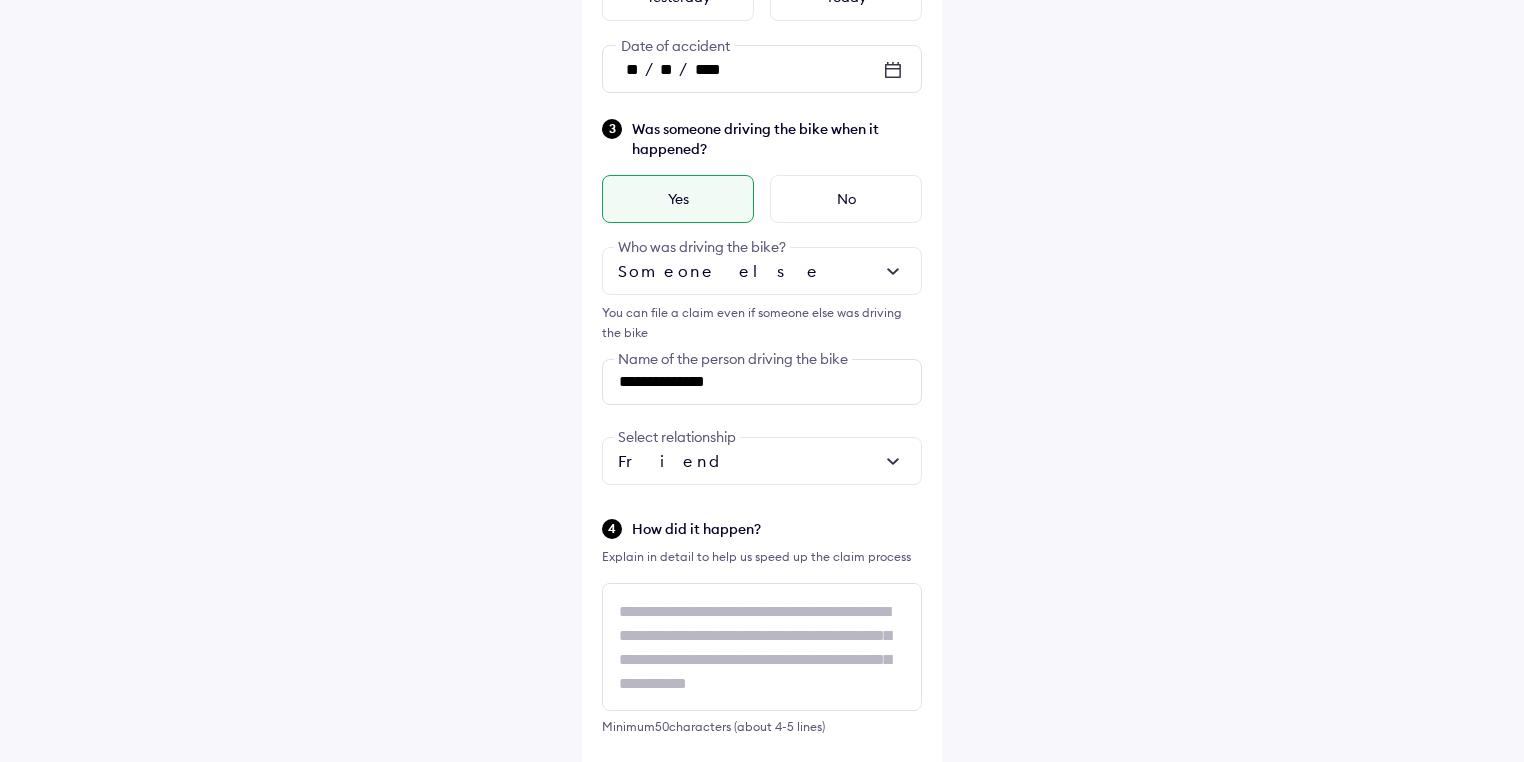 scroll, scrollTop: 1, scrollLeft: 0, axis: vertical 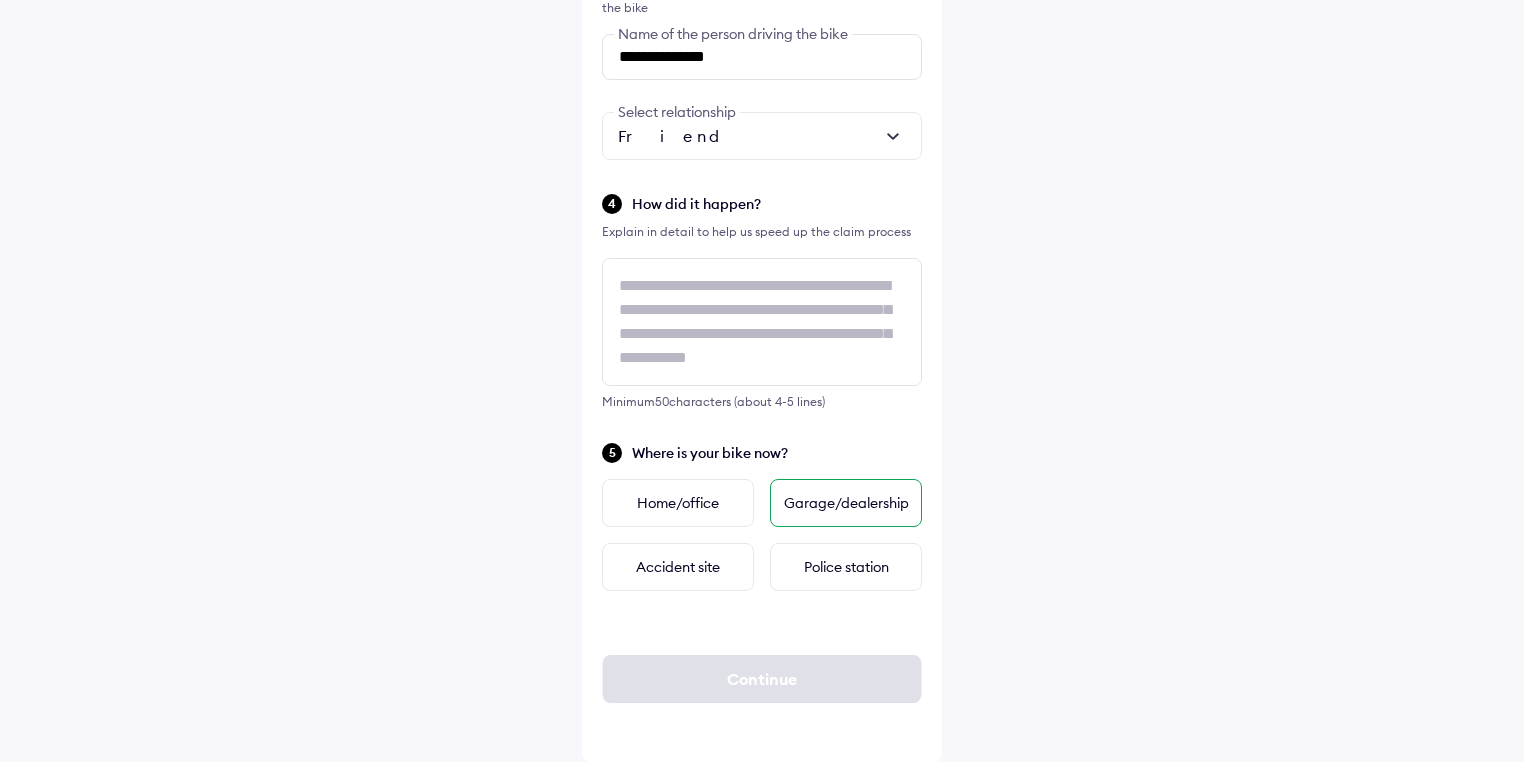 click on "Garage/dealership" at bounding box center [846, 503] 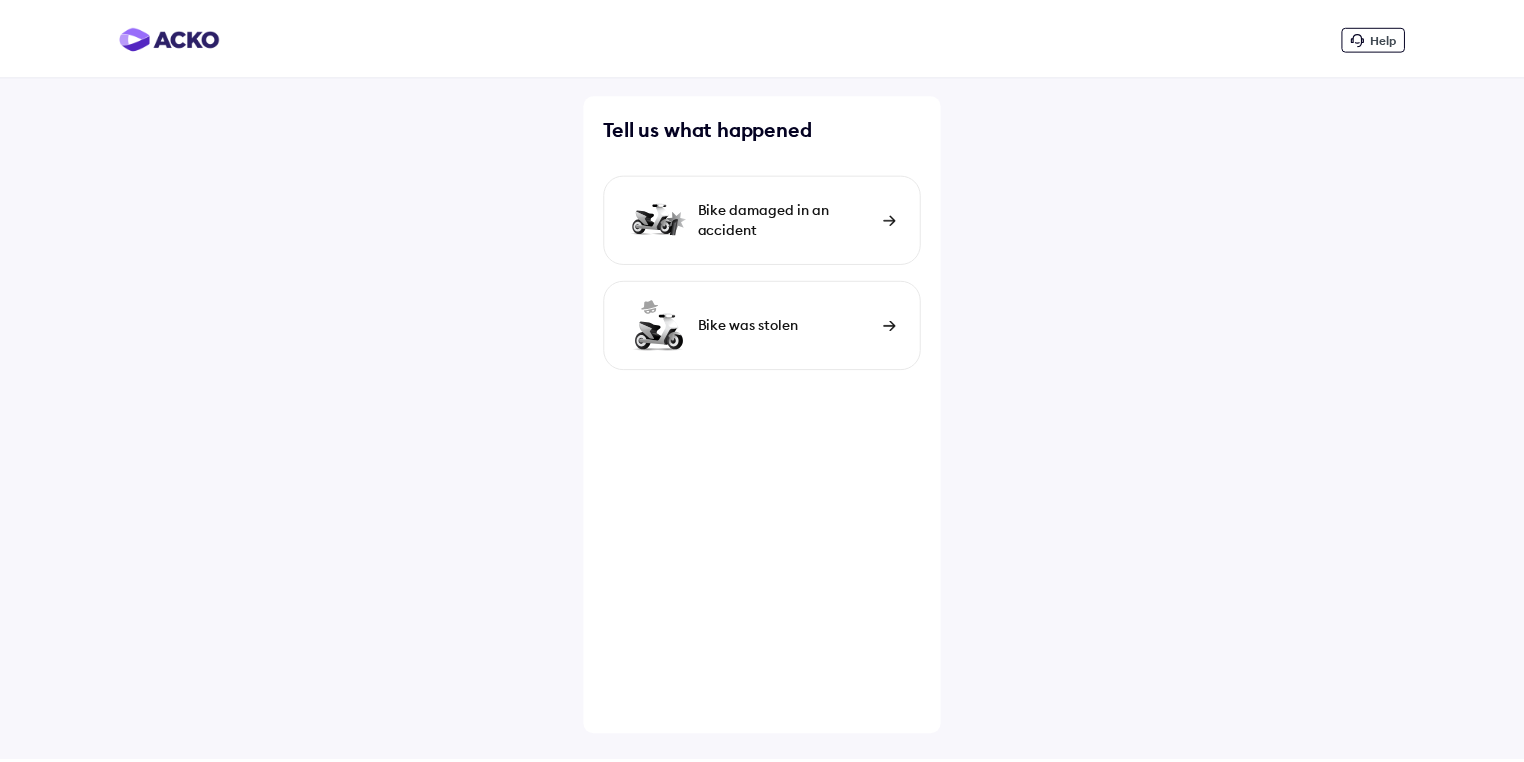 scroll, scrollTop: 0, scrollLeft: 0, axis: both 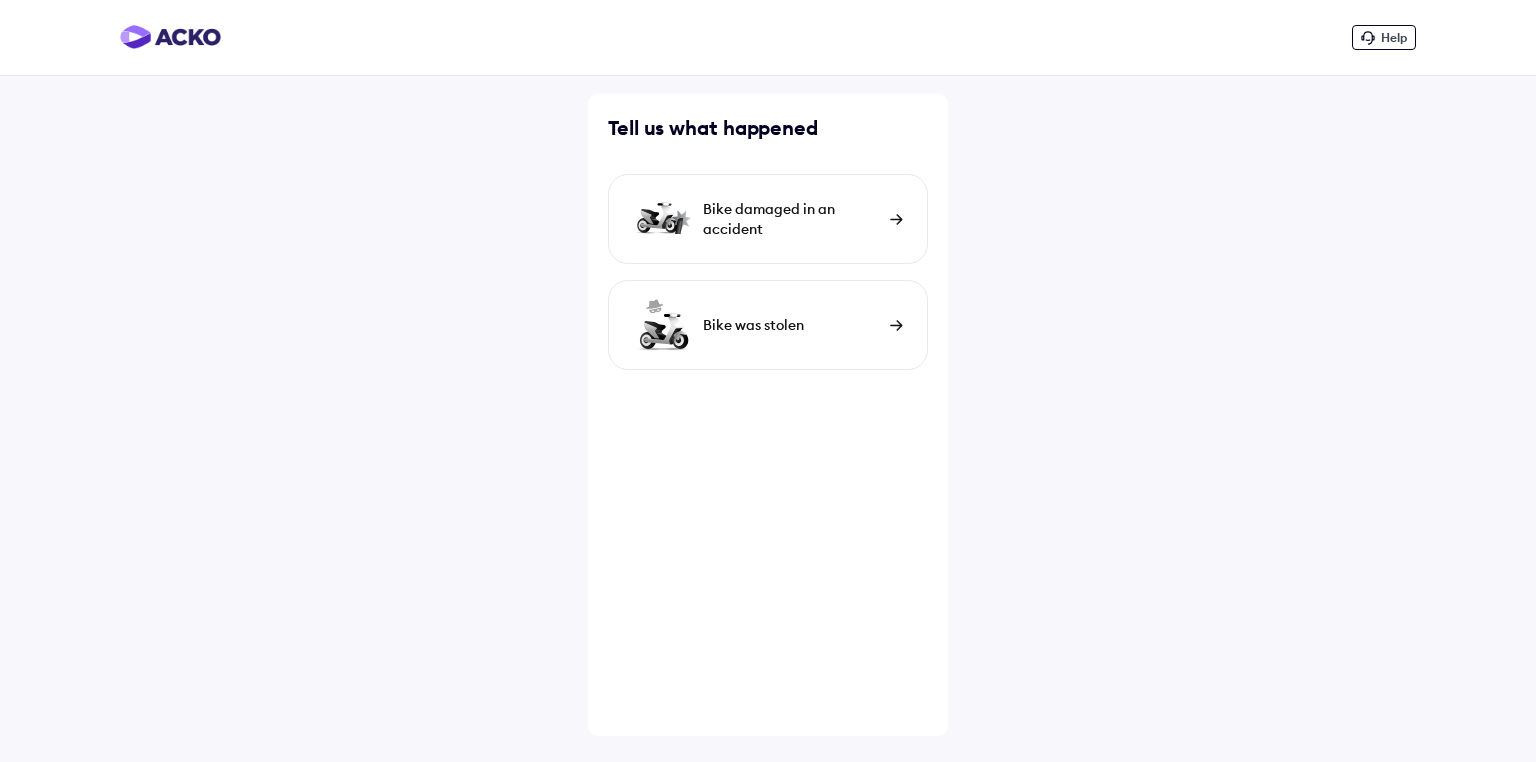click on "Bike damaged in an accident" at bounding box center [791, 219] 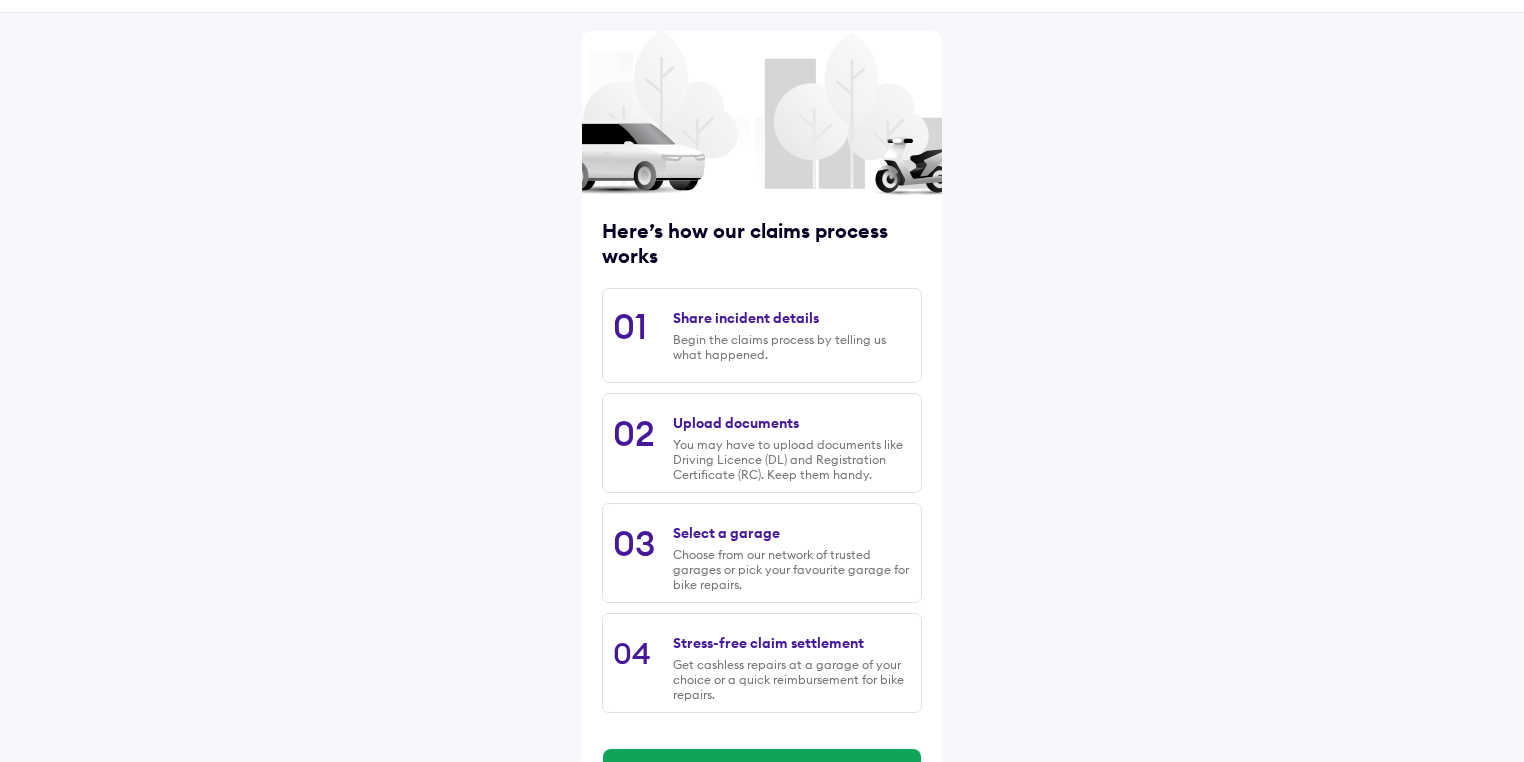 scroll, scrollTop: 136, scrollLeft: 0, axis: vertical 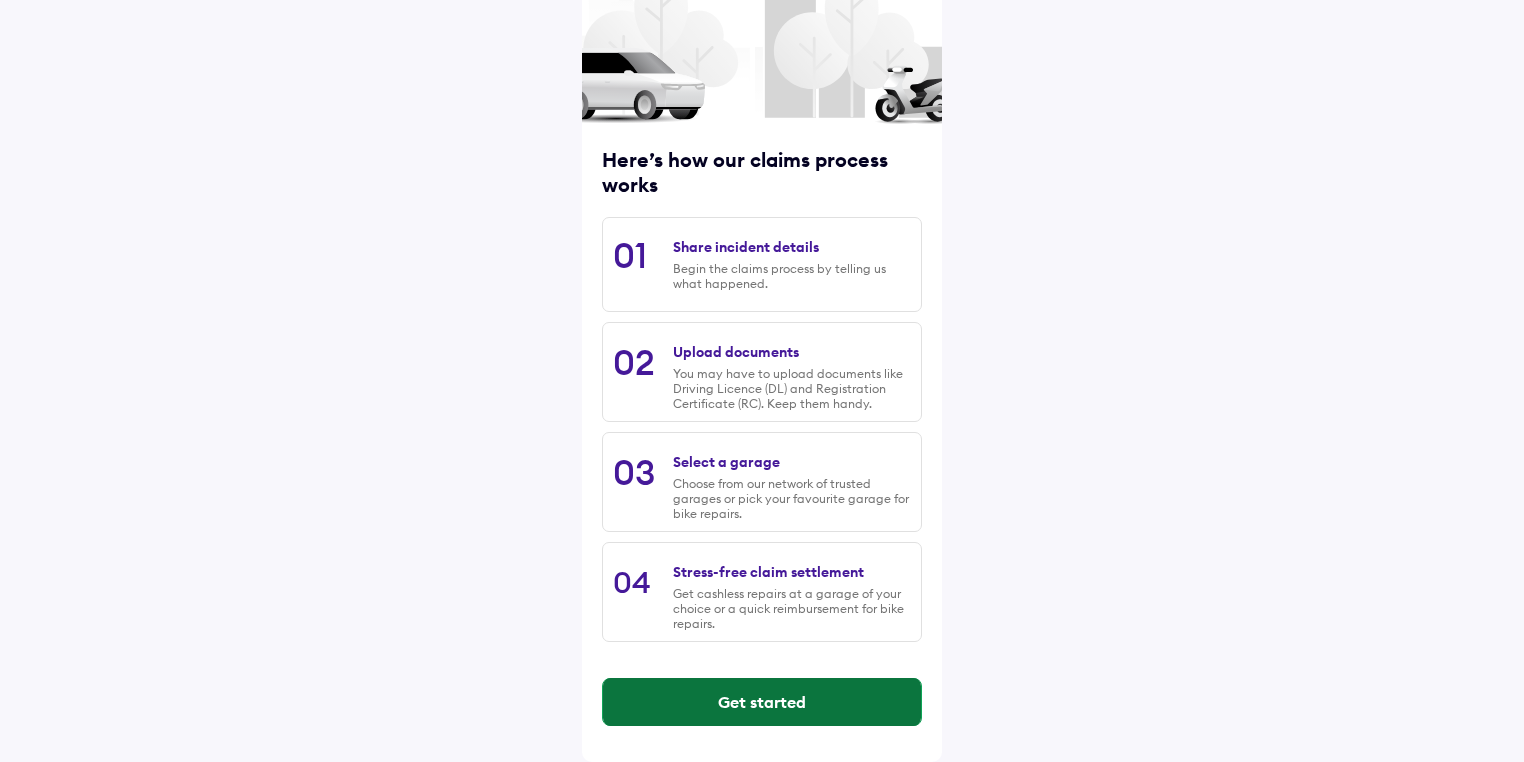 click on "Get started" at bounding box center [762, 702] 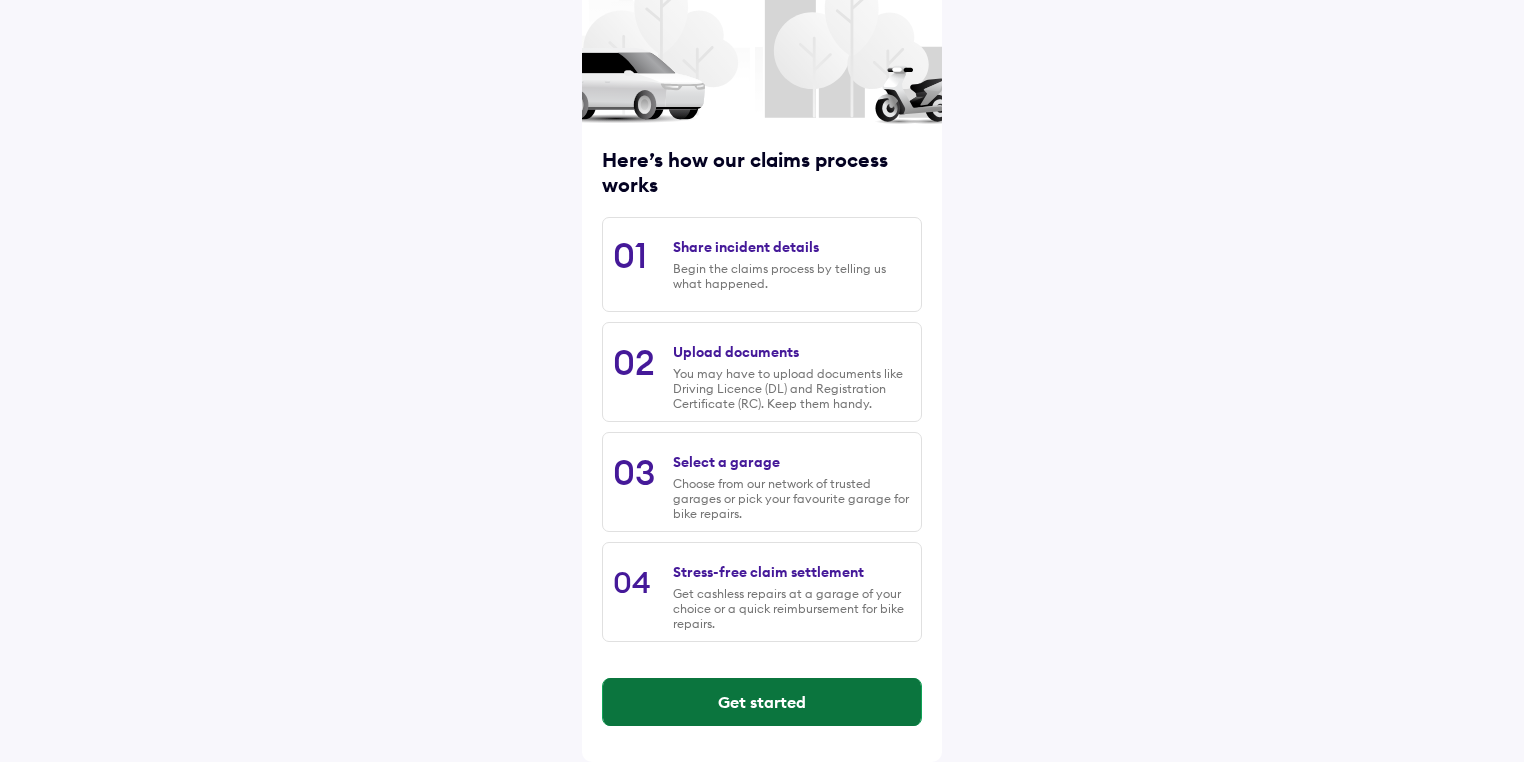 scroll, scrollTop: 0, scrollLeft: 0, axis: both 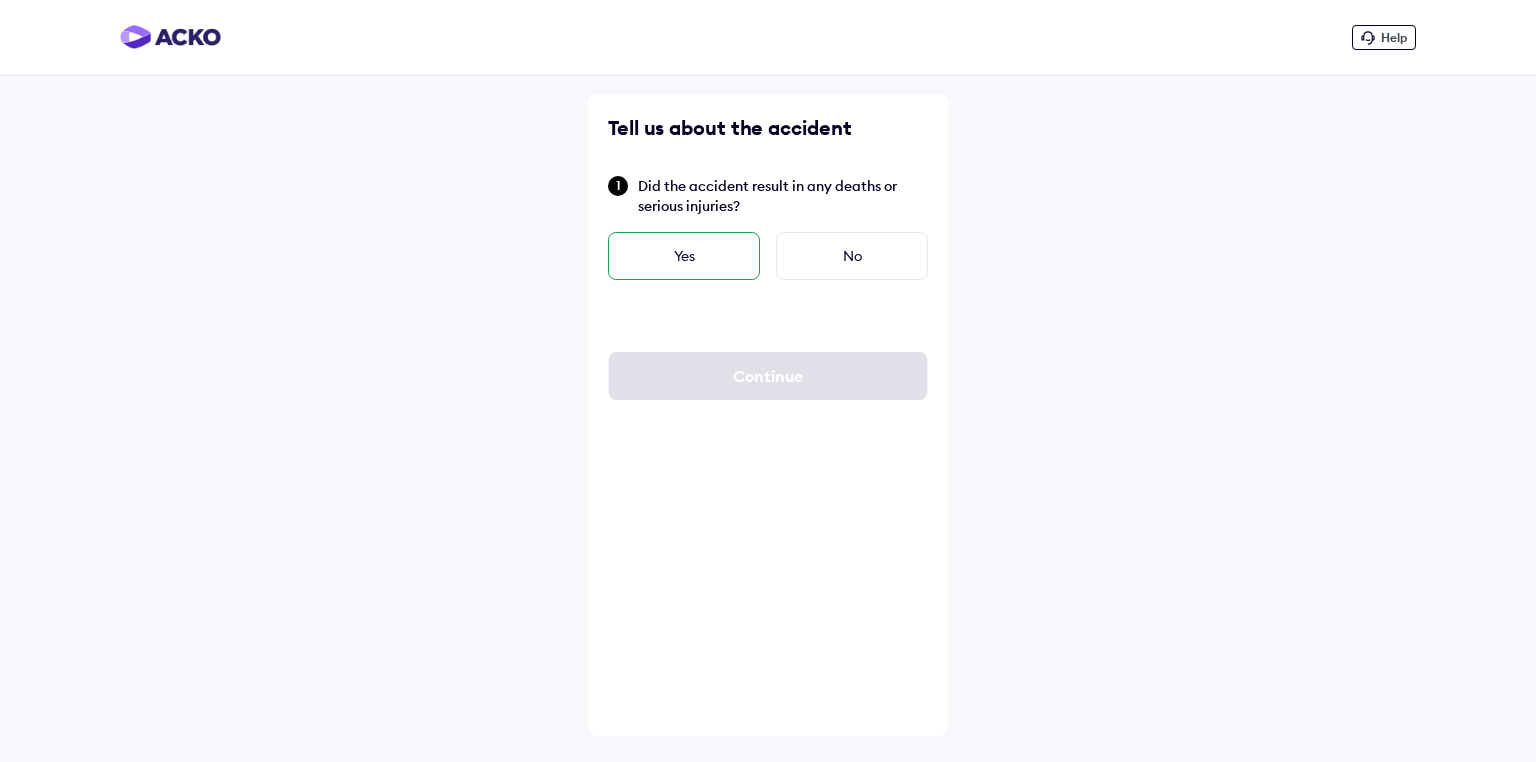 click on "Yes" at bounding box center (684, 256) 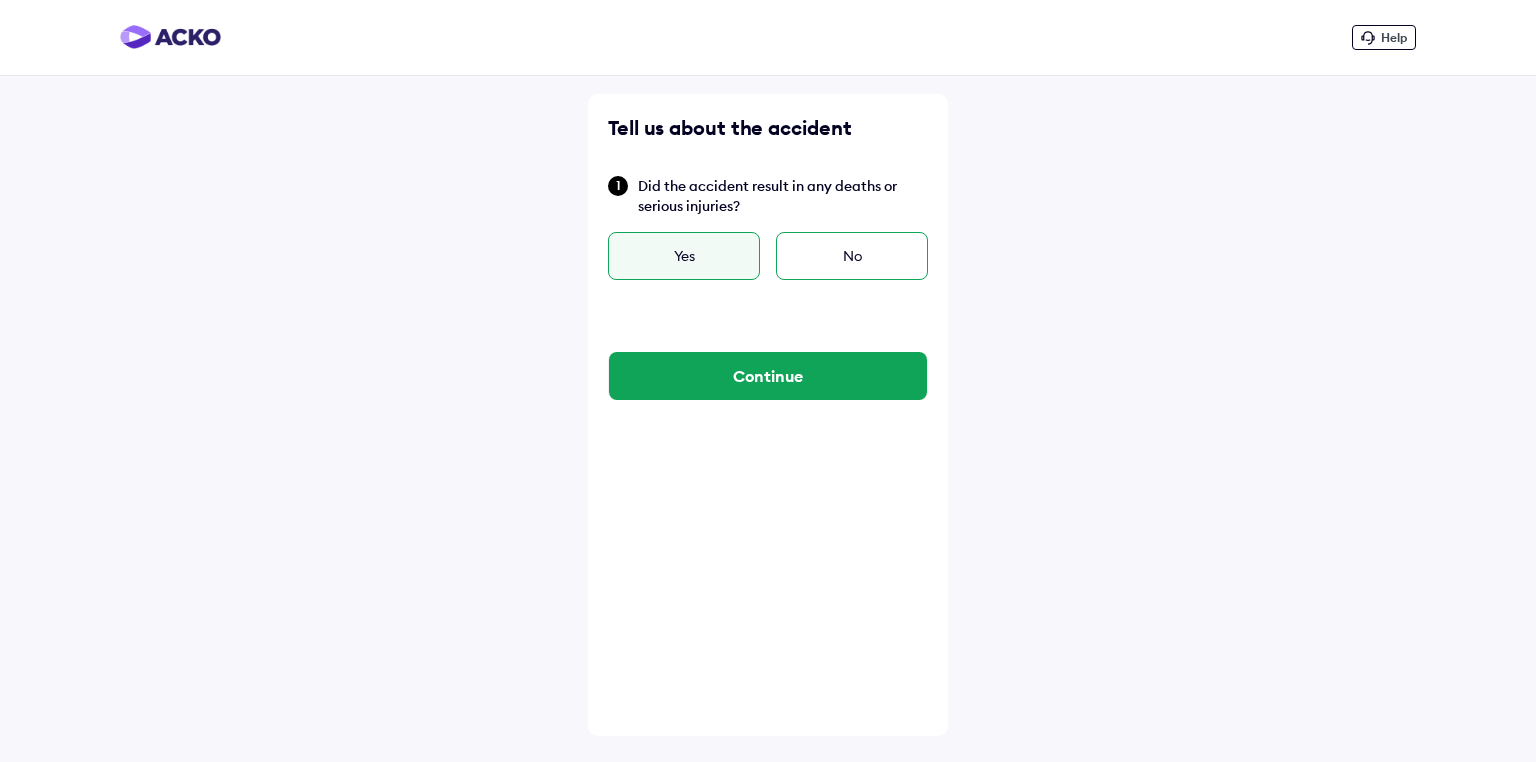 click on "No" at bounding box center [852, 256] 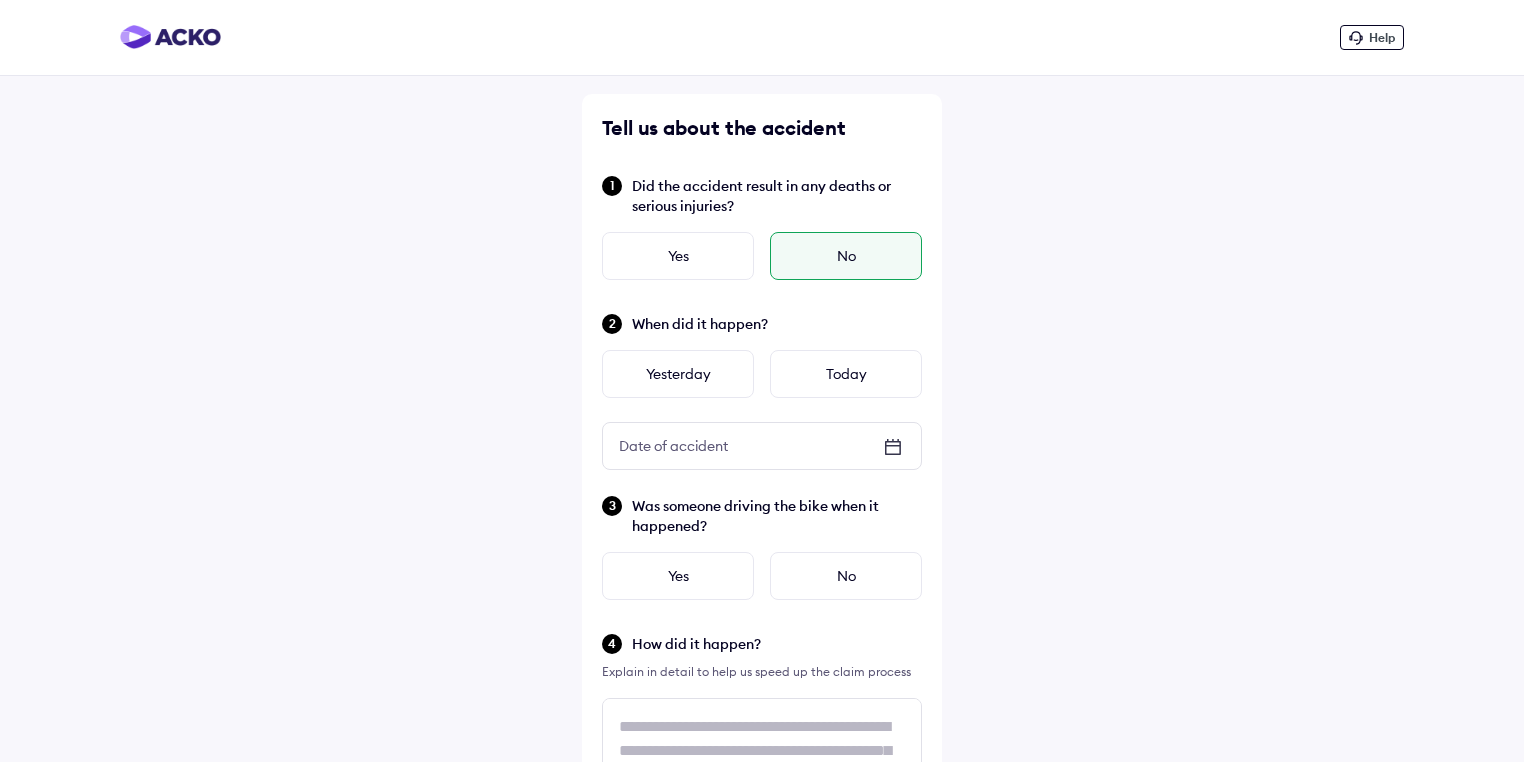 click on "No" at bounding box center (846, 256) 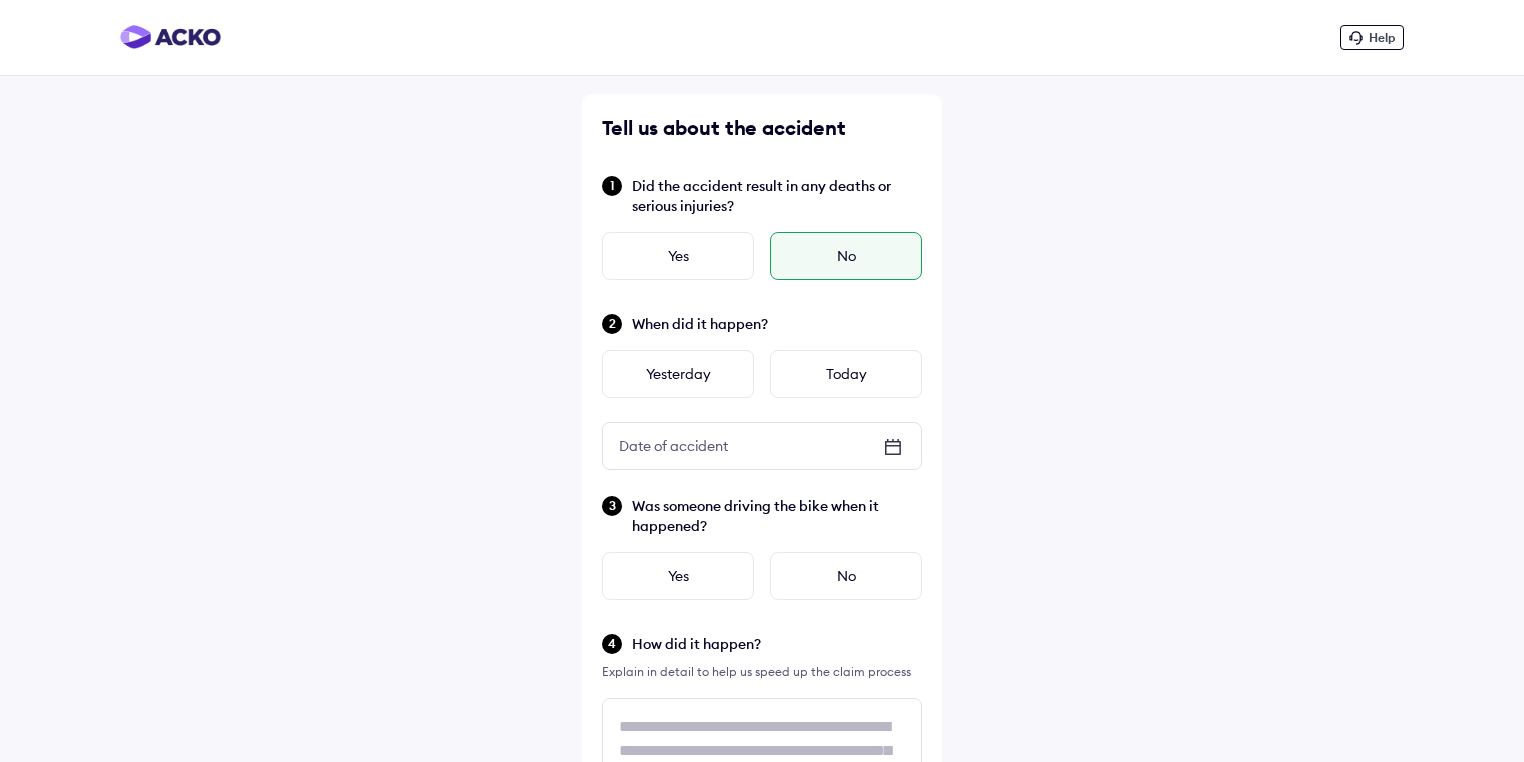 click 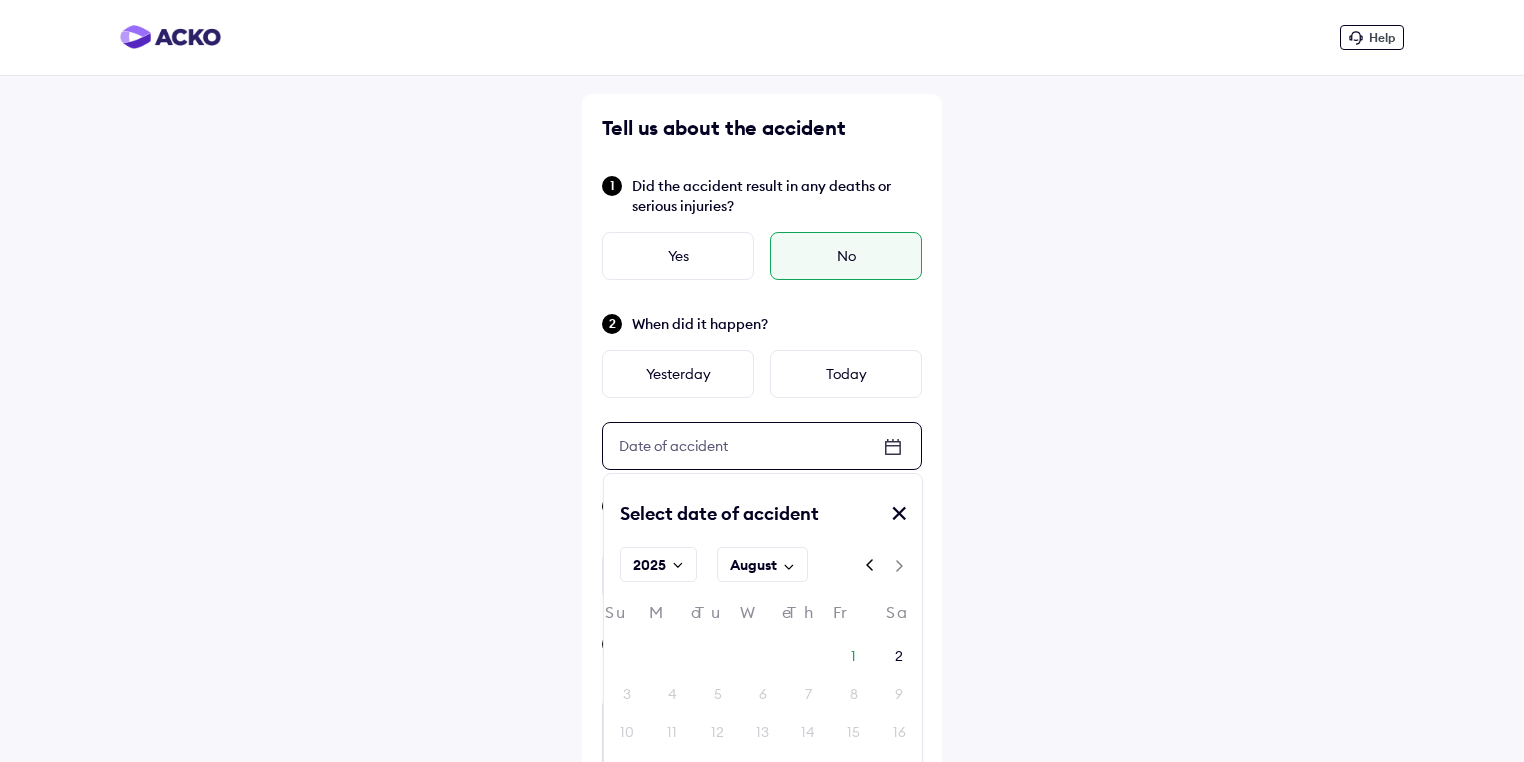 click on "August" at bounding box center (753, 565) 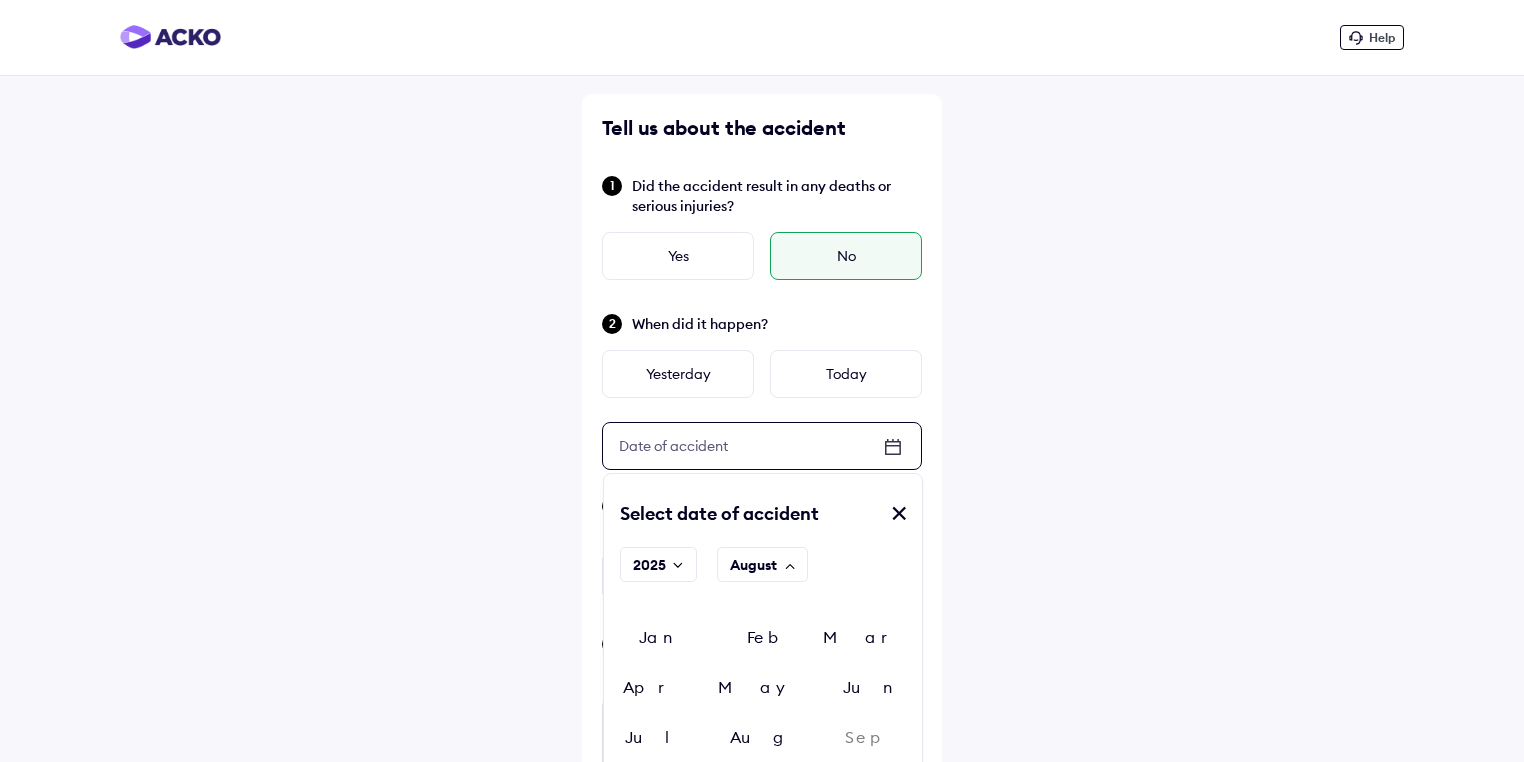 click on "Jul" at bounding box center [657, 737] 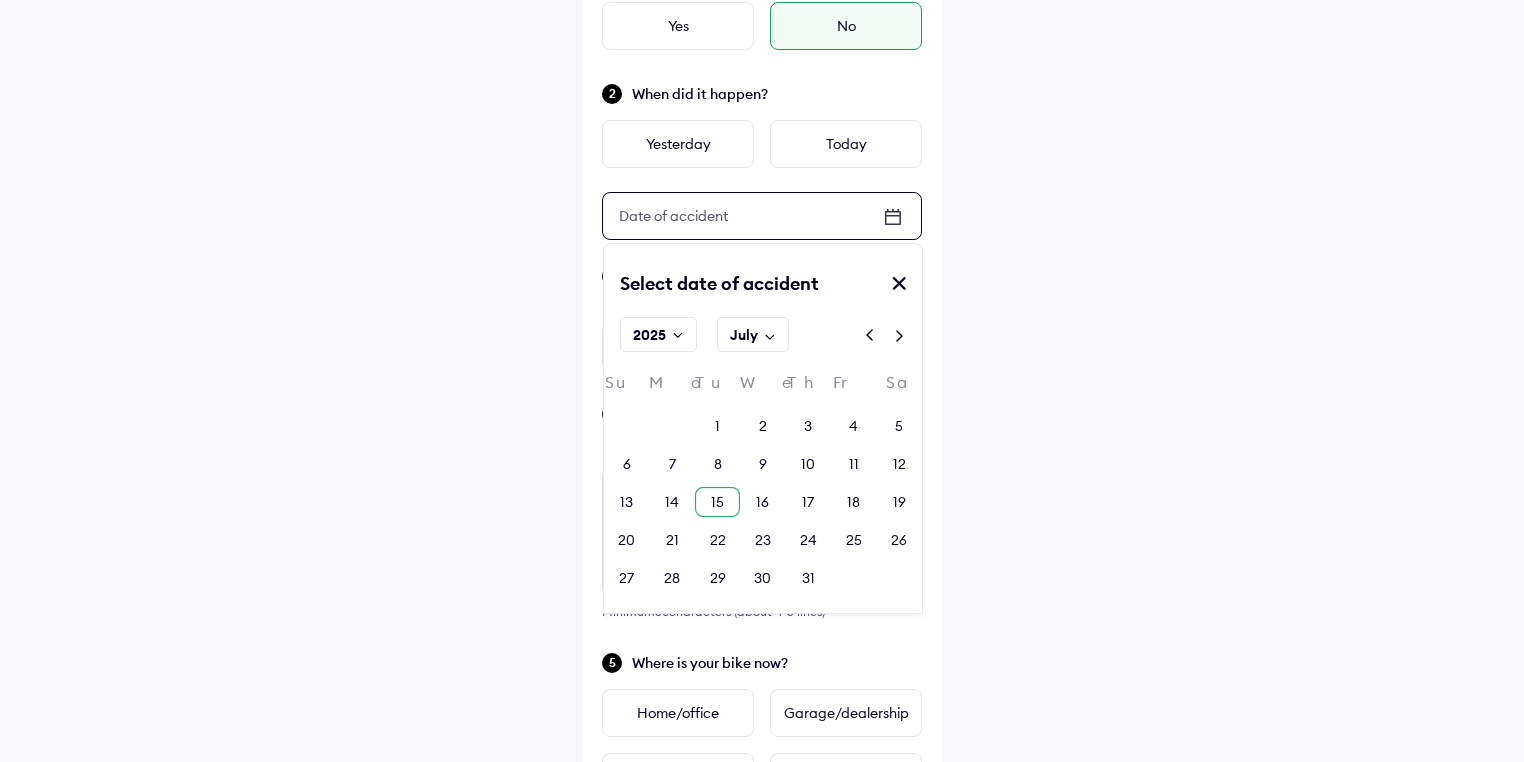 scroll, scrollTop: 240, scrollLeft: 0, axis: vertical 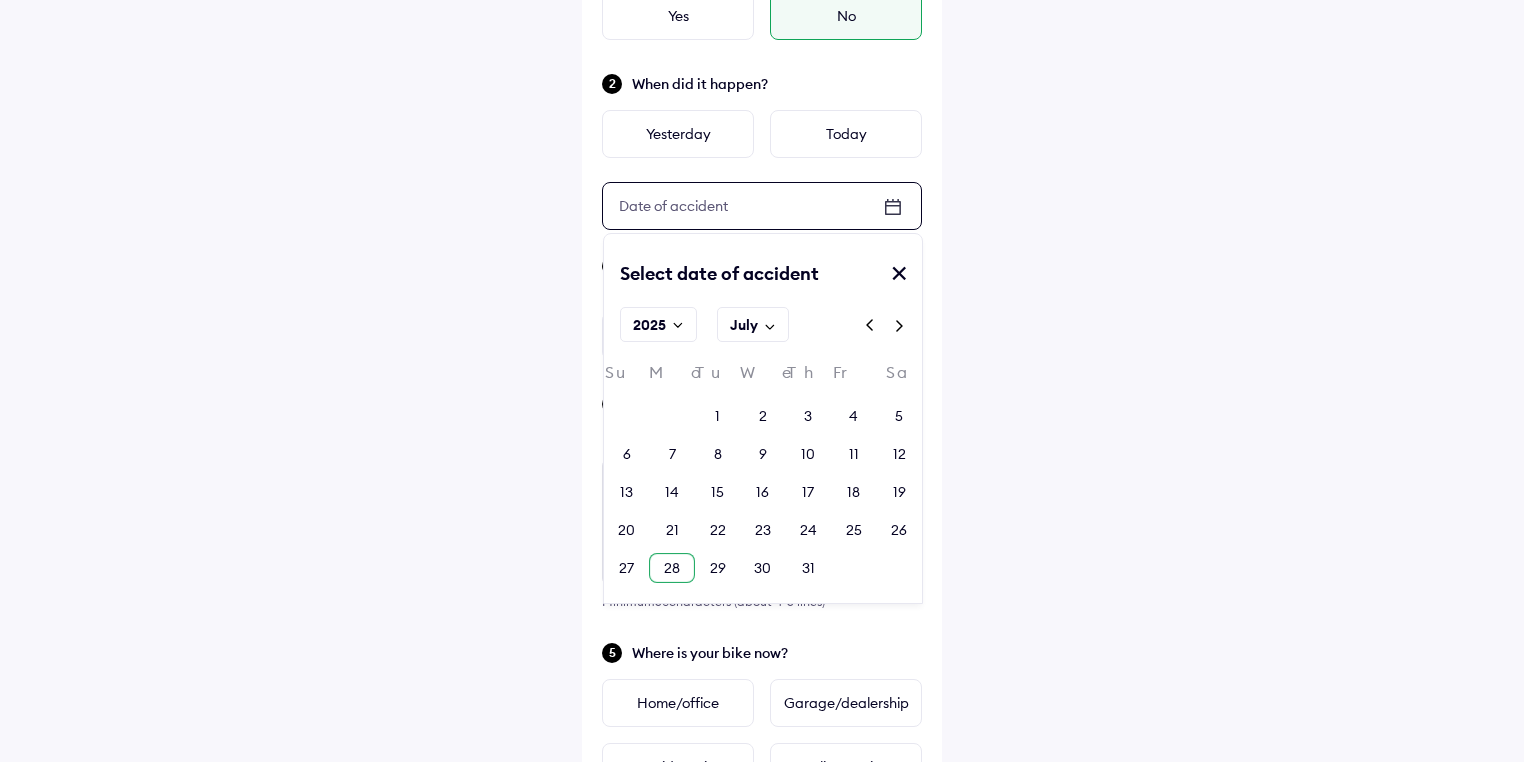 click on "28" at bounding box center [671, 568] 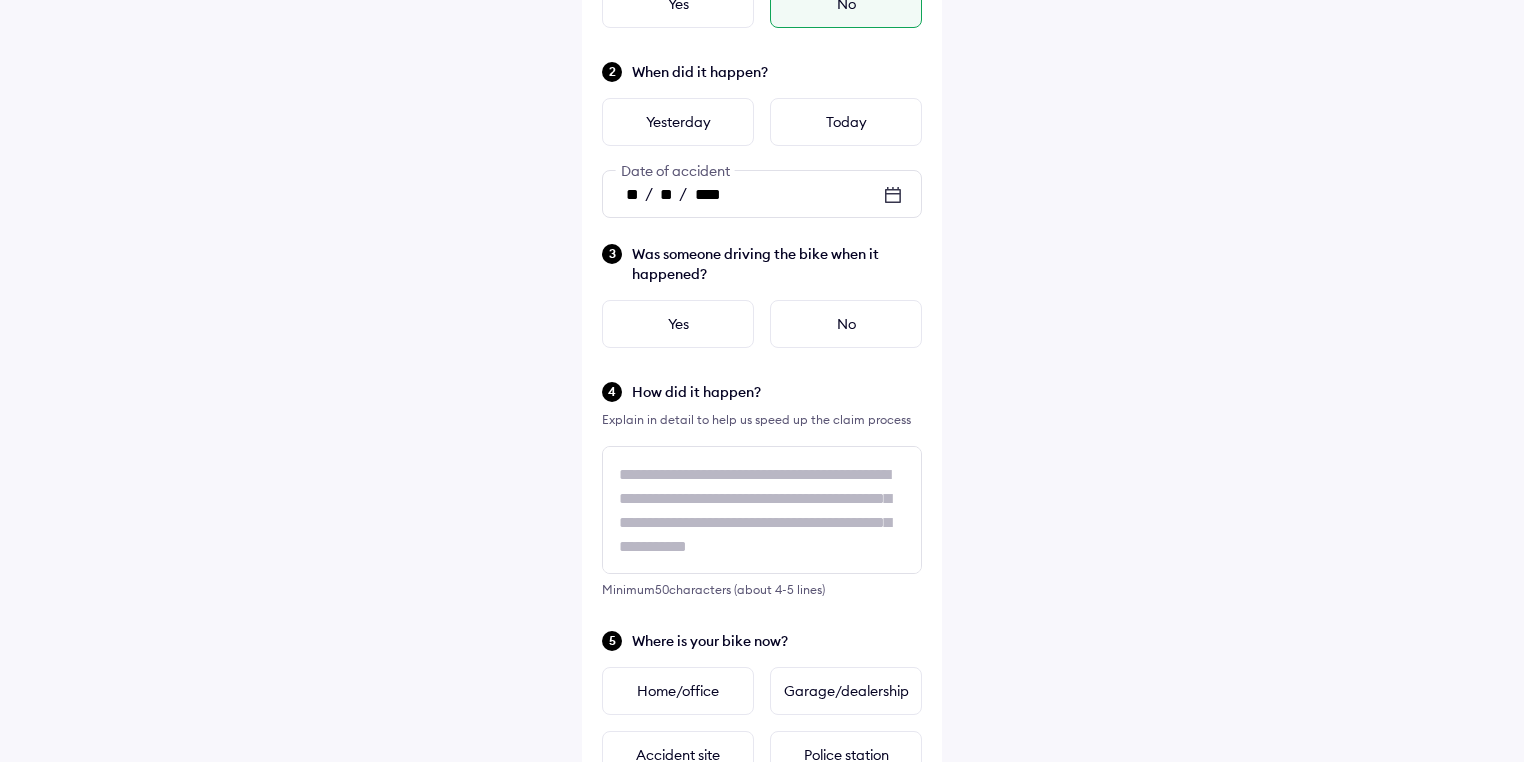 scroll, scrollTop: 240, scrollLeft: 0, axis: vertical 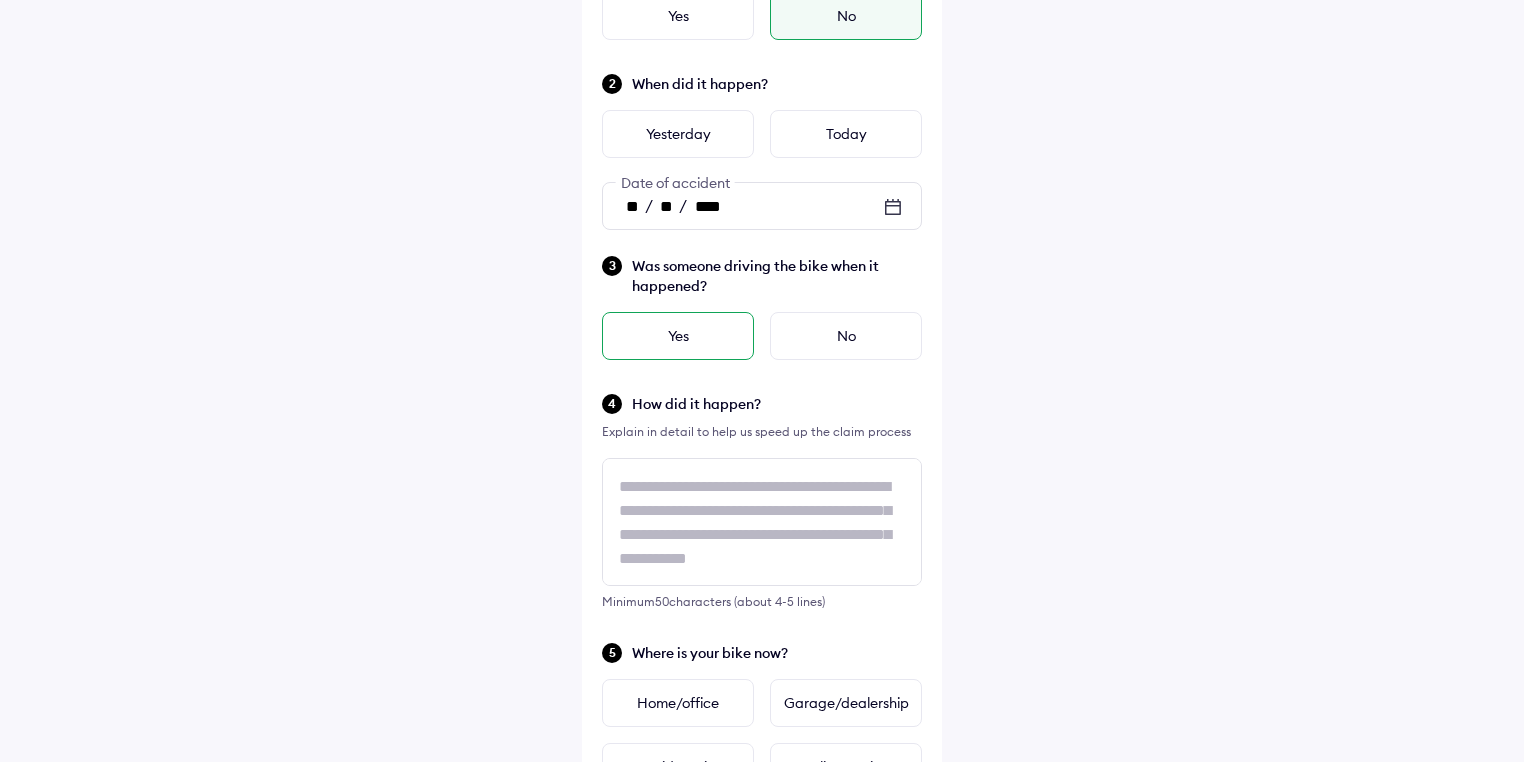click on "Yes" at bounding box center [678, 336] 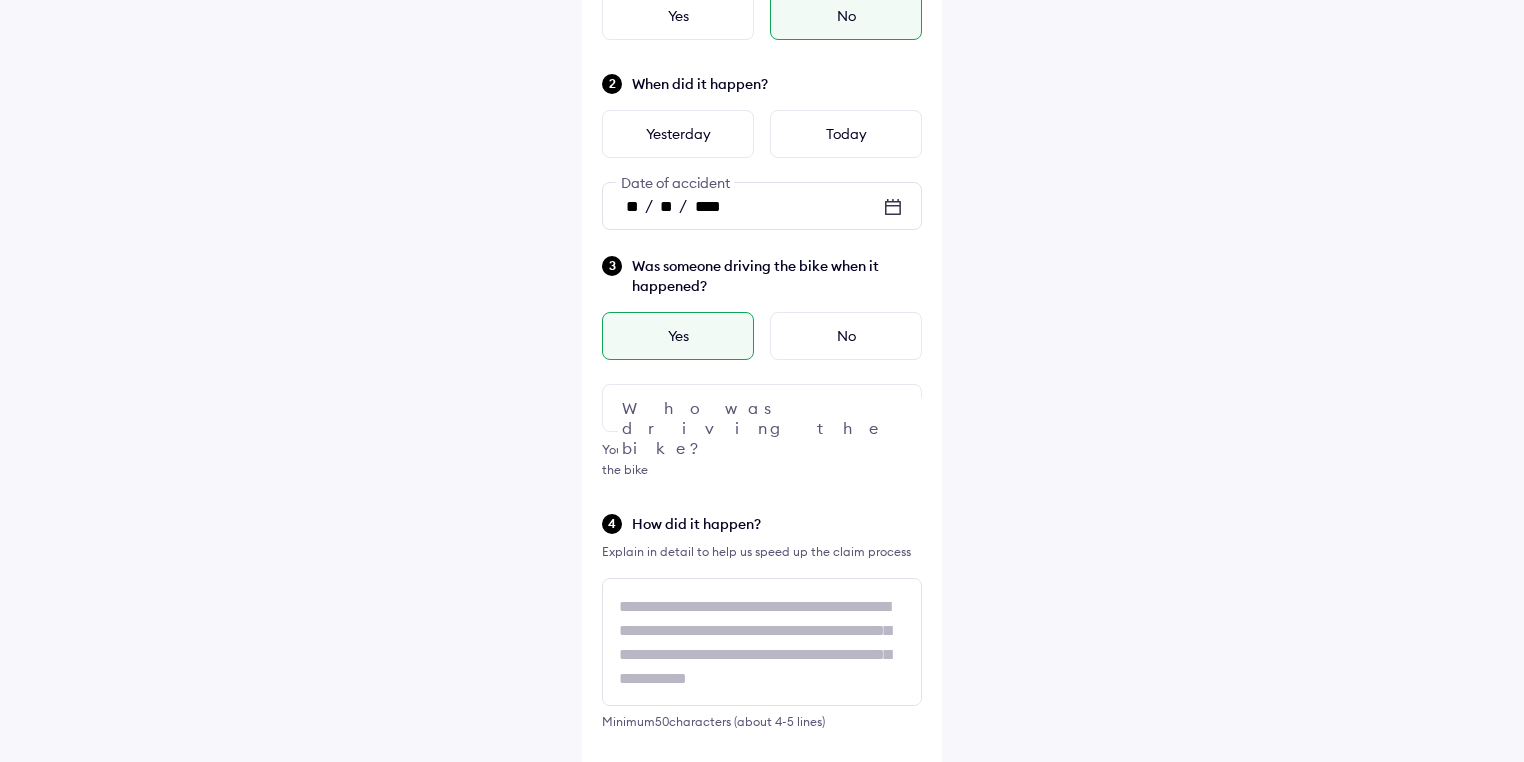 click at bounding box center [762, 408] 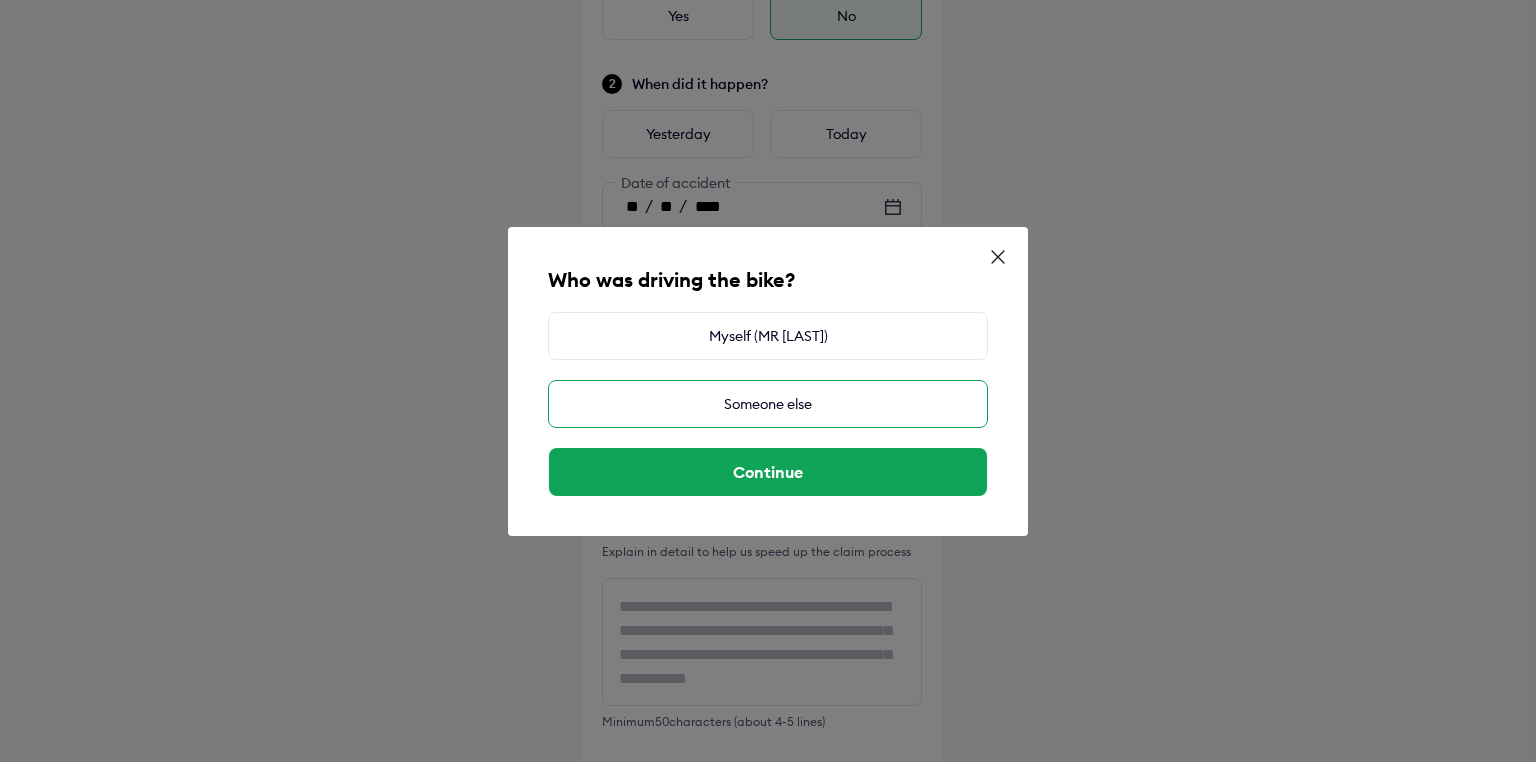 click on "Someone else" at bounding box center (768, 404) 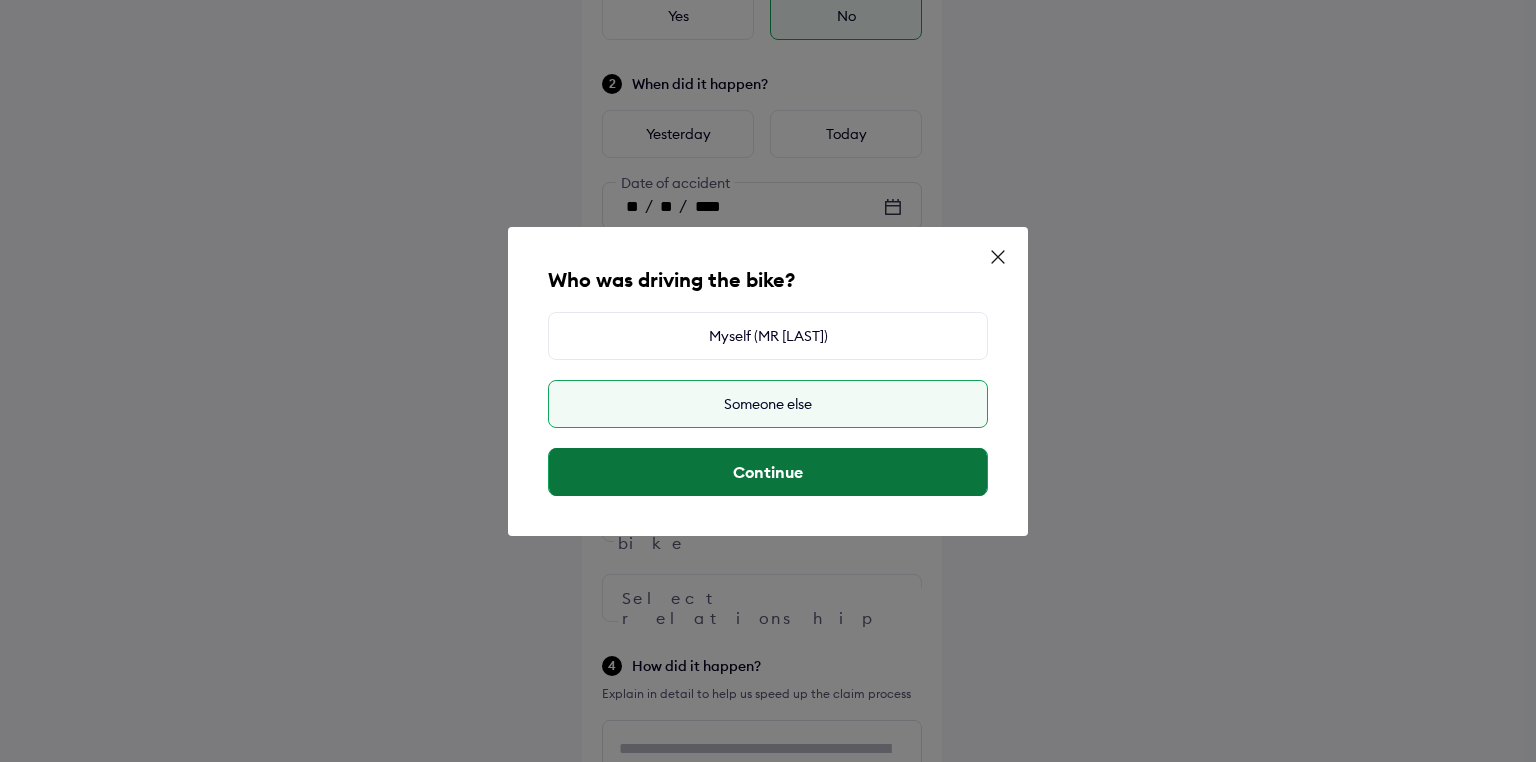 click on "Continue" at bounding box center (768, 472) 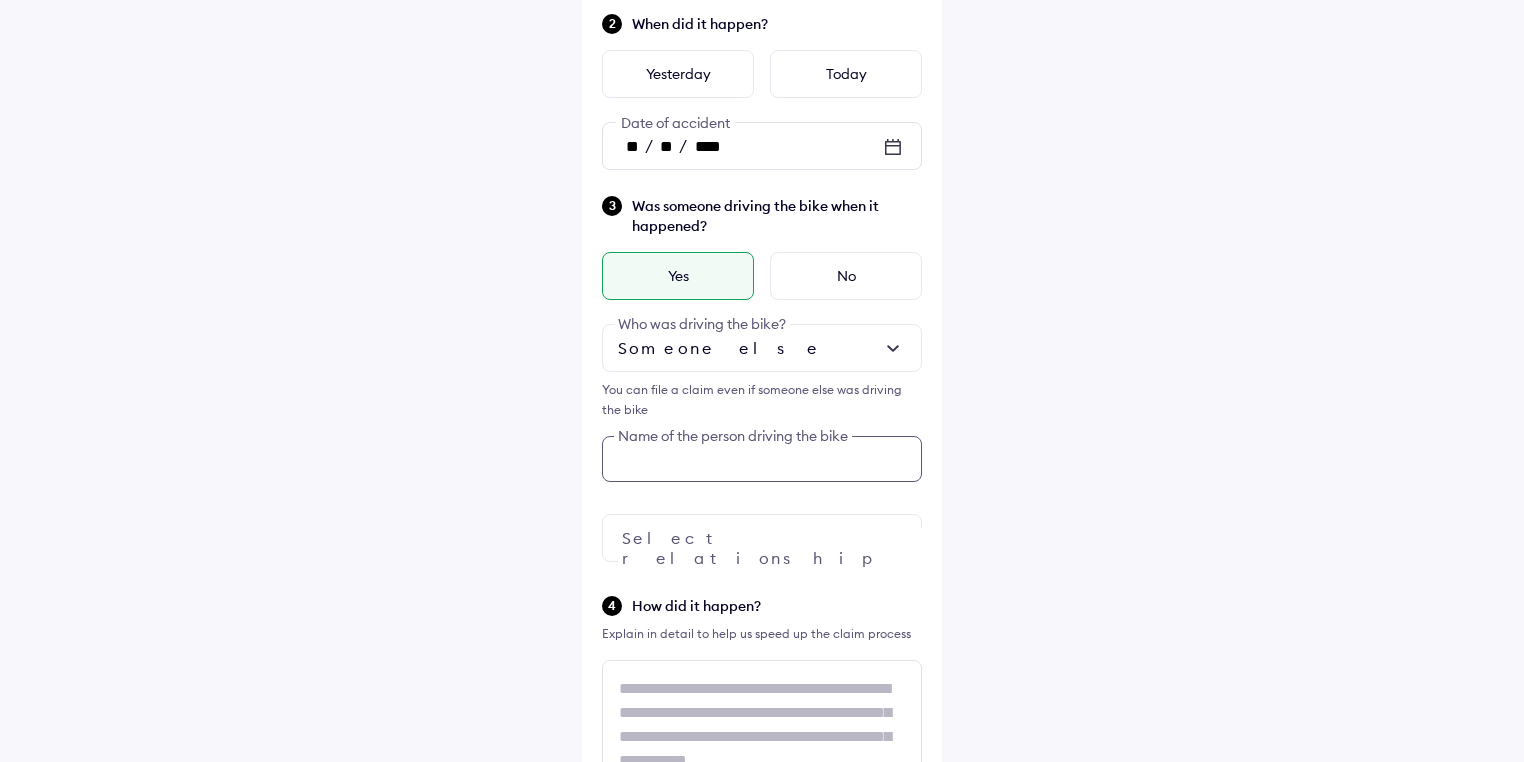click on "Was someone driving the bike when it happened? Yes No Someone else Who was driving the bike? You can file a claim even if someone else was driving the bike  Name of the person driving the bike Select relationship" at bounding box center [762, 378] 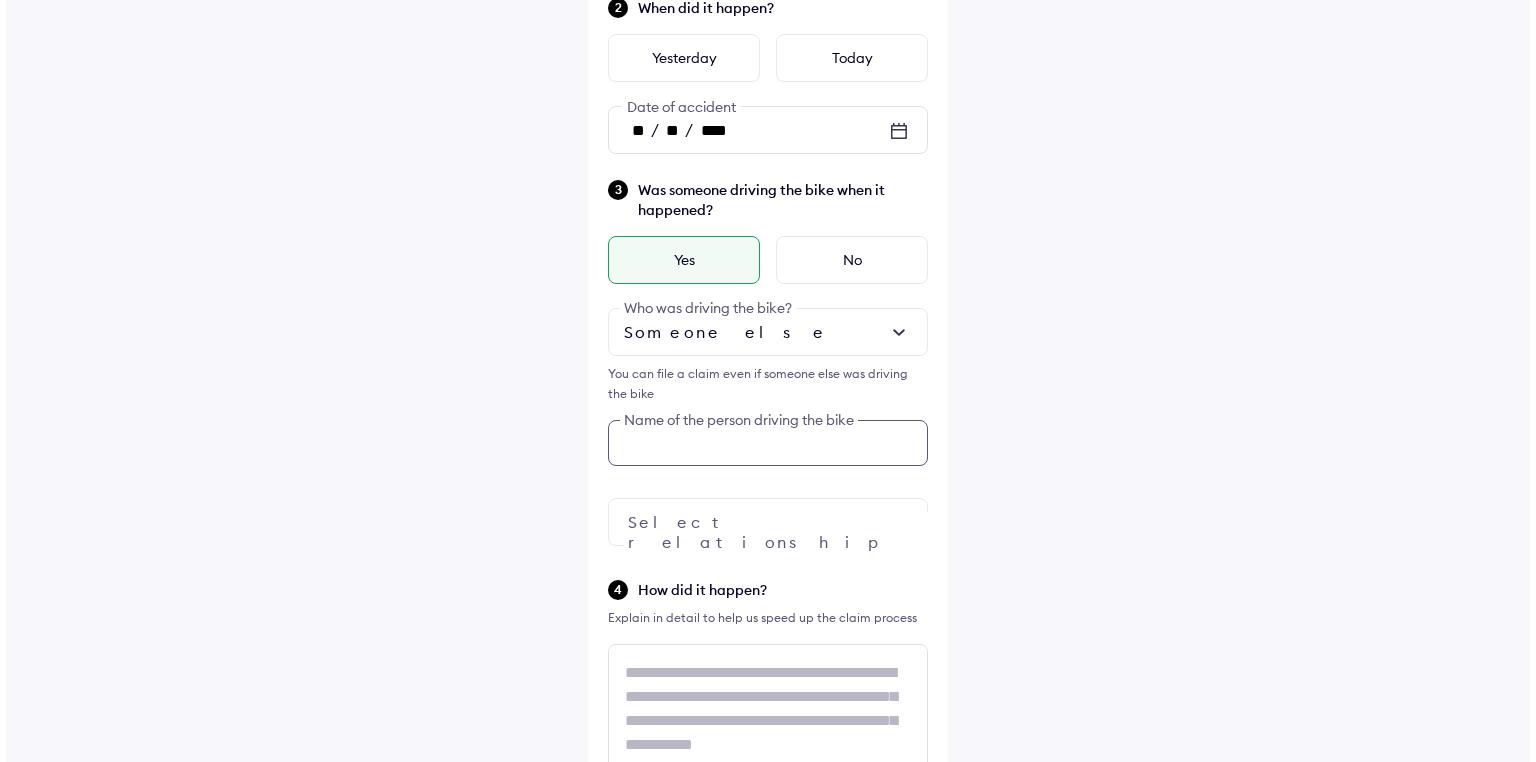 scroll, scrollTop: 377, scrollLeft: 0, axis: vertical 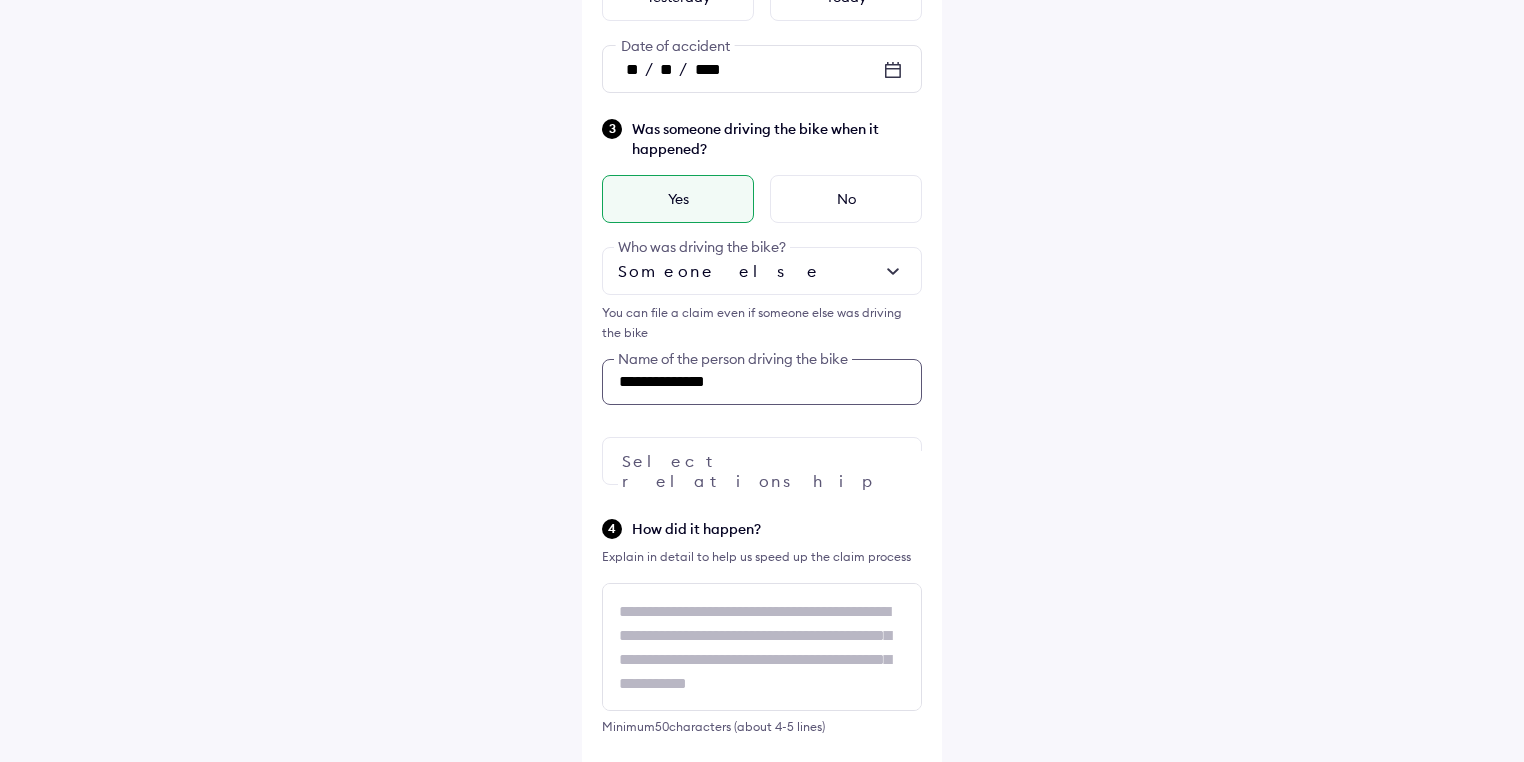 type on "**********" 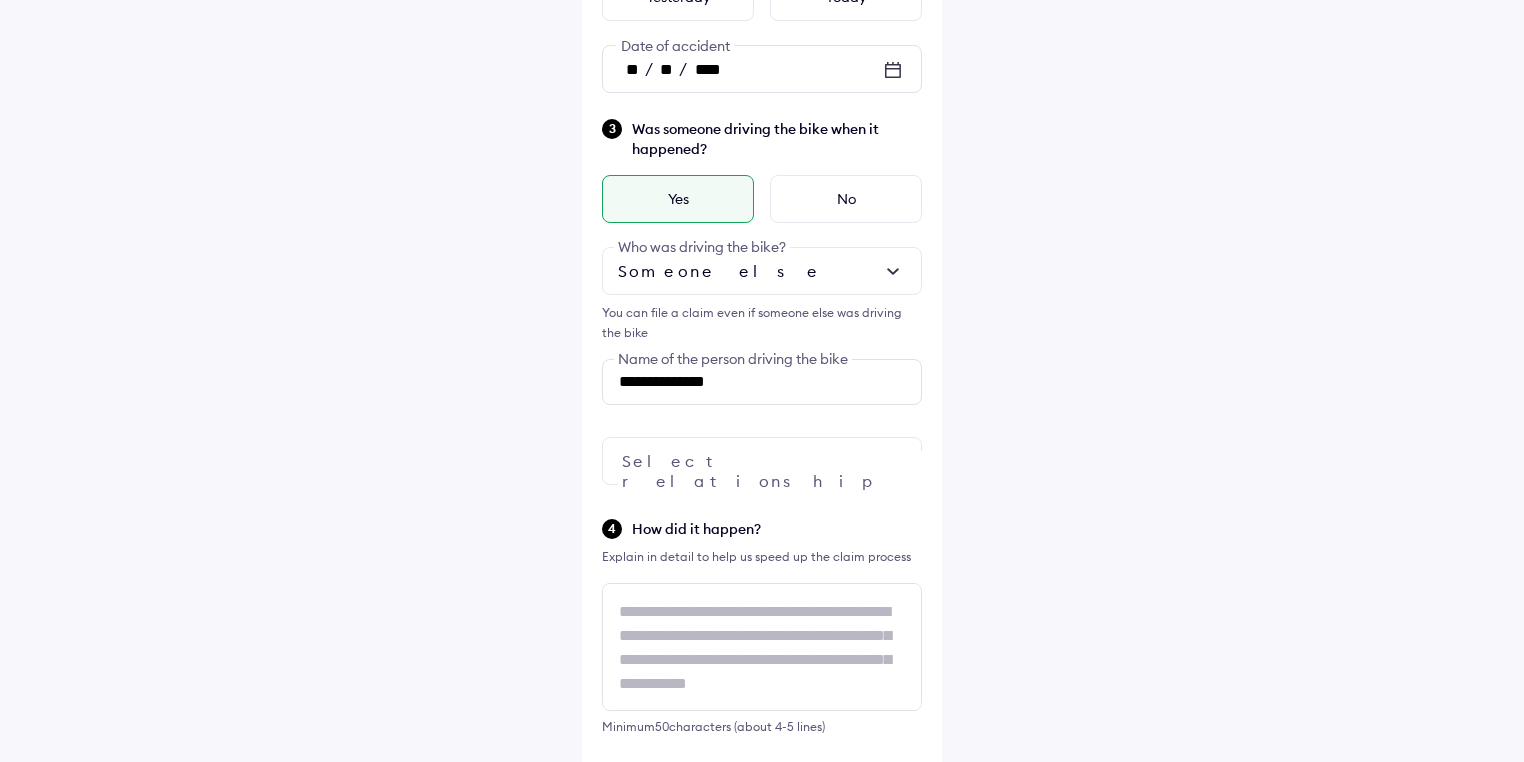 click on "**********" at bounding box center (762, 355) 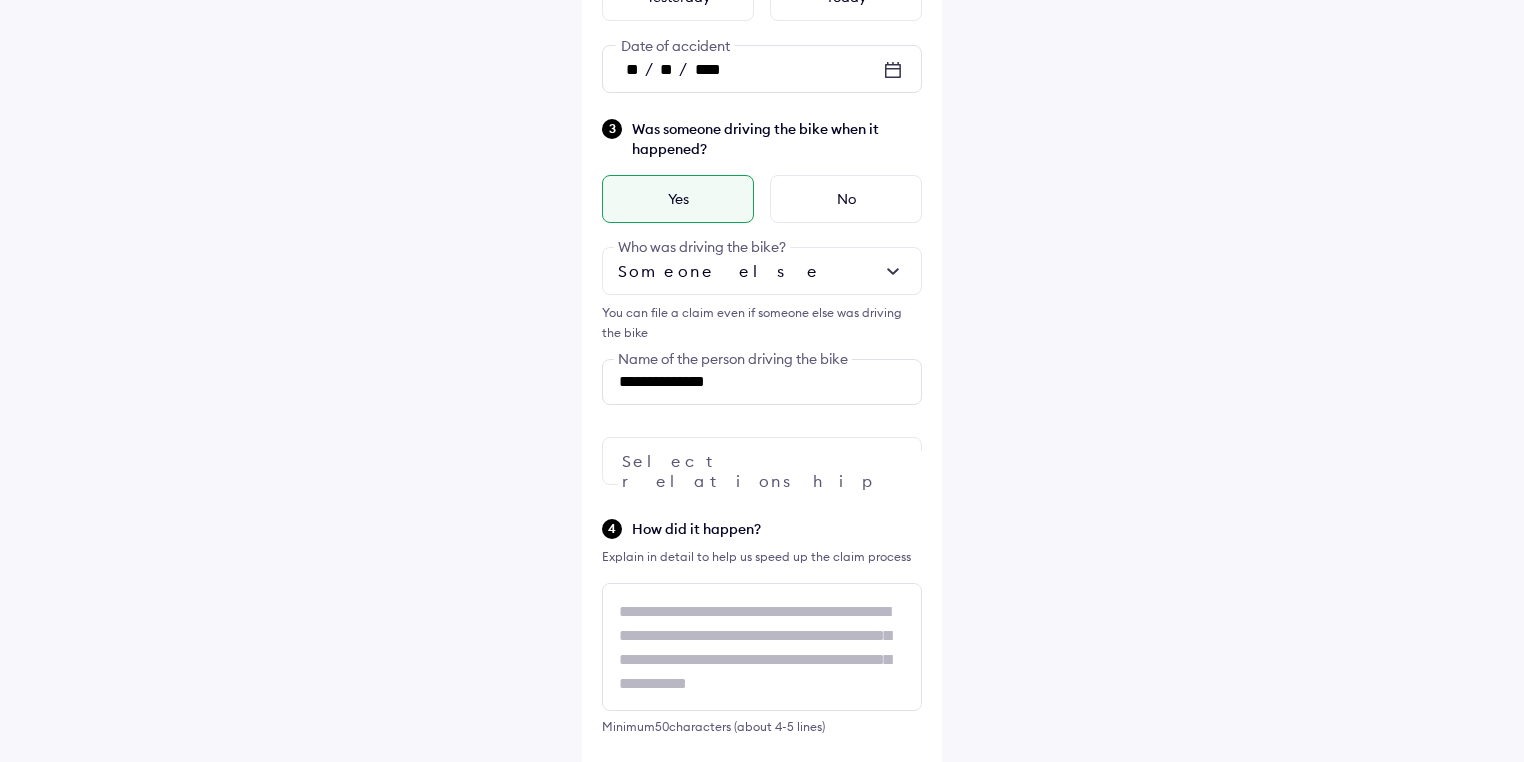 click at bounding box center [762, 461] 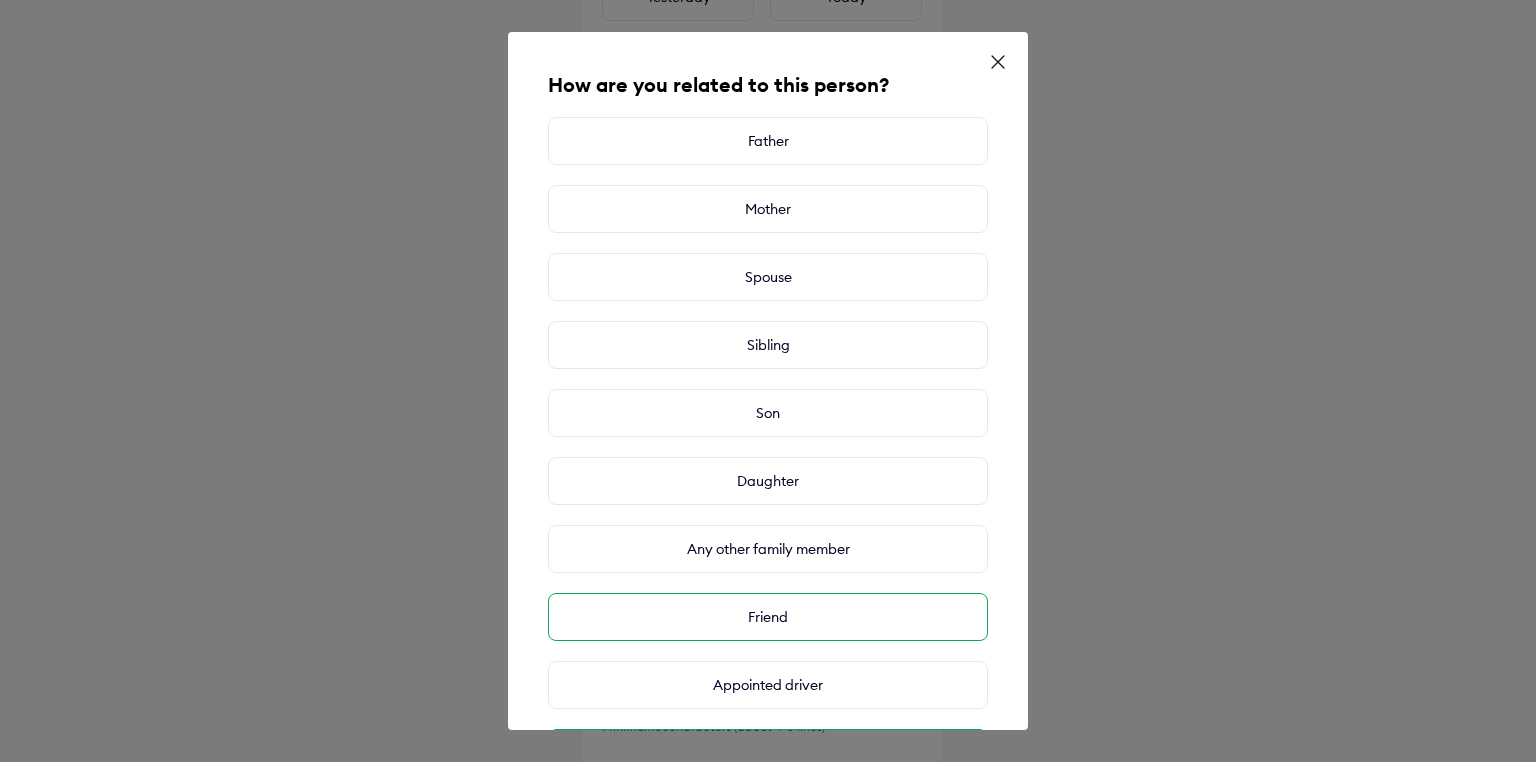 click on "Friend" at bounding box center [768, 617] 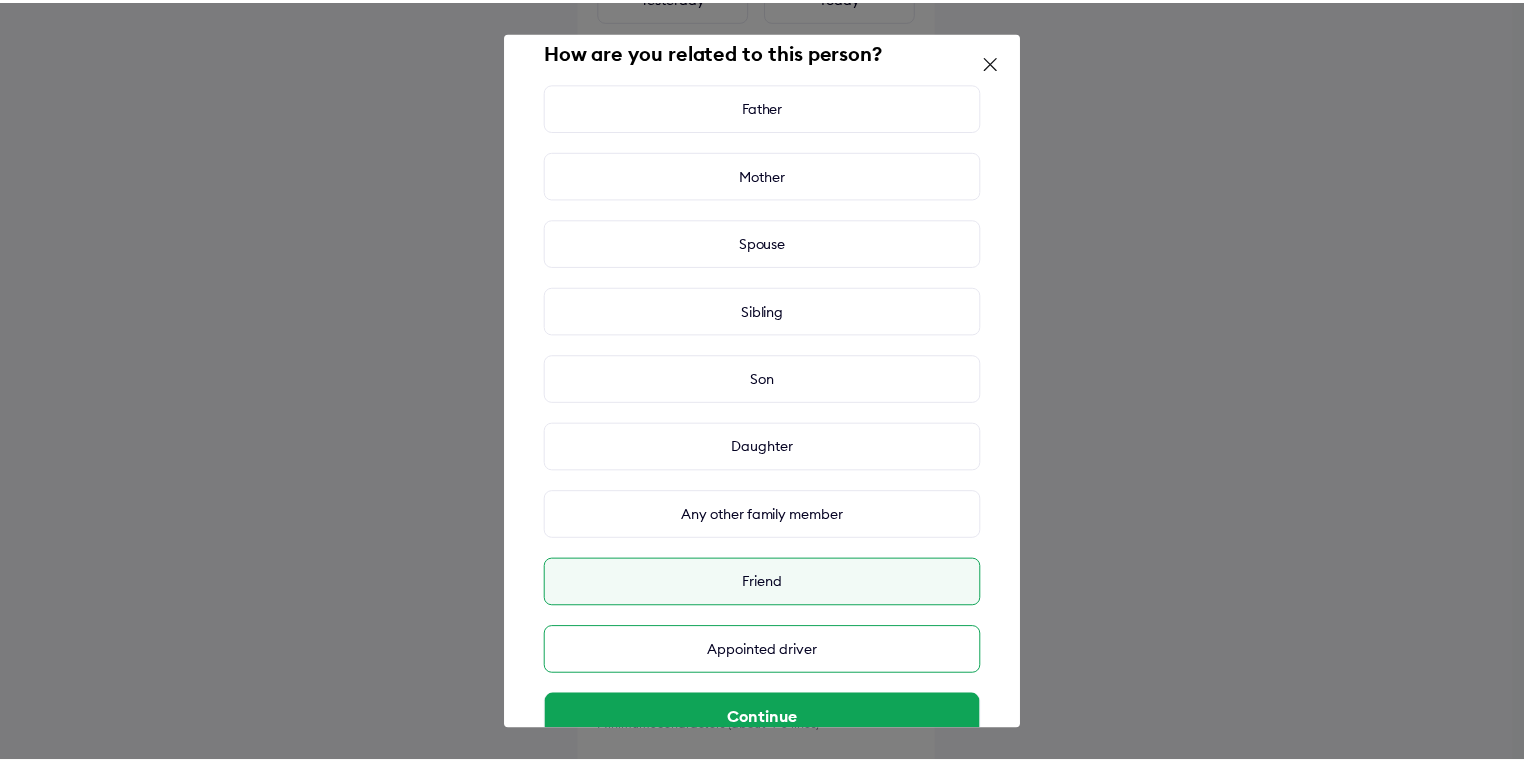 scroll, scrollTop: 87, scrollLeft: 0, axis: vertical 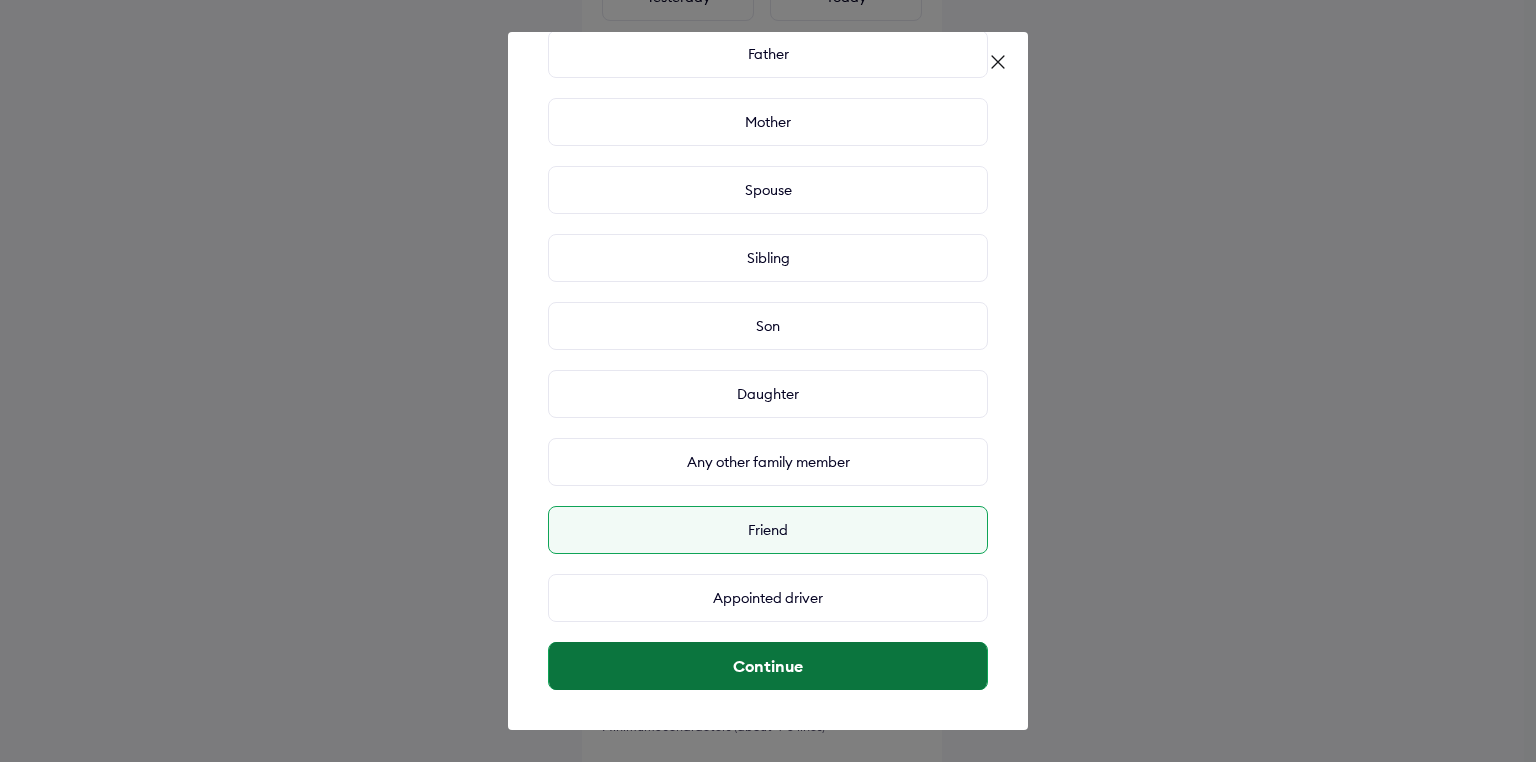 click on "Continue" at bounding box center [768, 666] 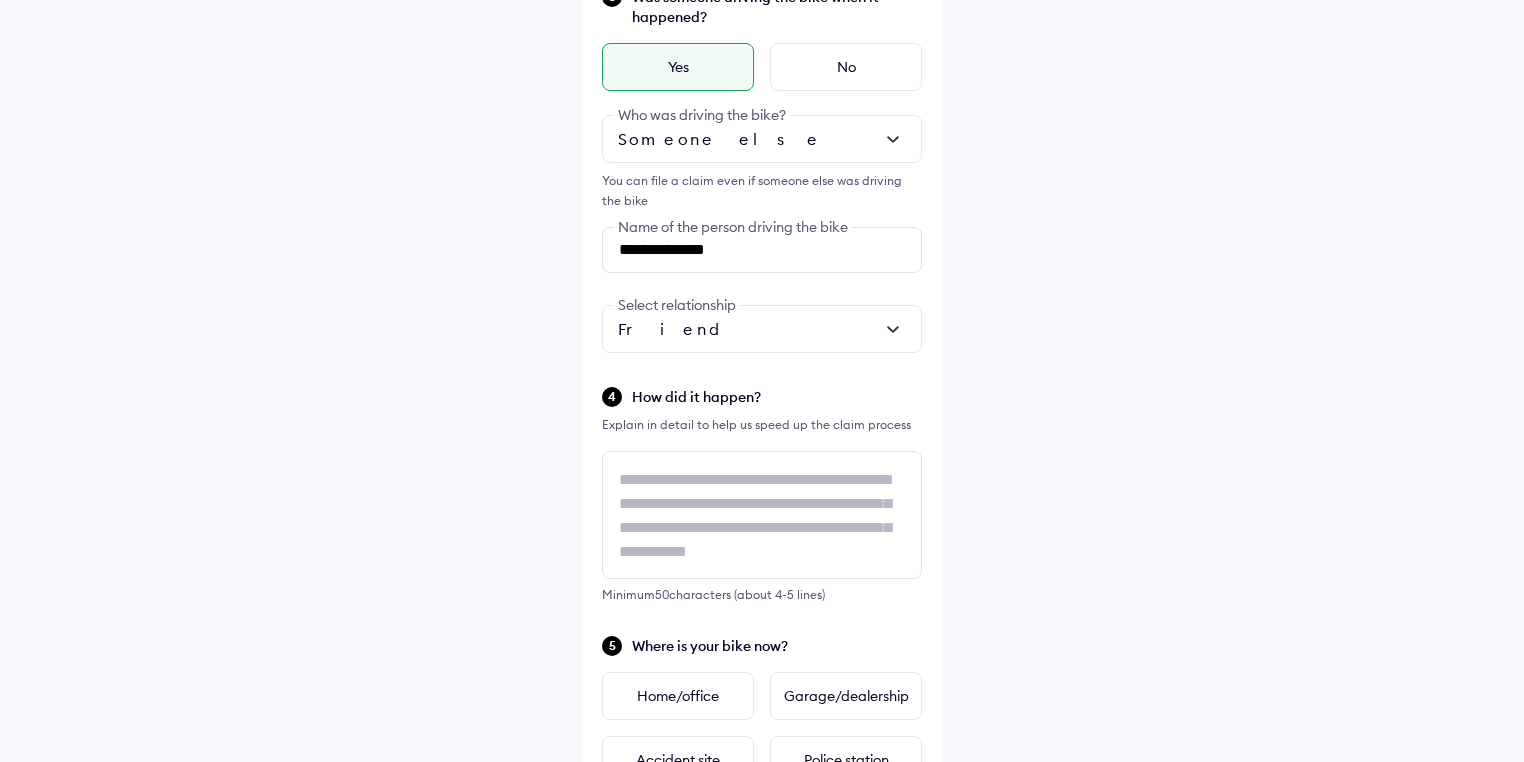 scroll, scrollTop: 617, scrollLeft: 0, axis: vertical 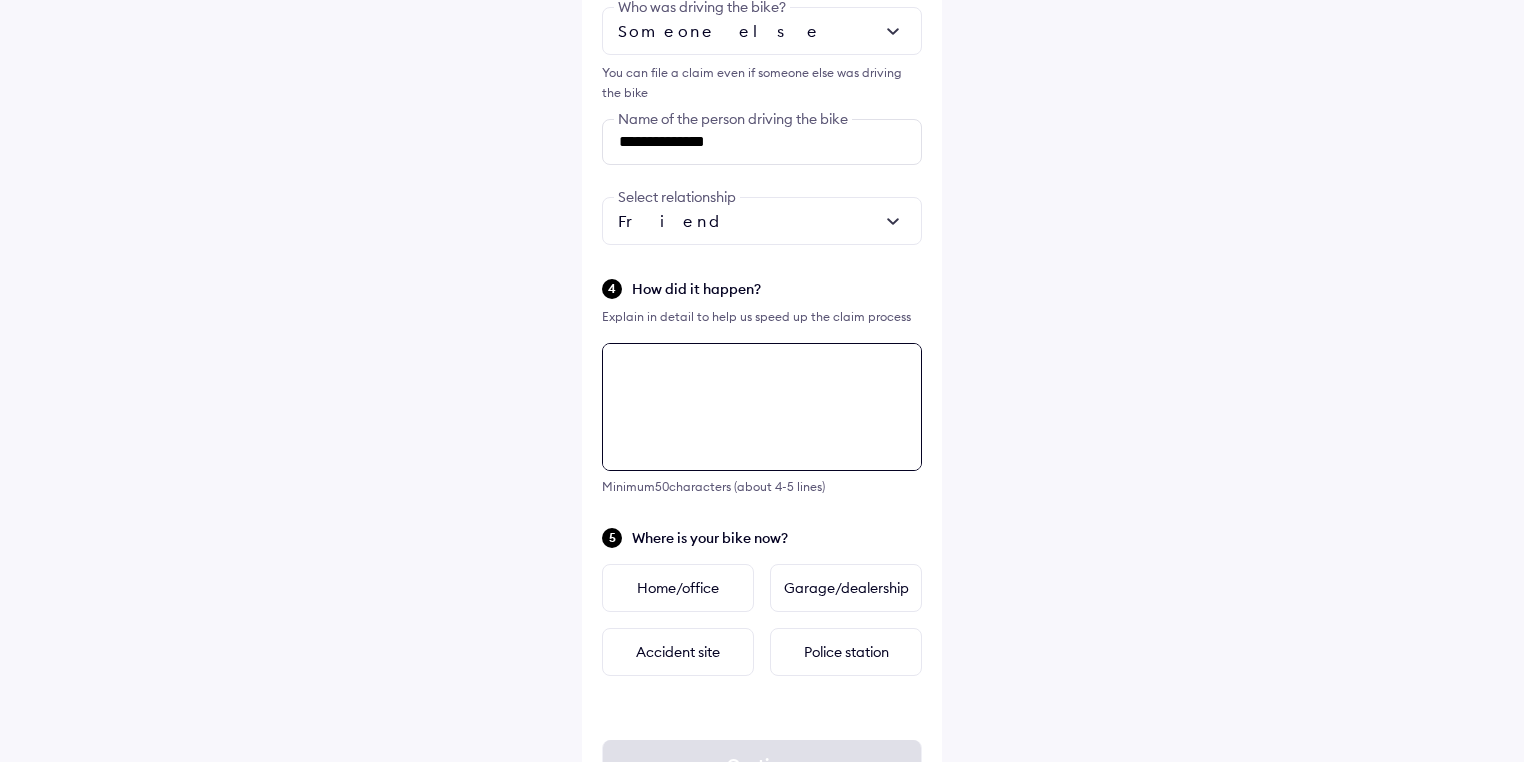 click at bounding box center [762, 407] 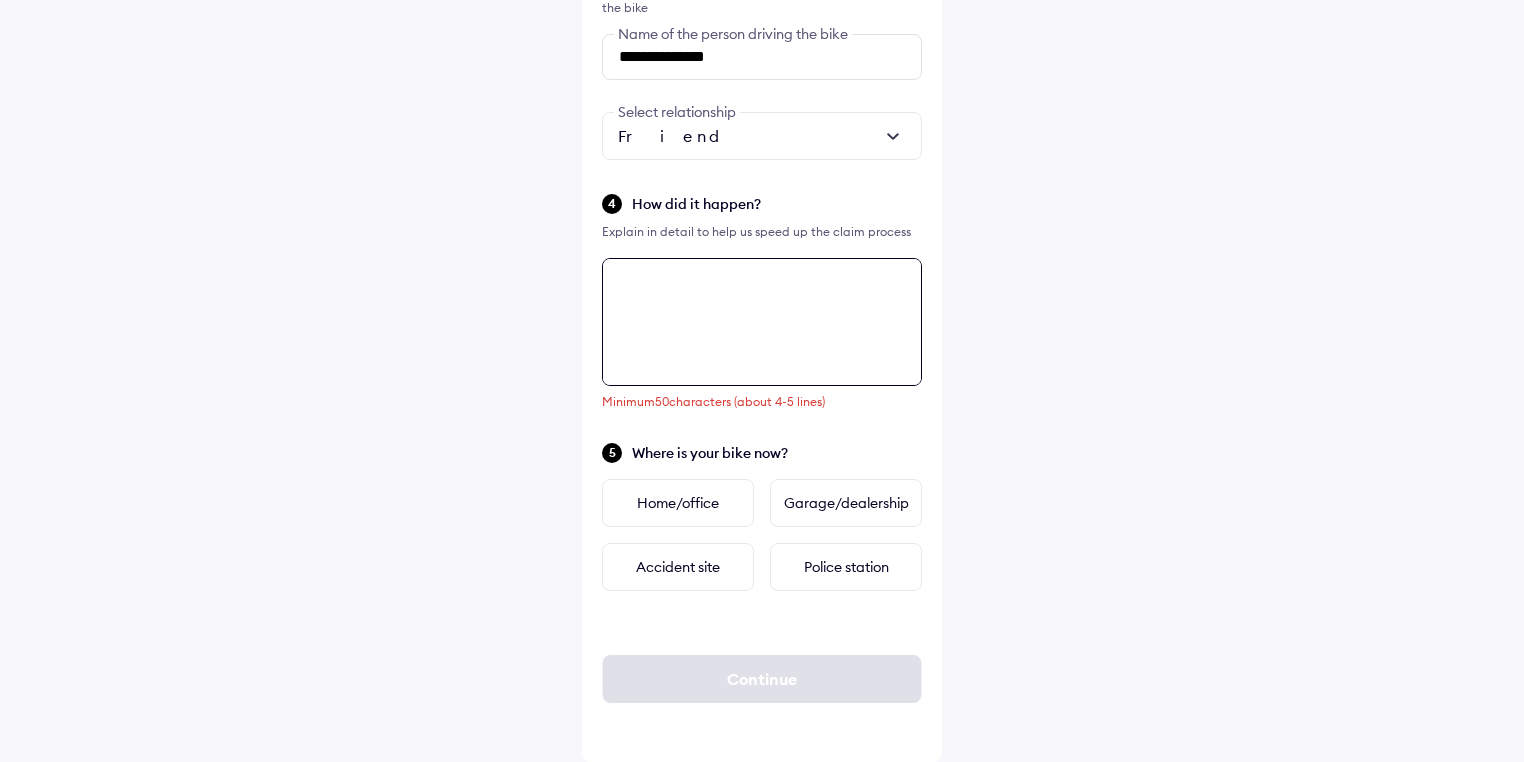 paste on "**********" 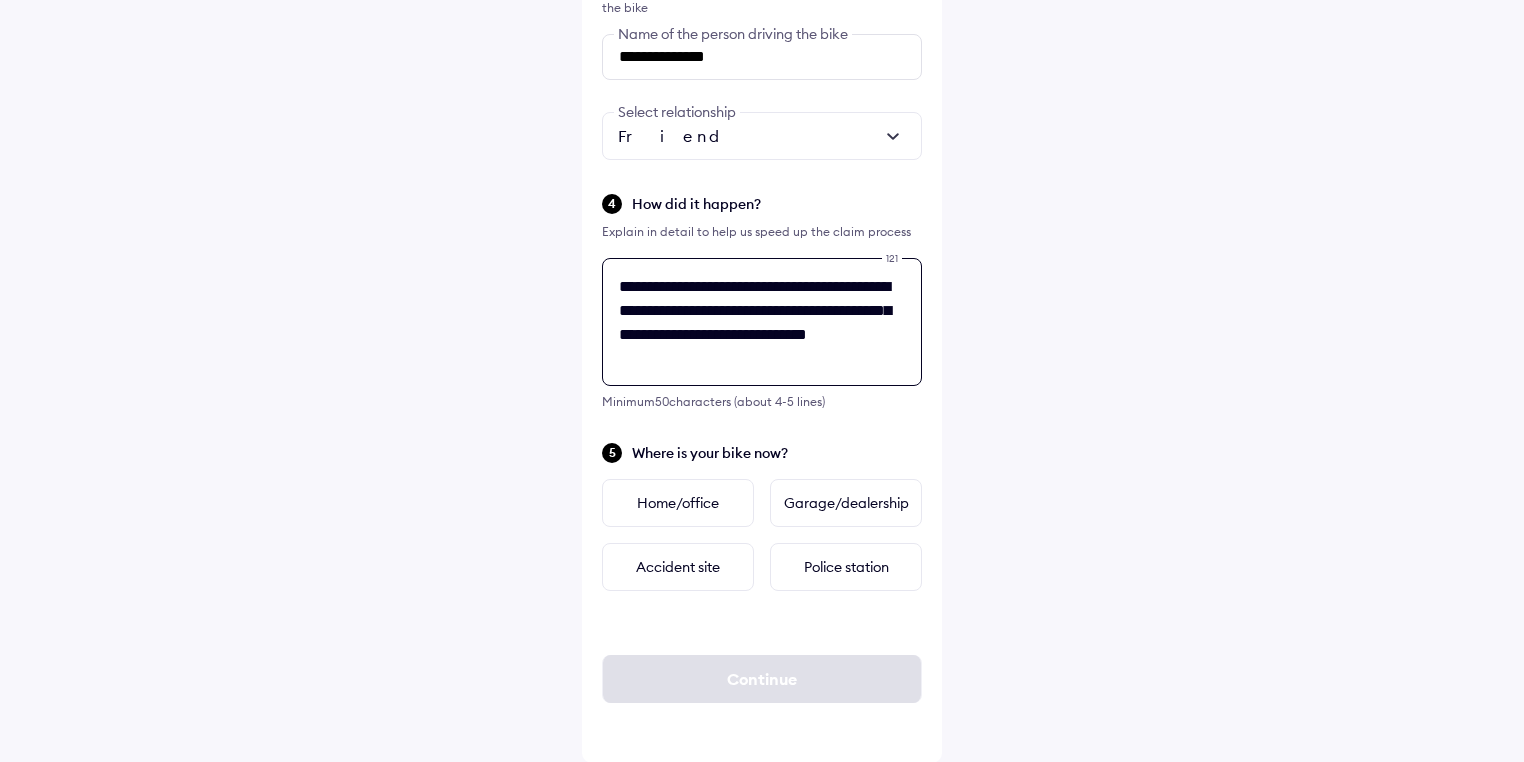type on "**********" 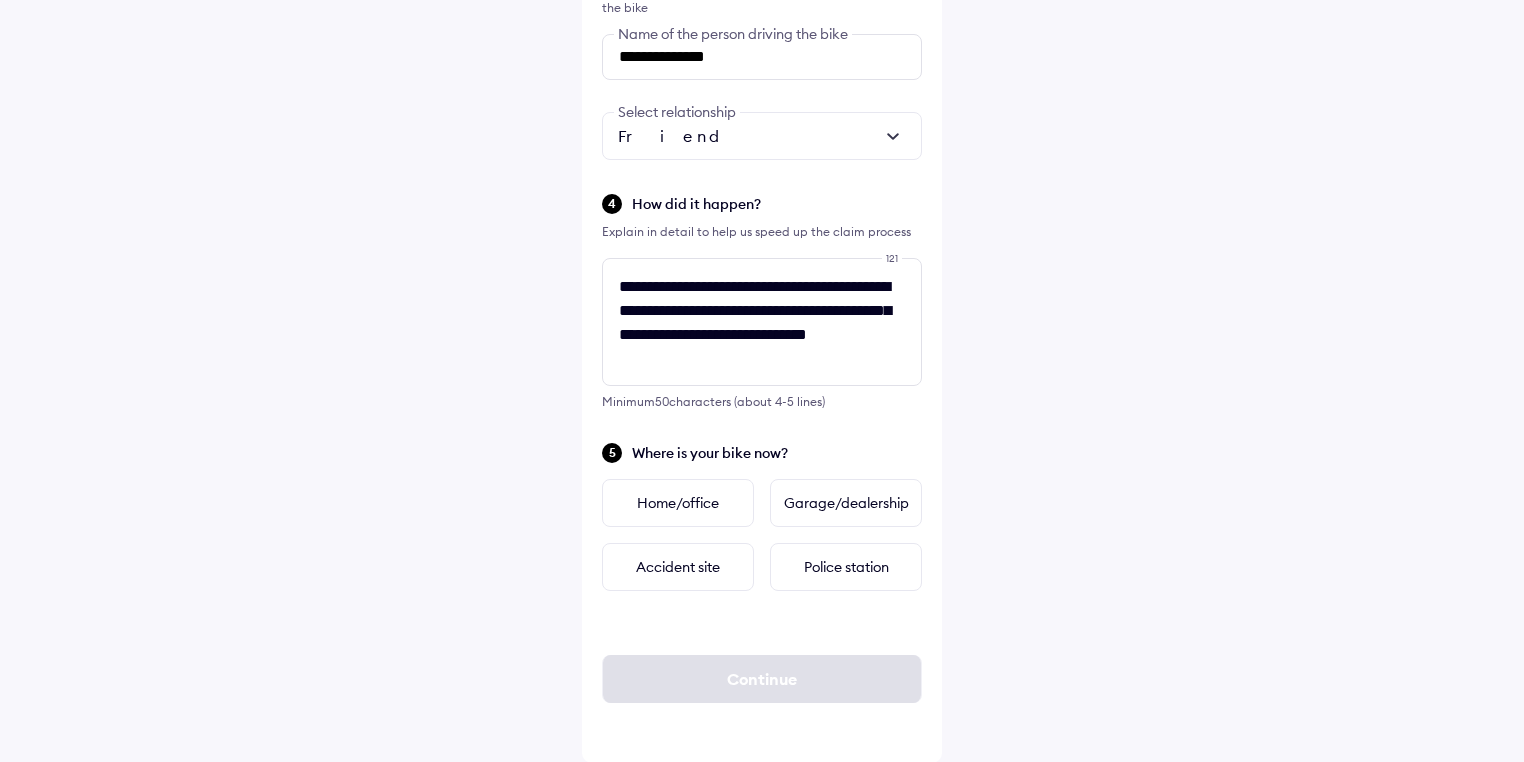 click on "**********" at bounding box center [762, 77] 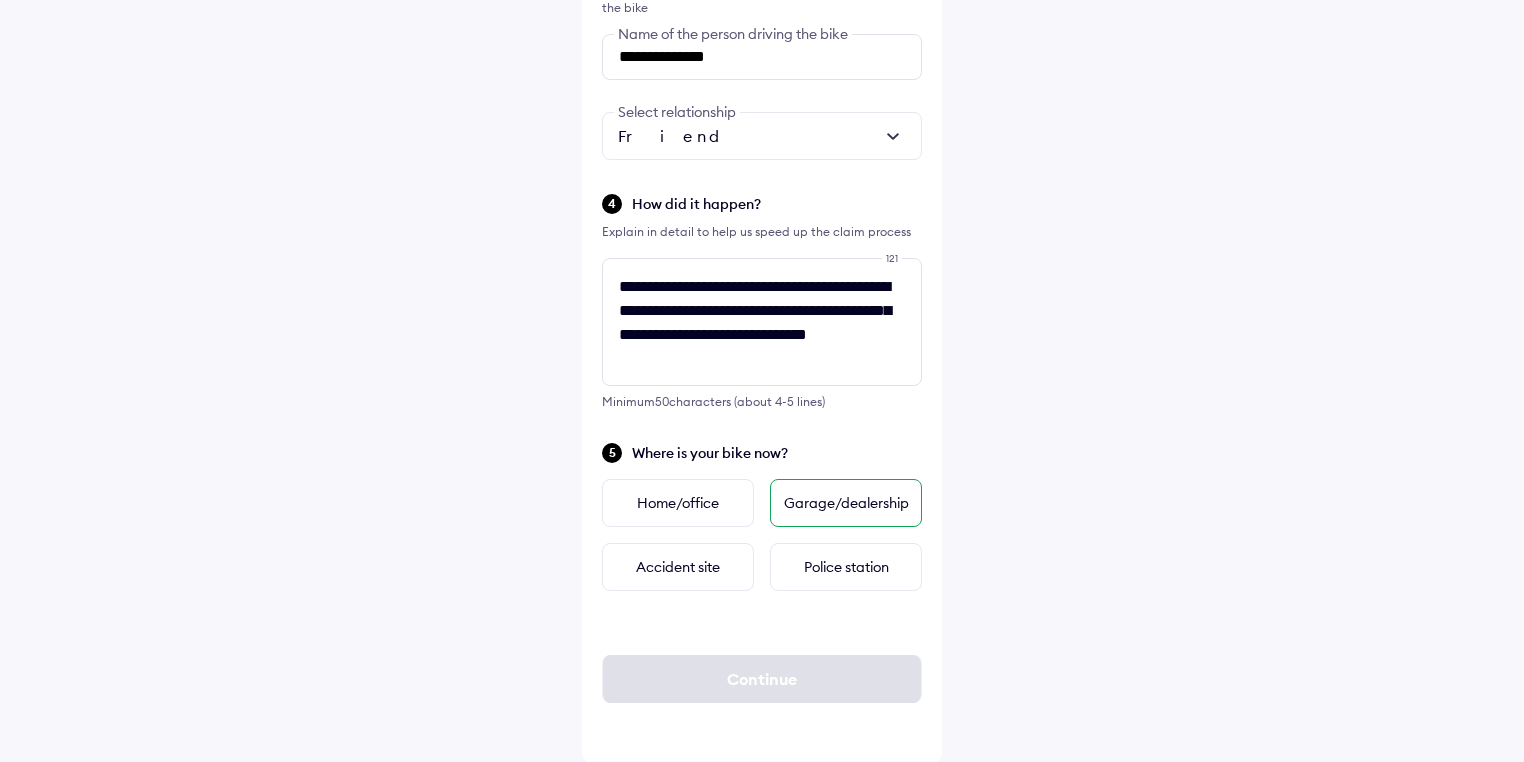 click on "Garage/dealership" at bounding box center [846, 503] 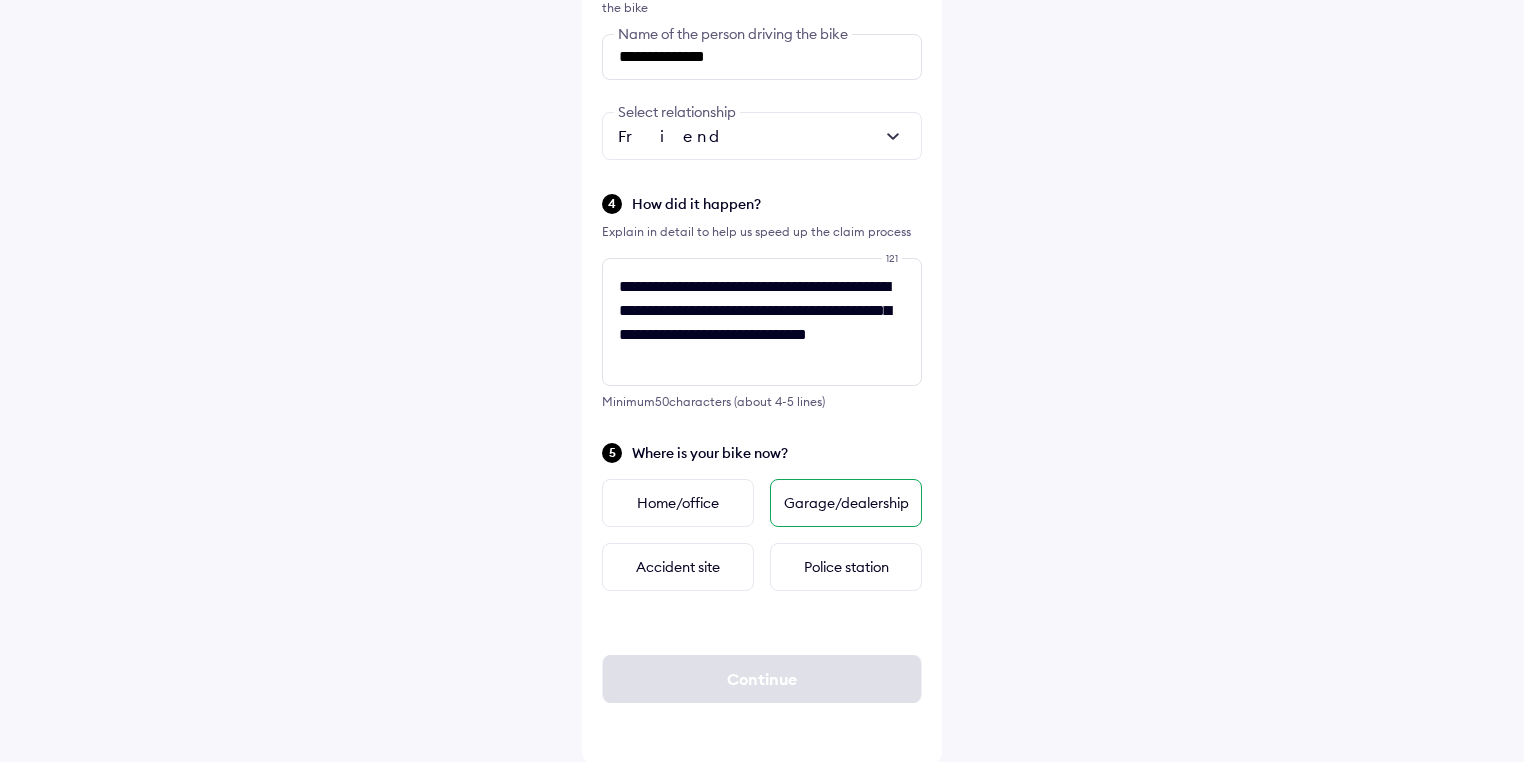 scroll, scrollTop: 0, scrollLeft: 0, axis: both 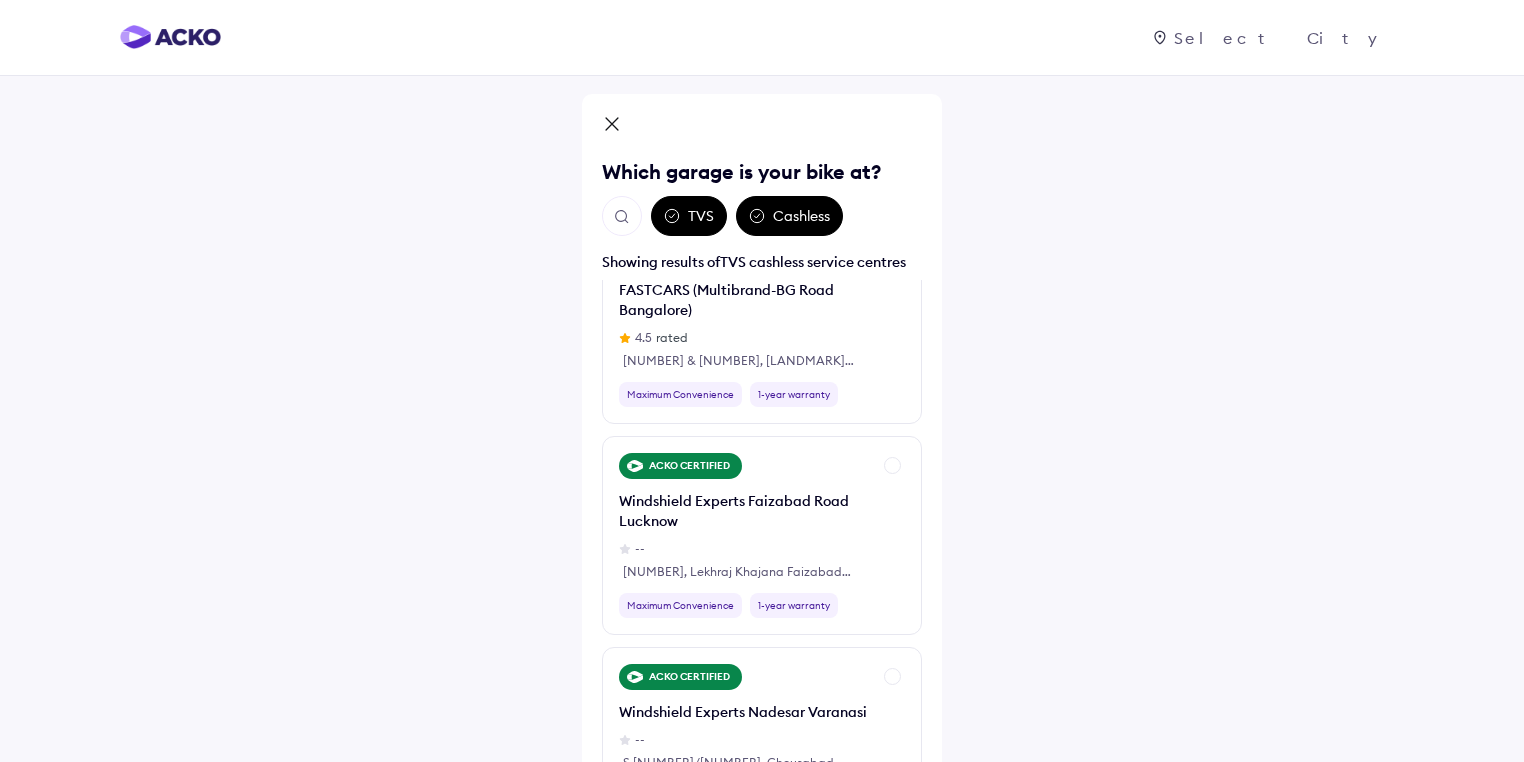 click 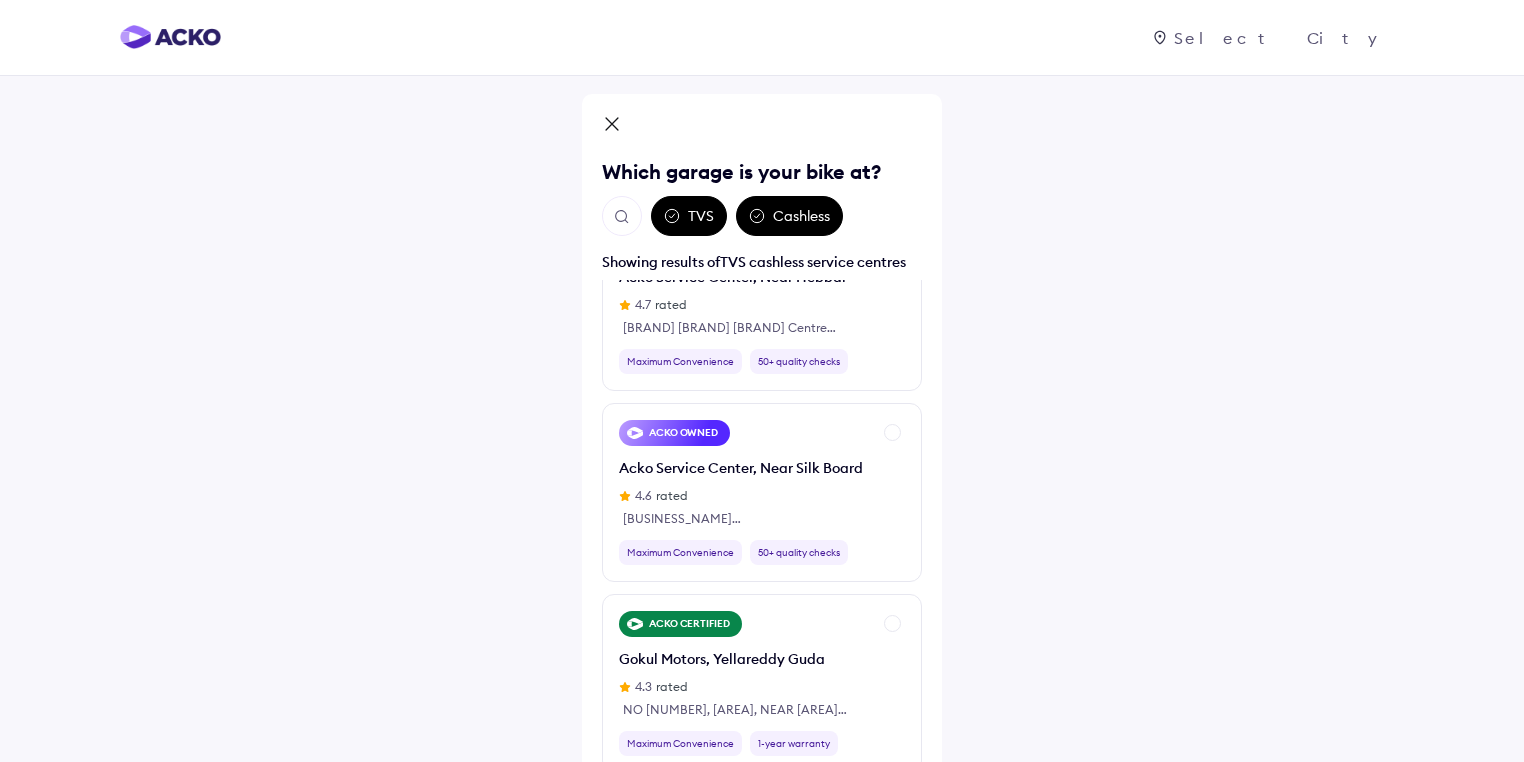 scroll, scrollTop: 0, scrollLeft: 0, axis: both 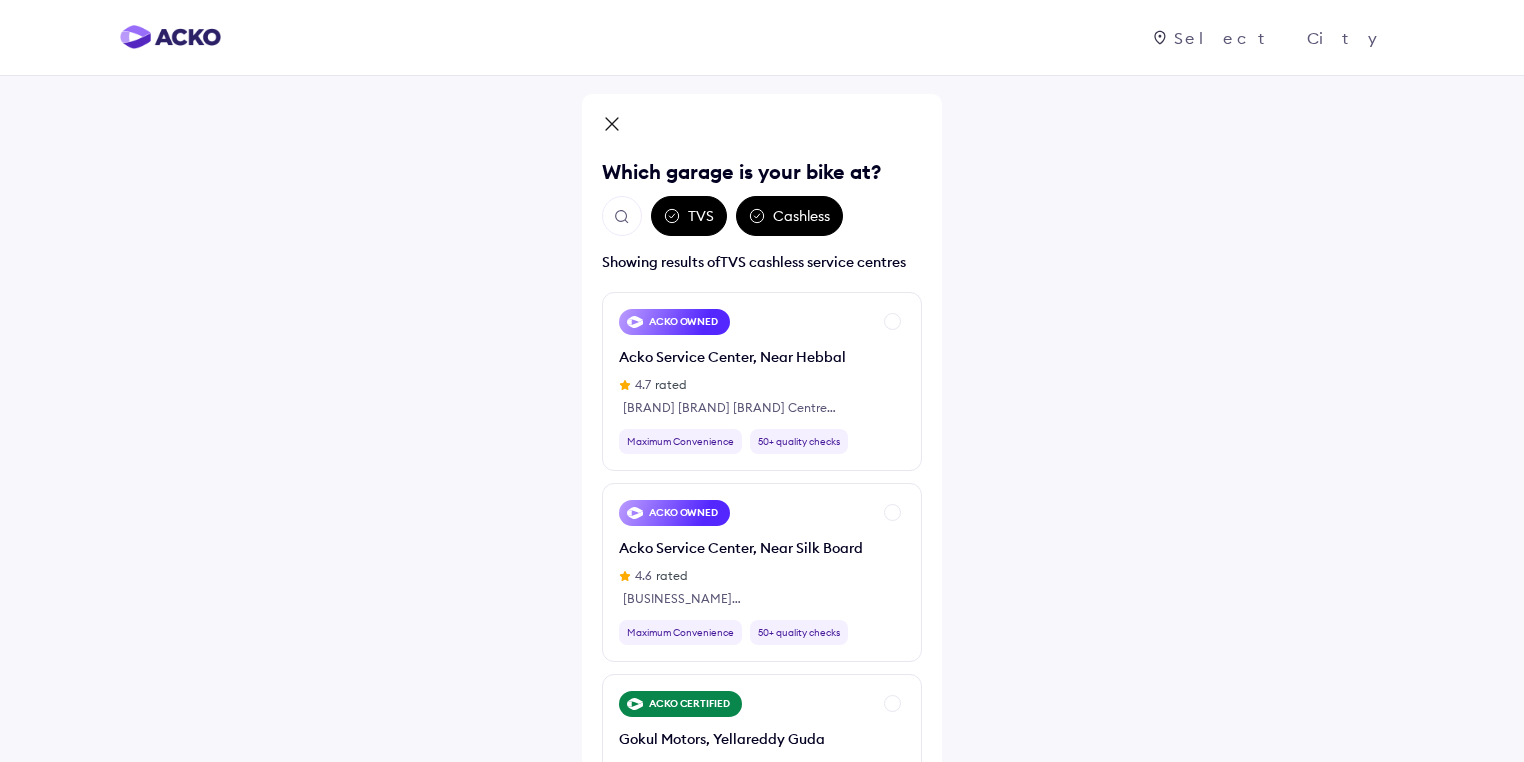 click at bounding box center (622, 217) 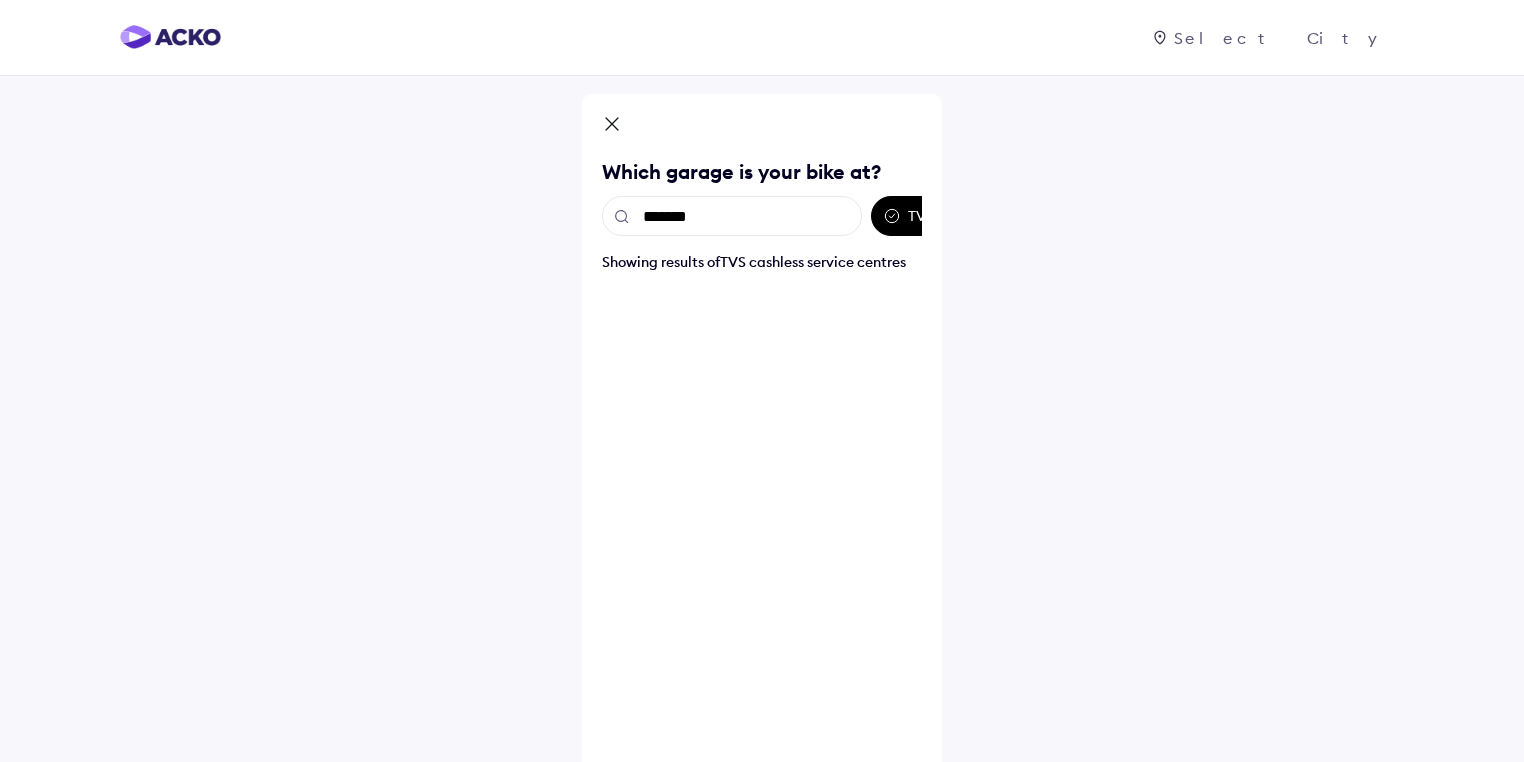 type on "*******" 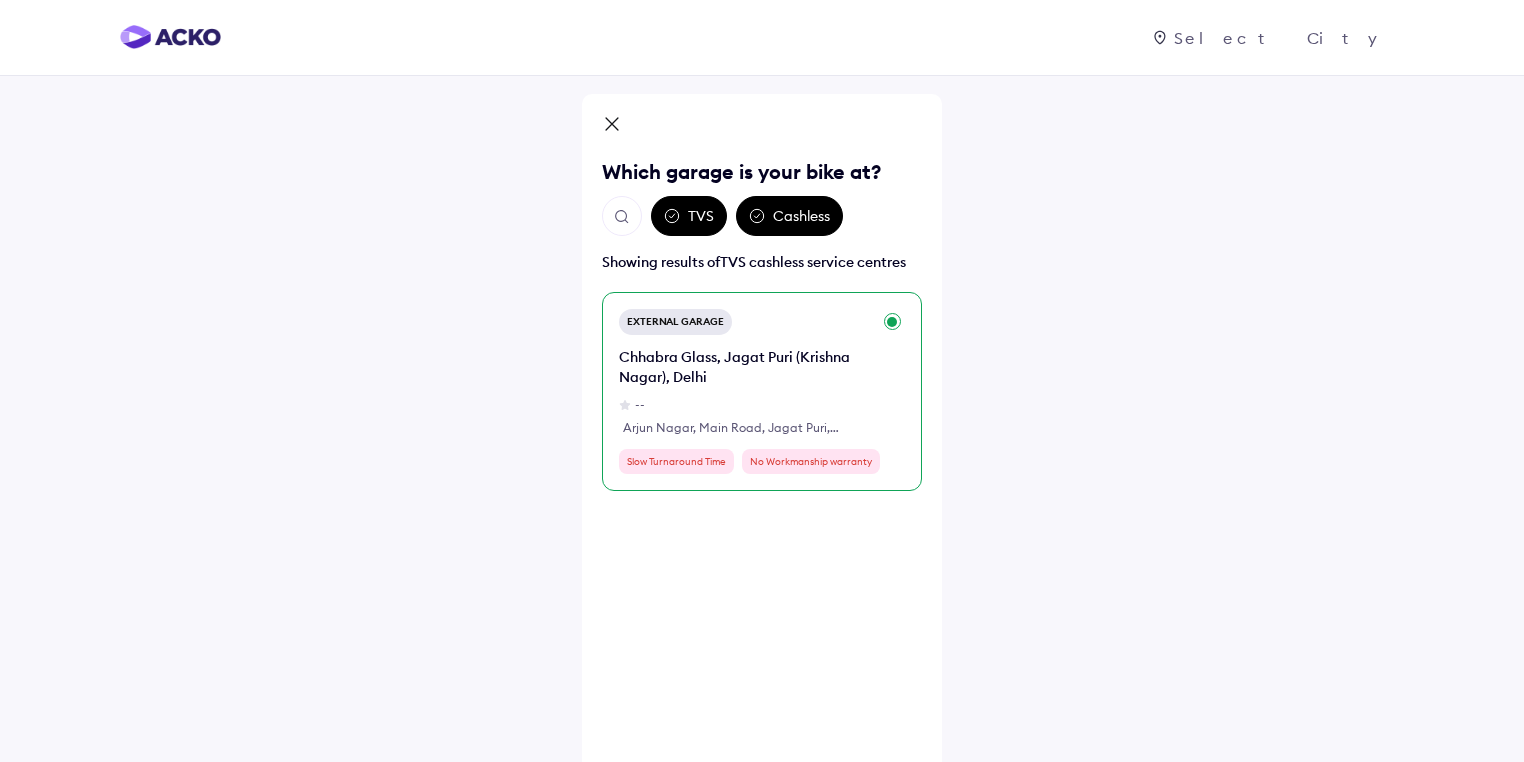 click on "Chhabra Glass, Jagat Puri (Krishna Nagar), Delhi" at bounding box center [745, 367] 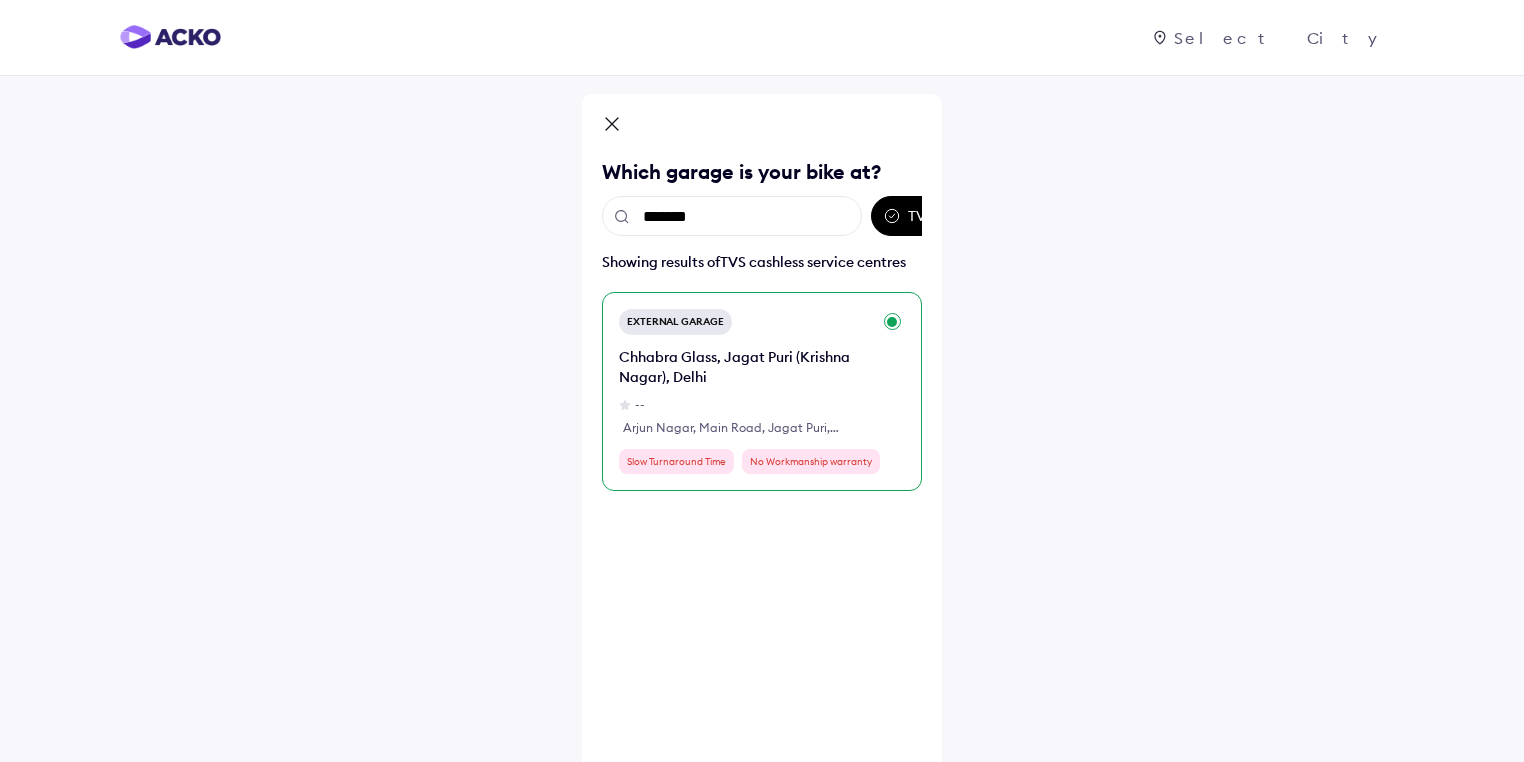 click on "*******" at bounding box center [732, 216] 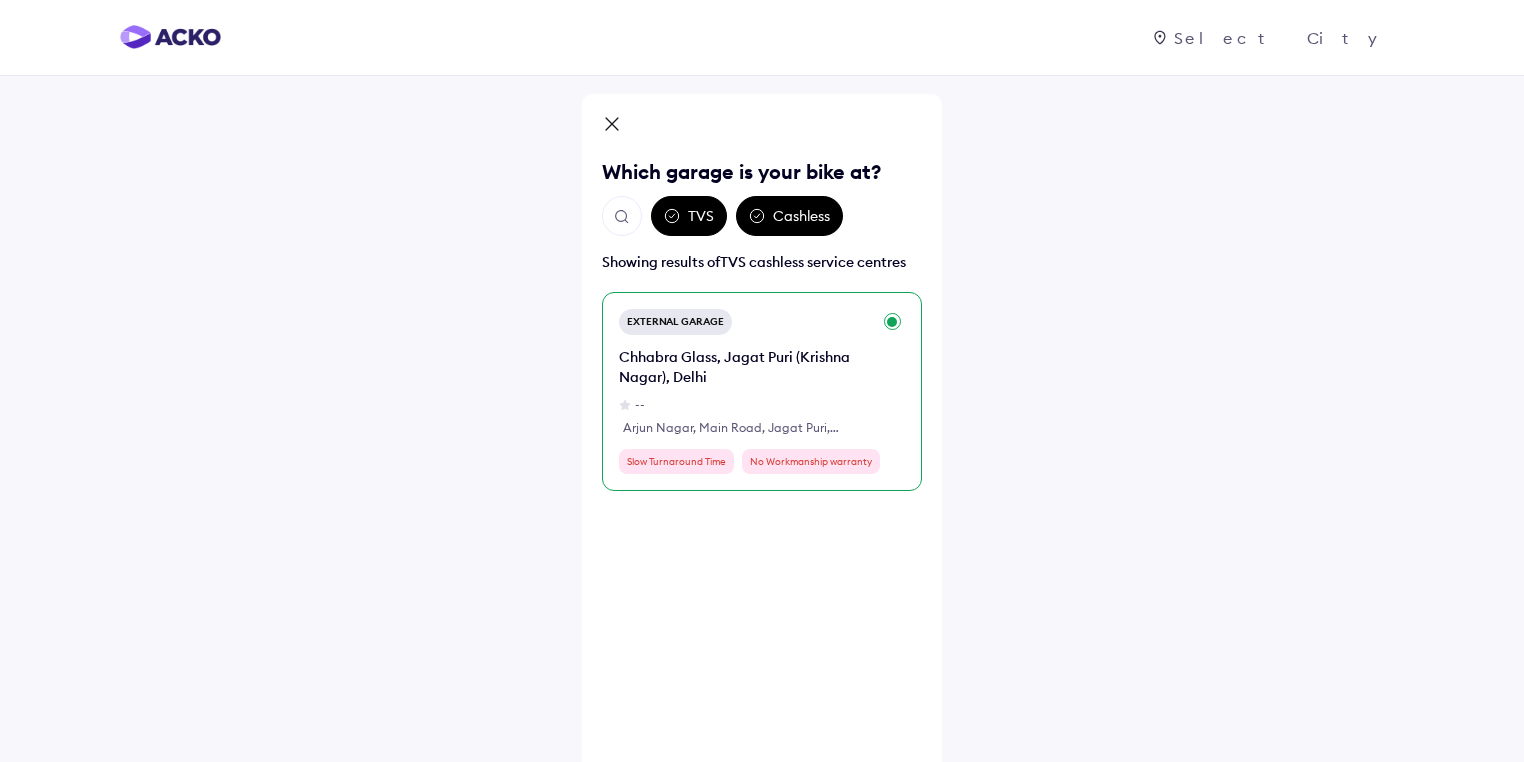 click on "TVS Cashless" at bounding box center (762, 216) 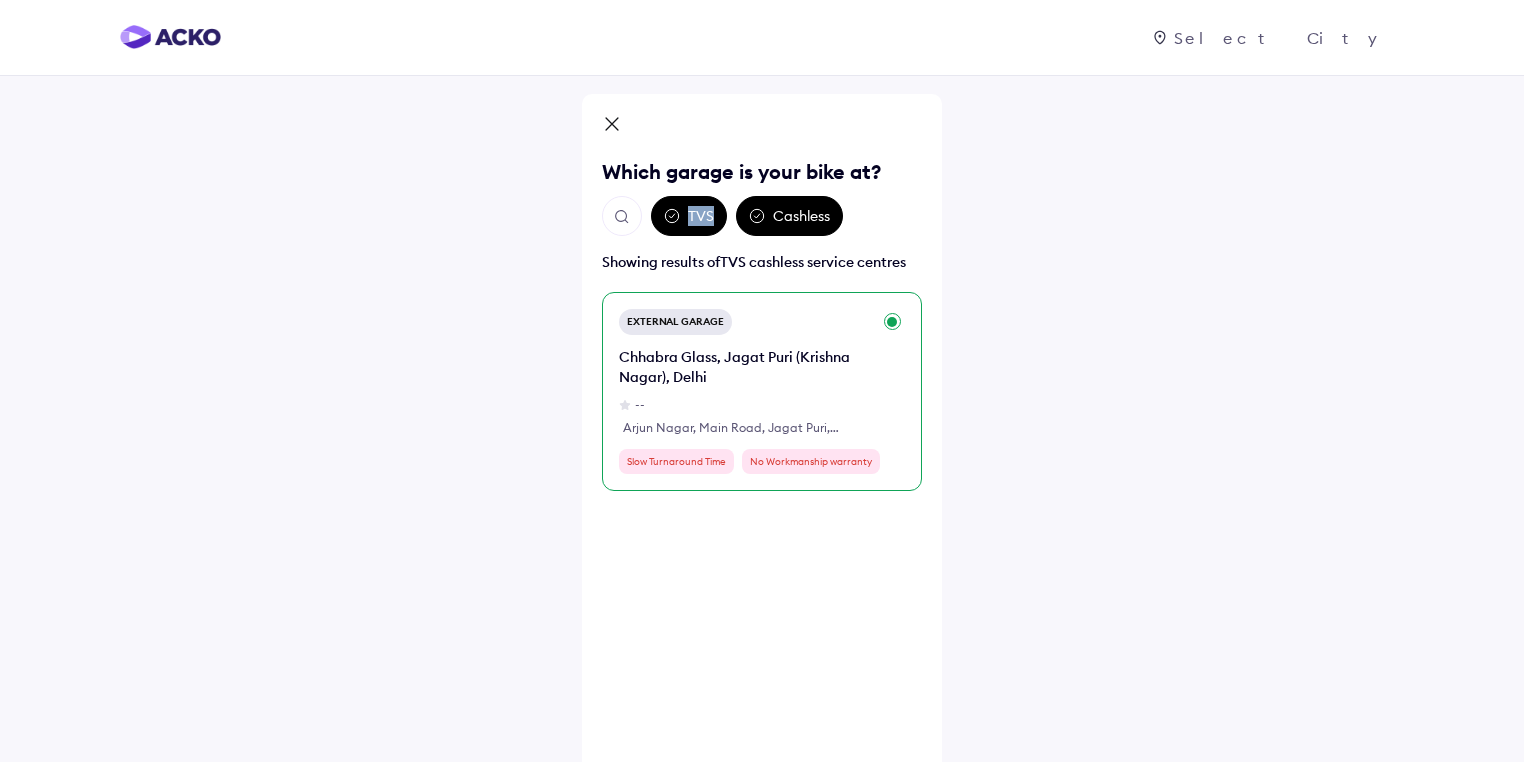 click 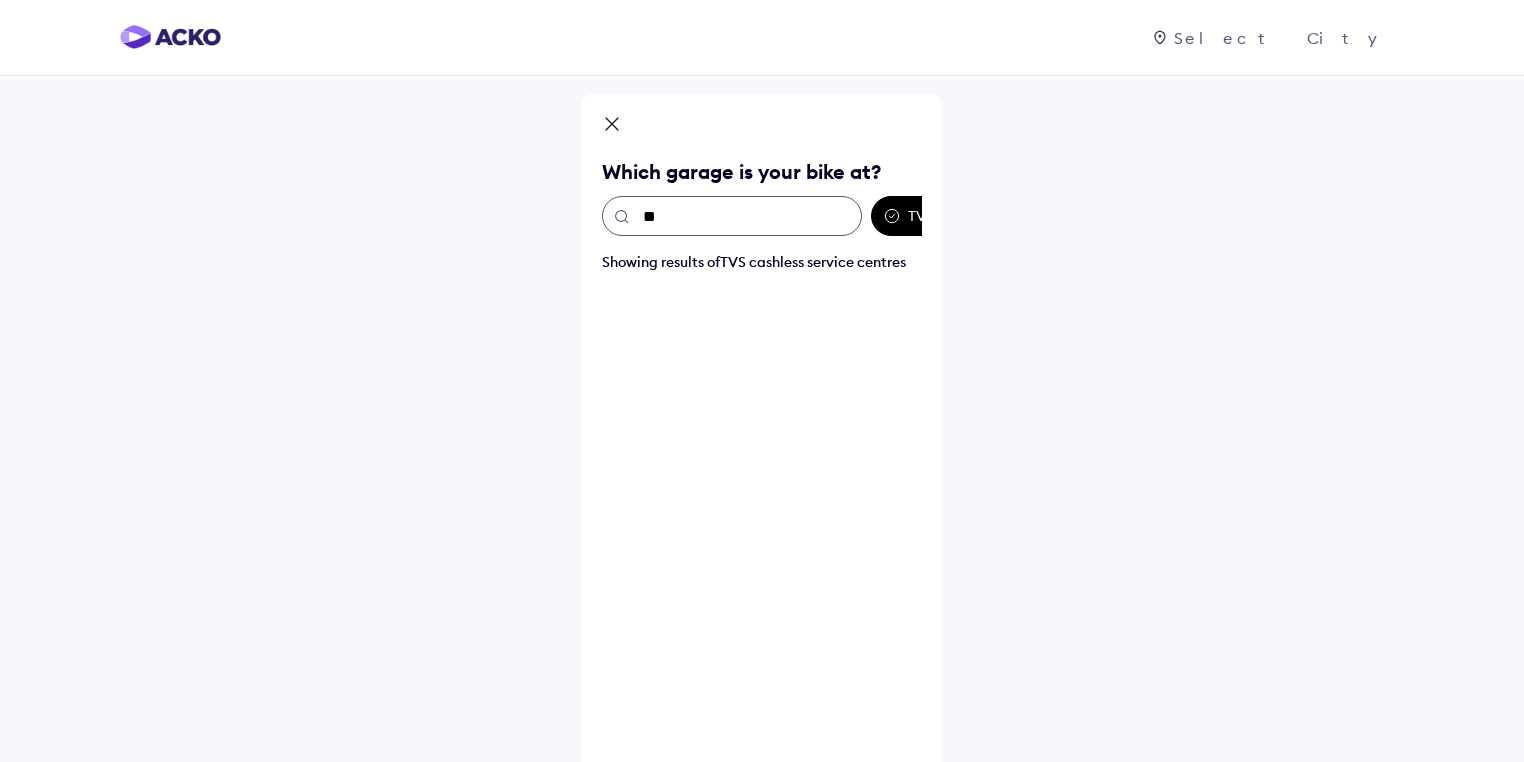 type on "*" 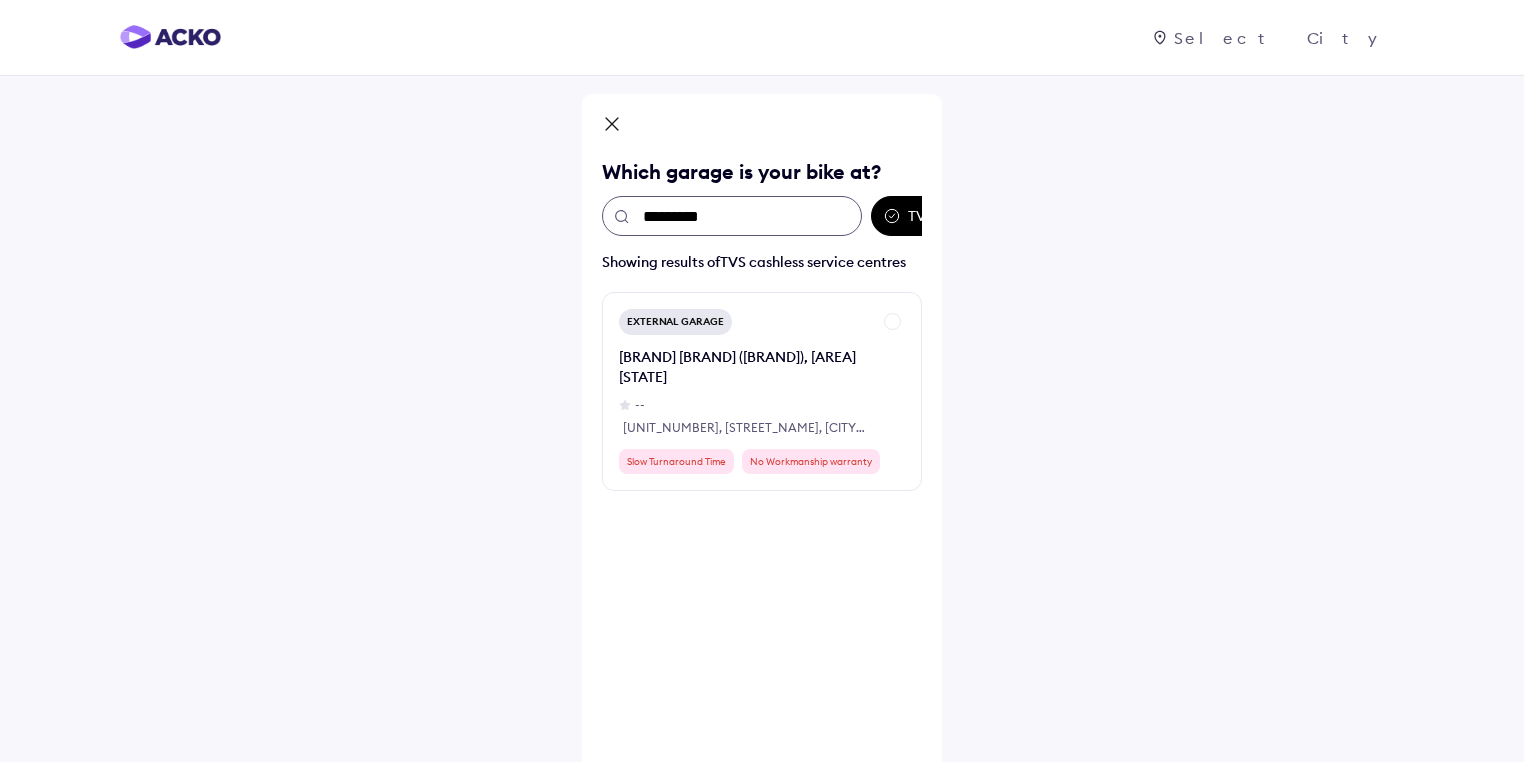 type on "**********" 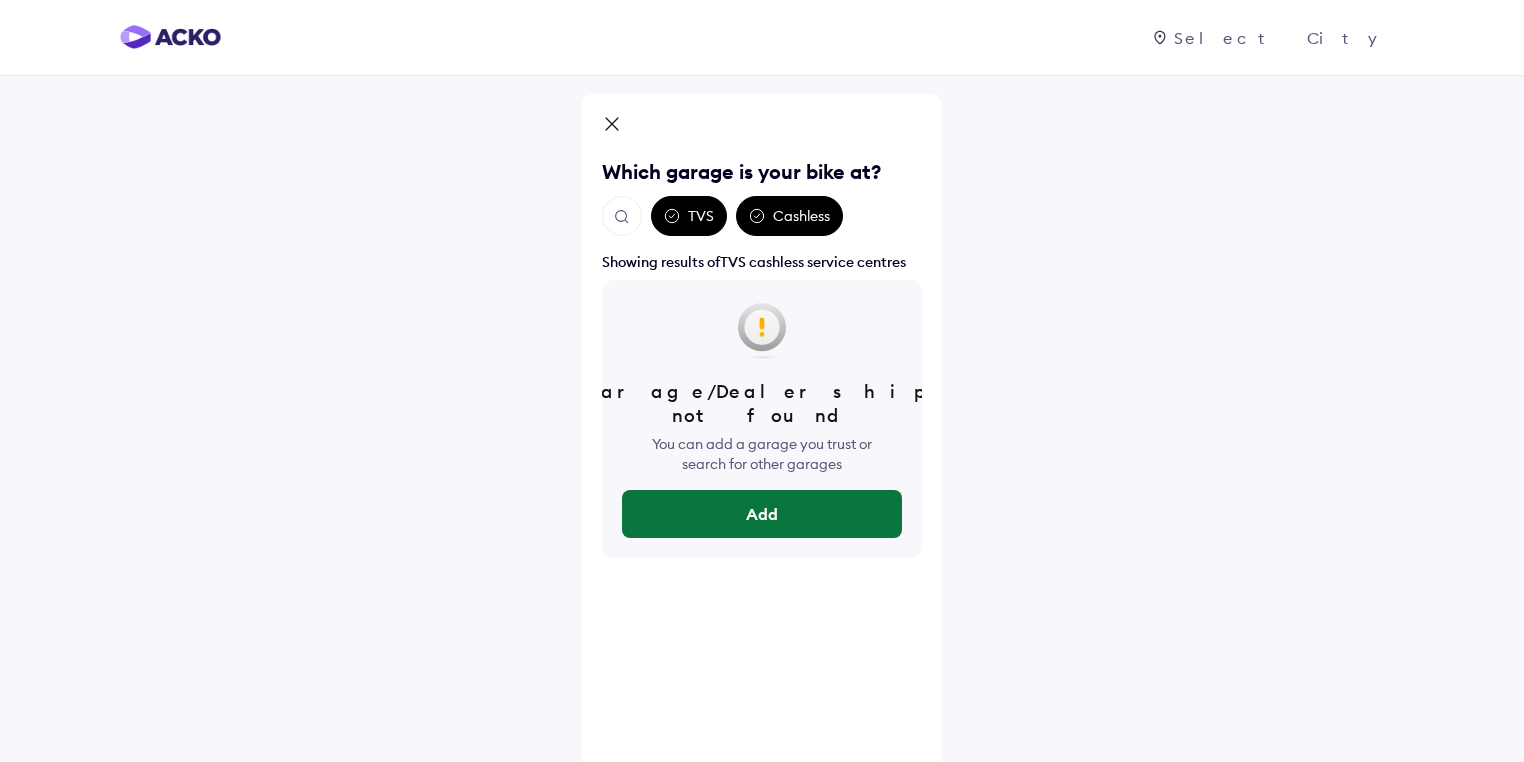 click on "Add" at bounding box center (762, 514) 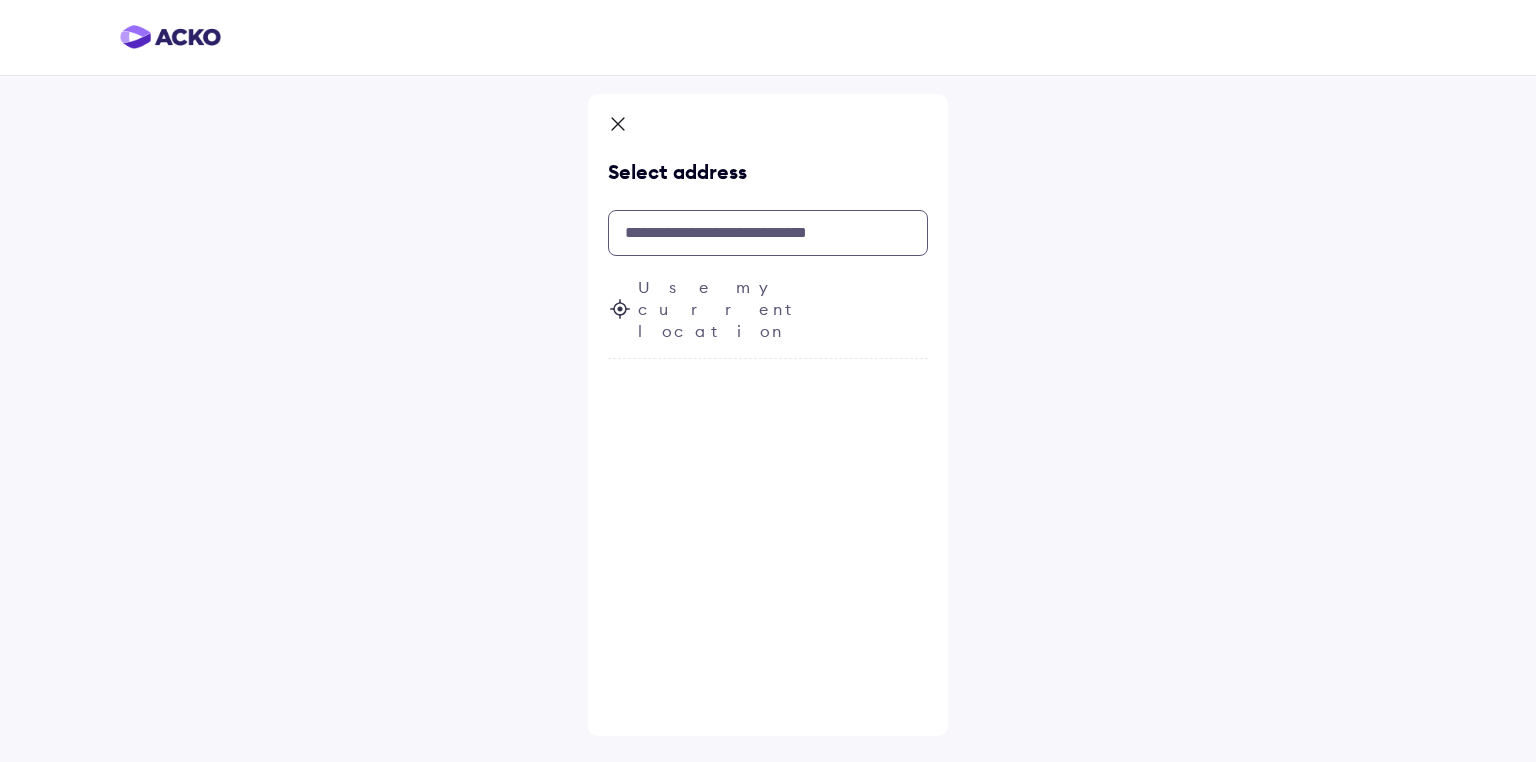 click at bounding box center (768, 233) 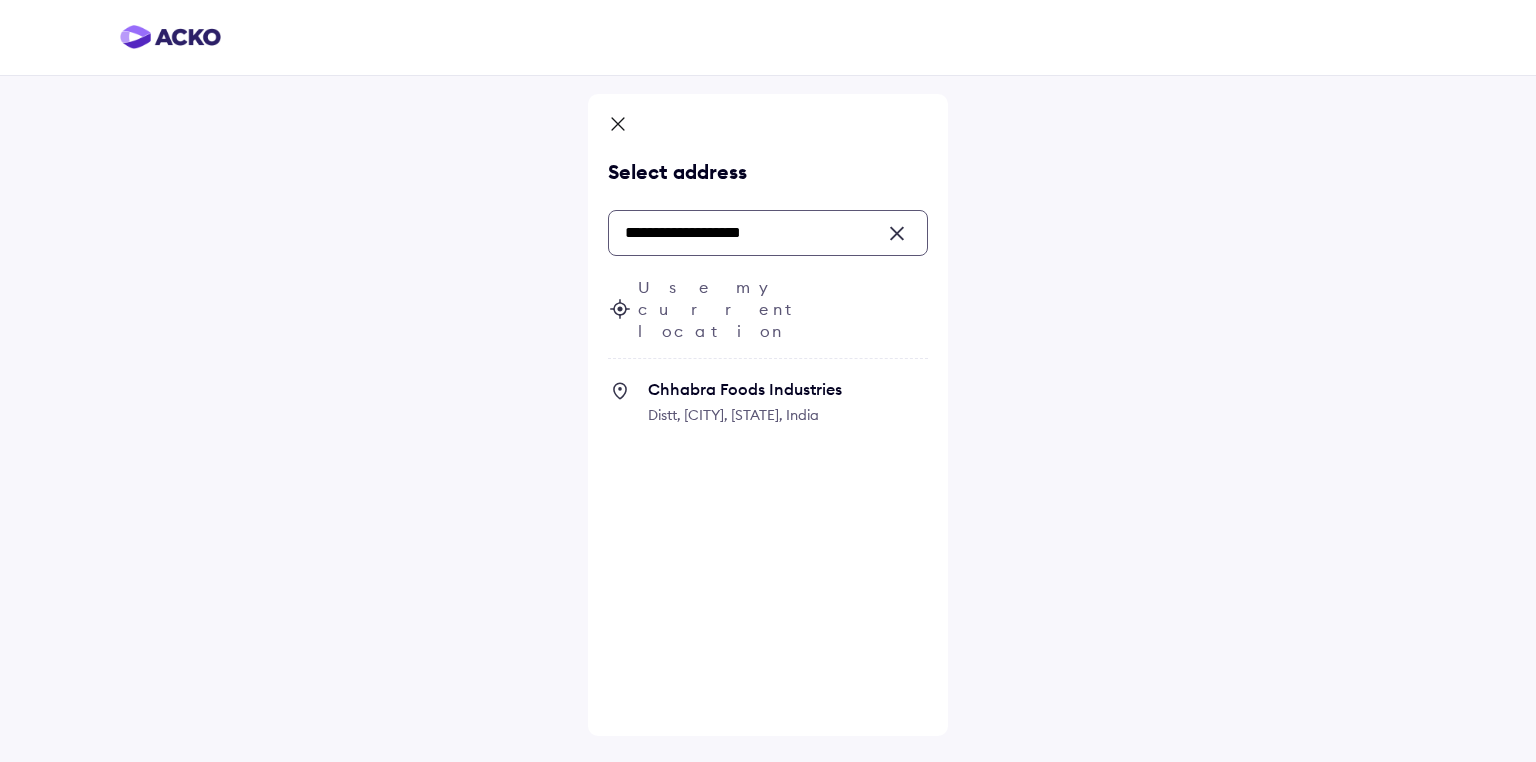 click on "**********" at bounding box center (768, 233) 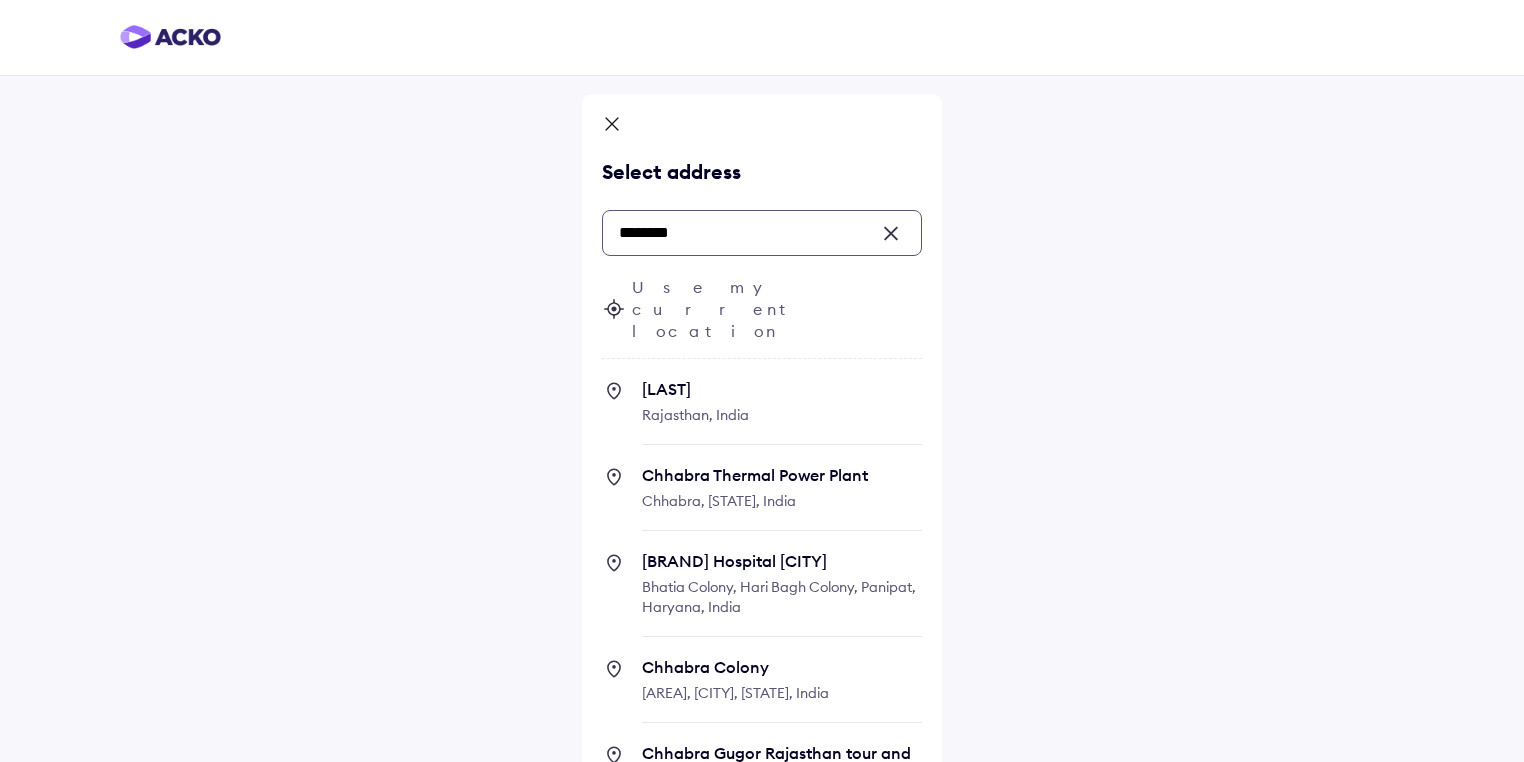 click on "[LAST]" at bounding box center [782, 389] 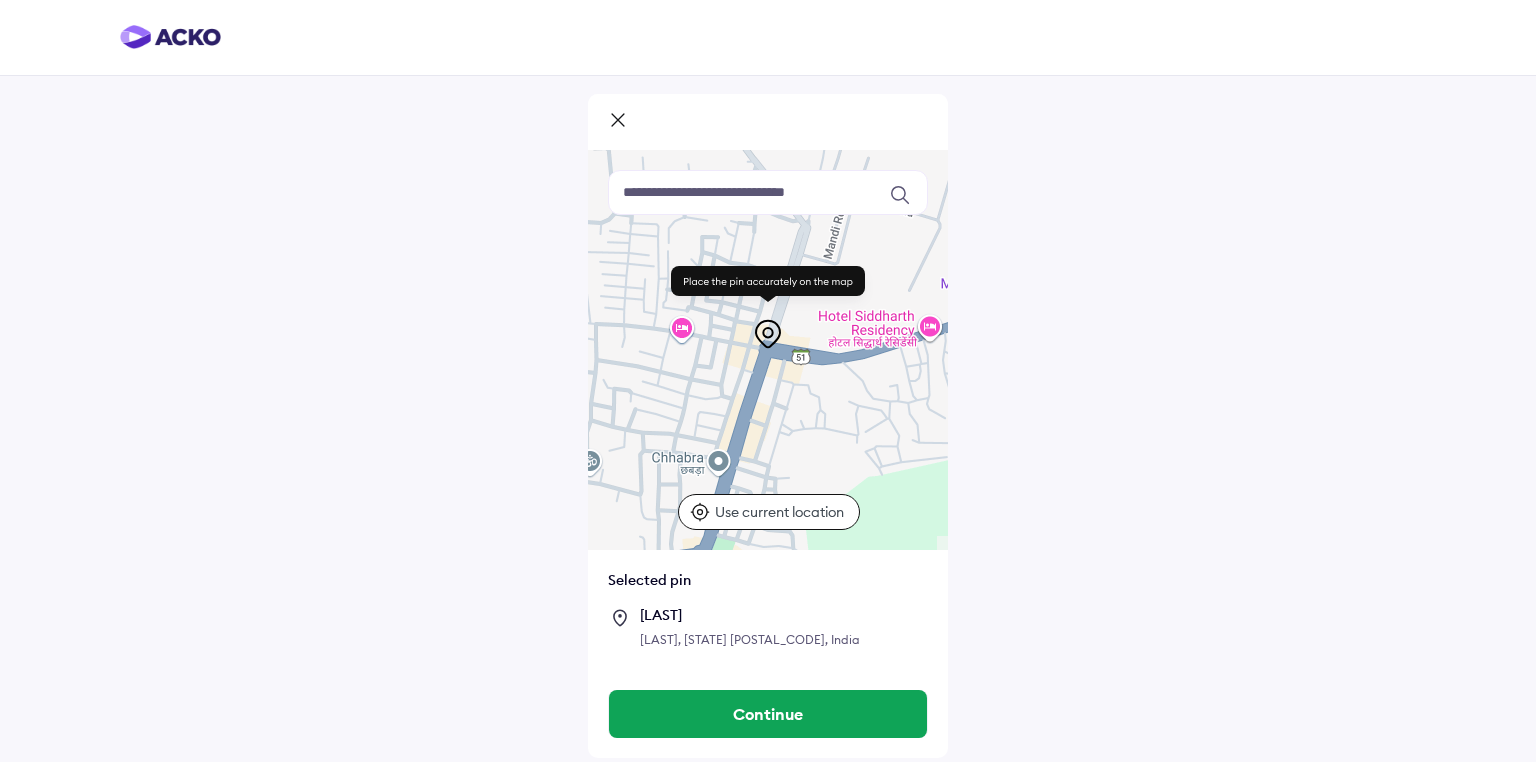 click at bounding box center (768, 192) 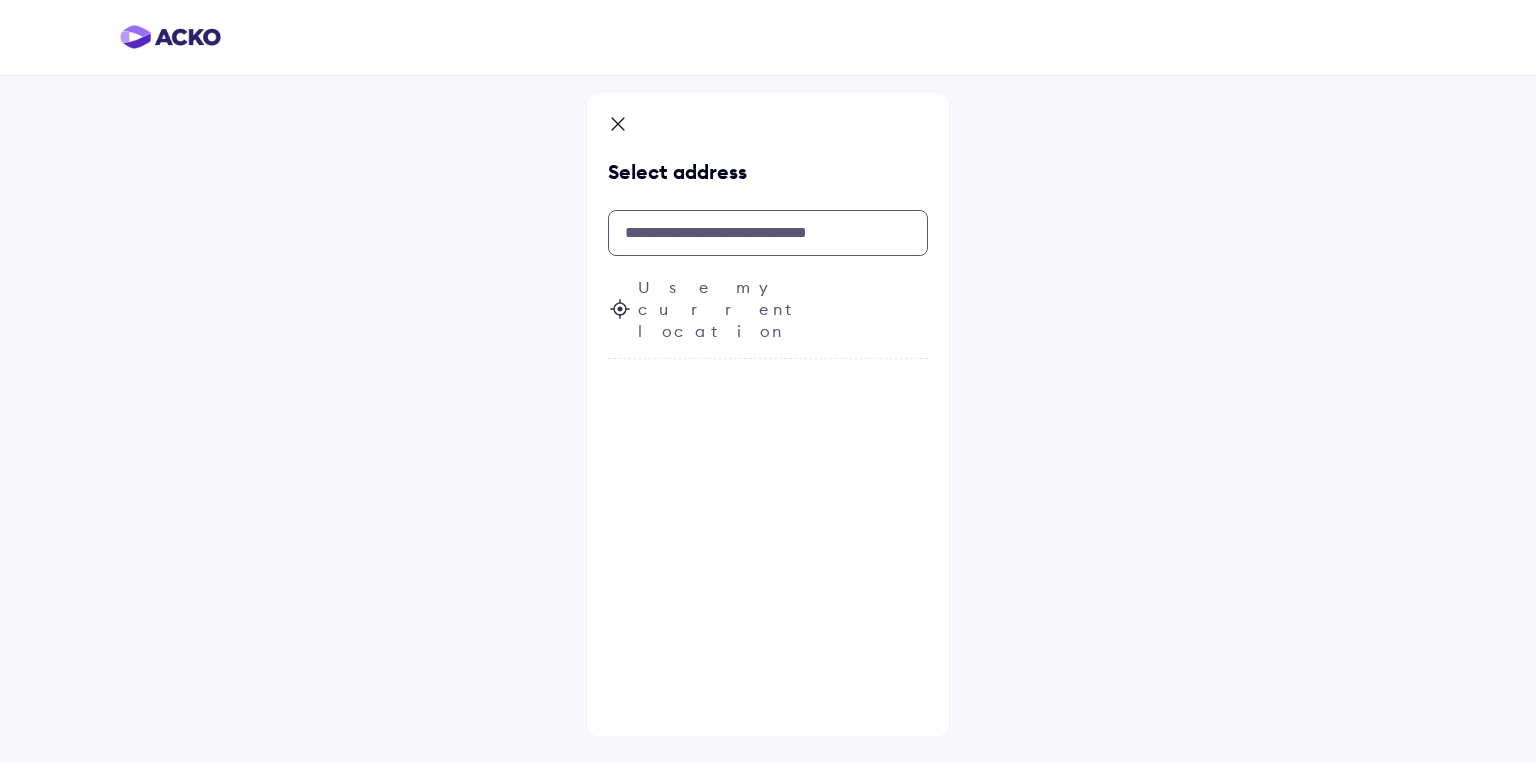 click at bounding box center [768, 233] 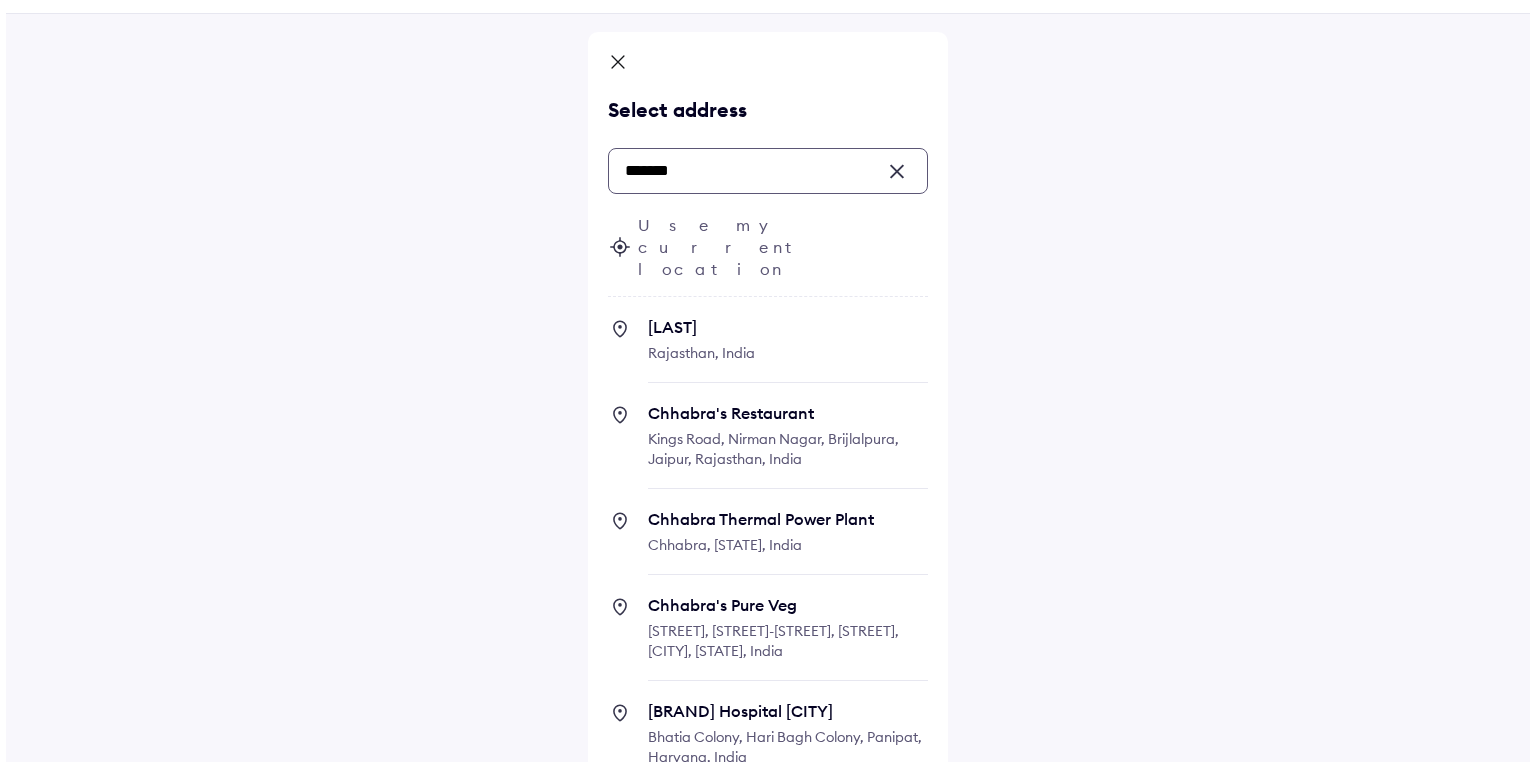 scroll, scrollTop: 0, scrollLeft: 0, axis: both 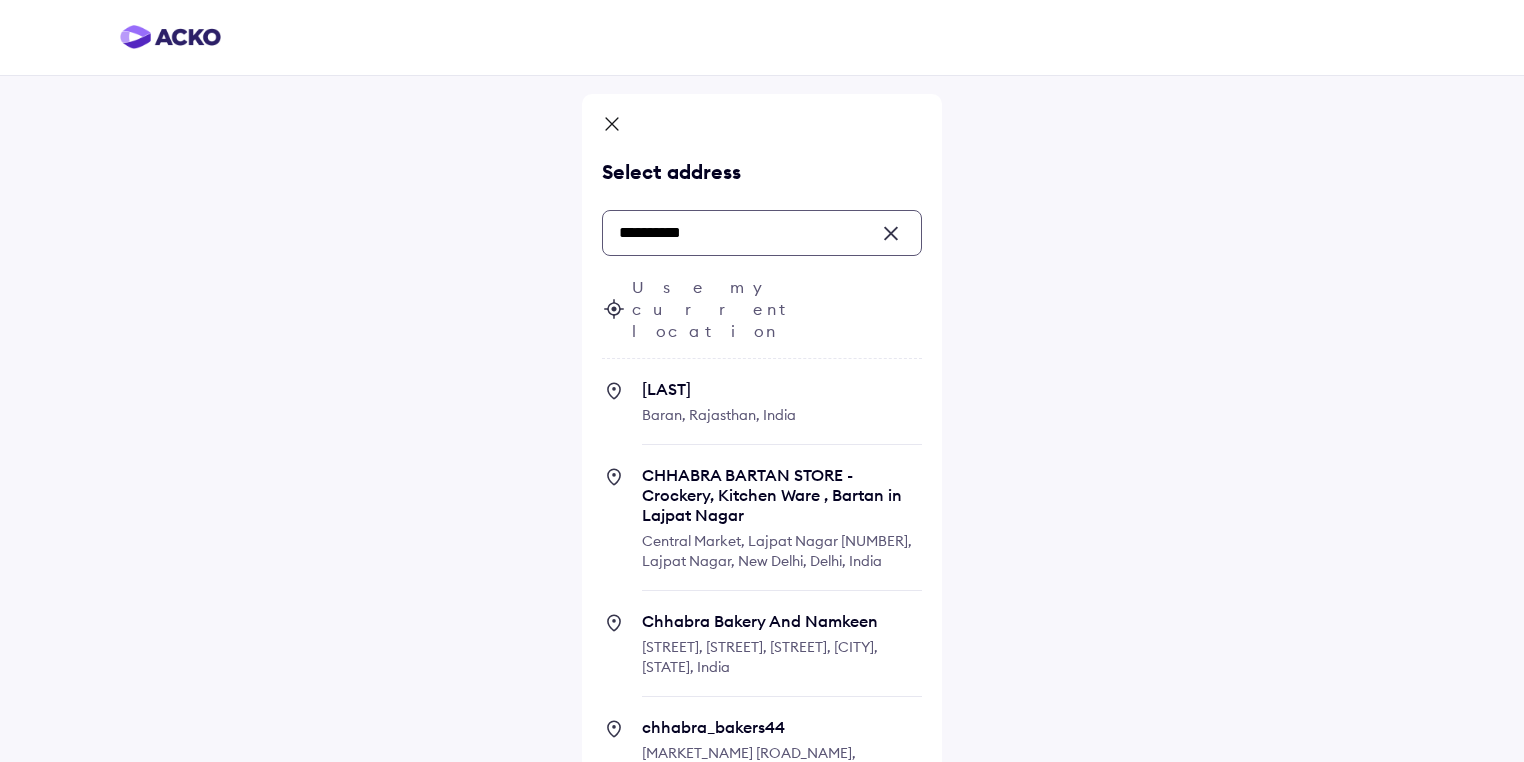 click on "[LAST]" at bounding box center (782, 389) 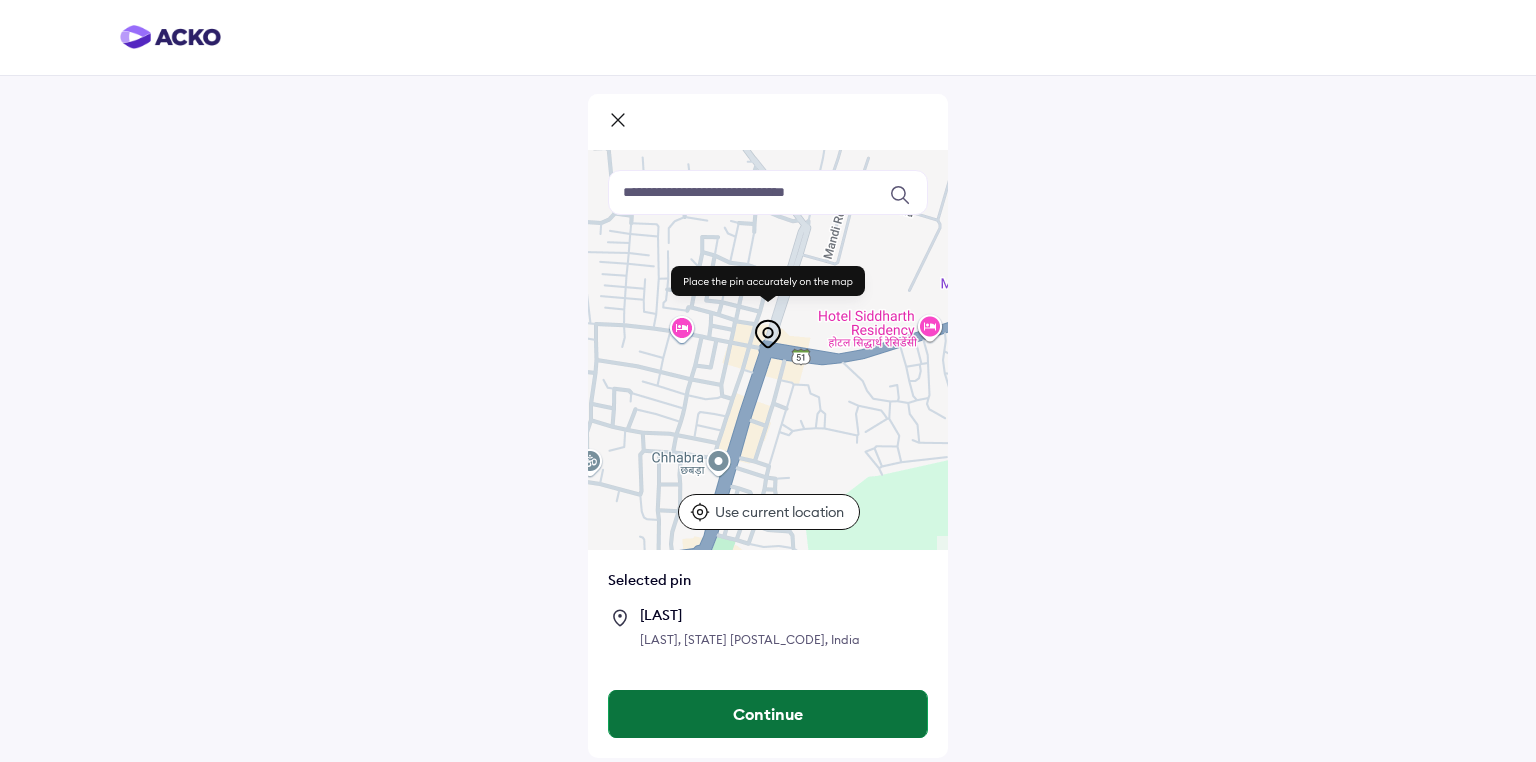 click on "Continue" at bounding box center (768, 714) 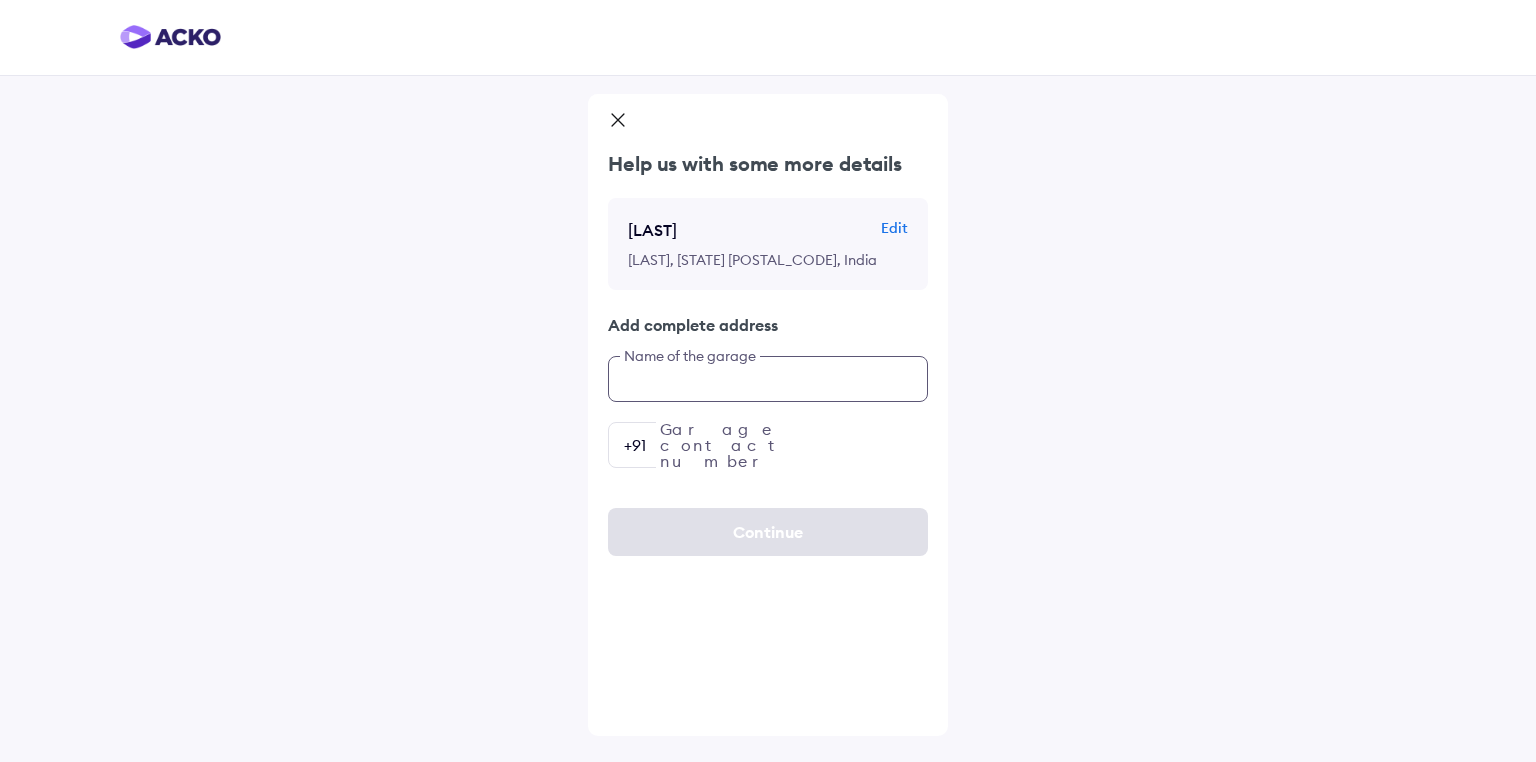 click at bounding box center (768, 379) 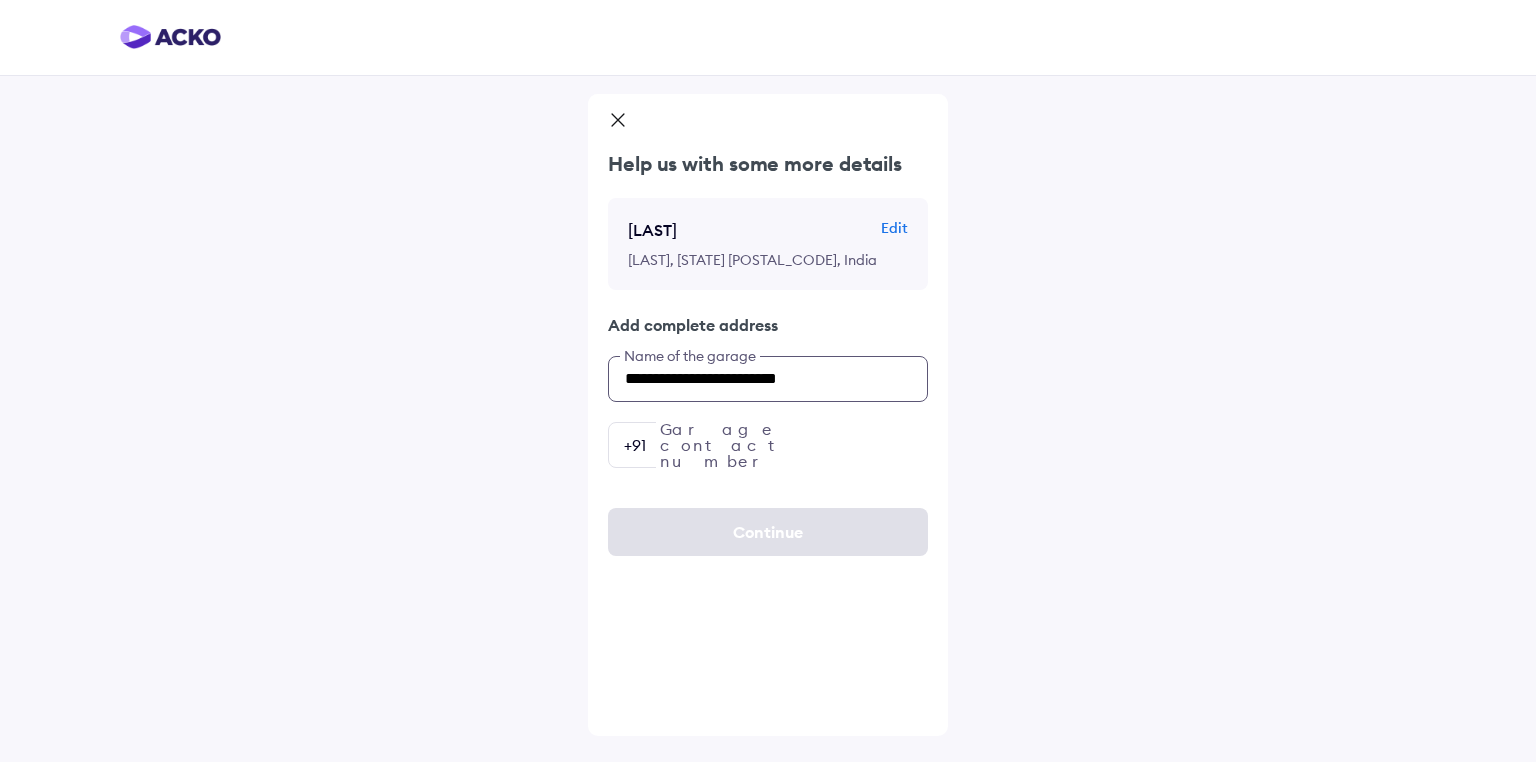 type on "**********" 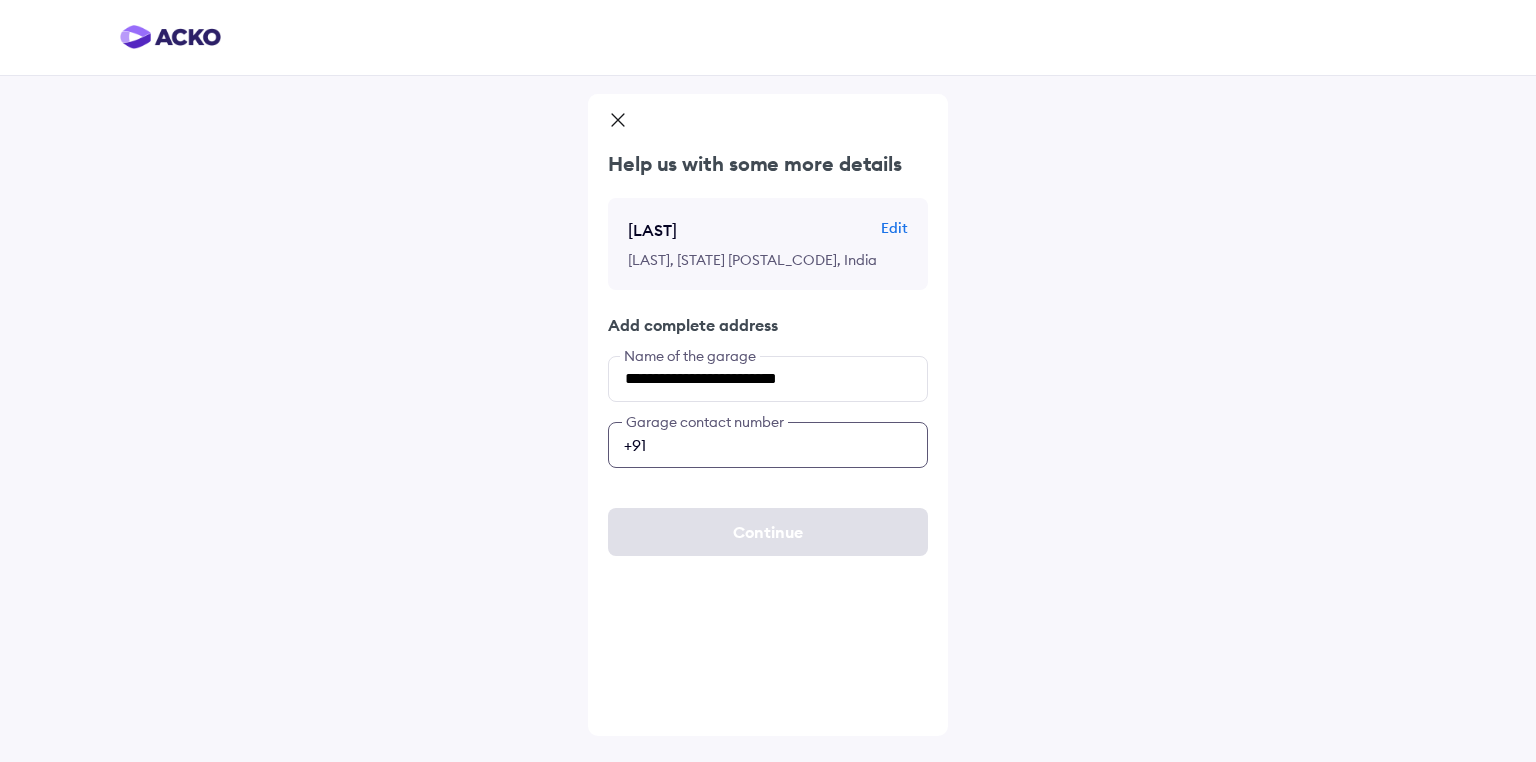 click at bounding box center (768, 445) 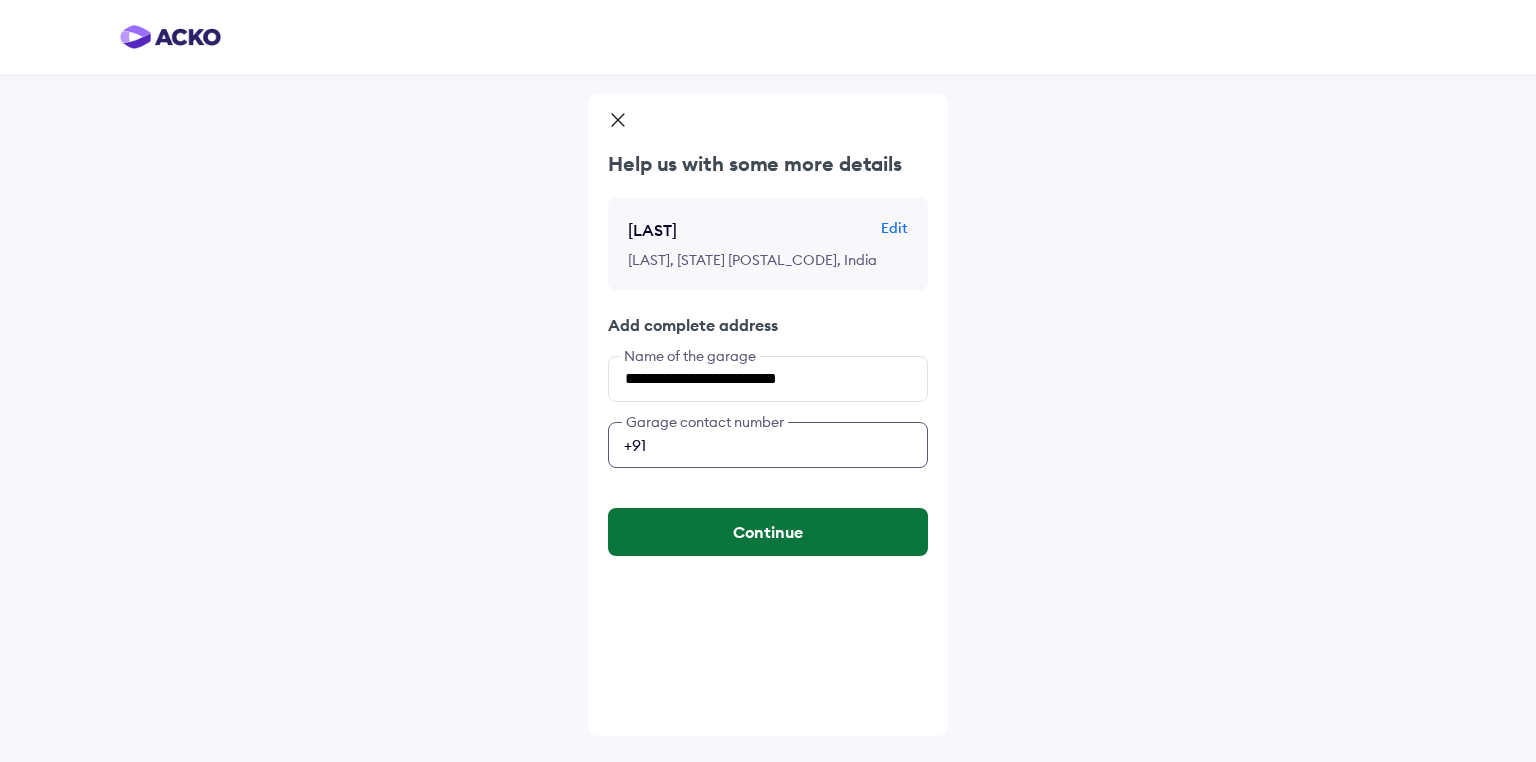type on "**********" 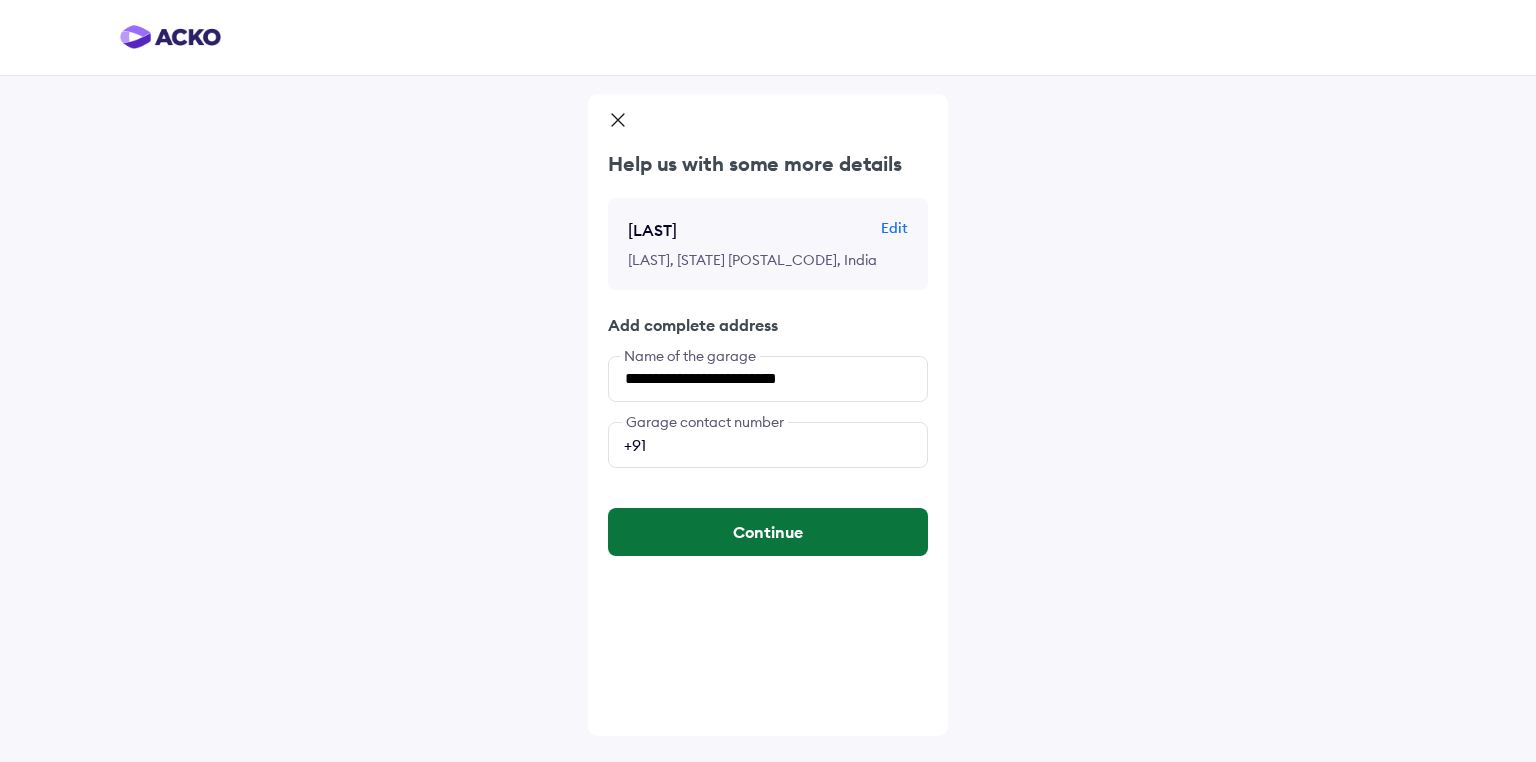 click on "Continue" at bounding box center (768, 532) 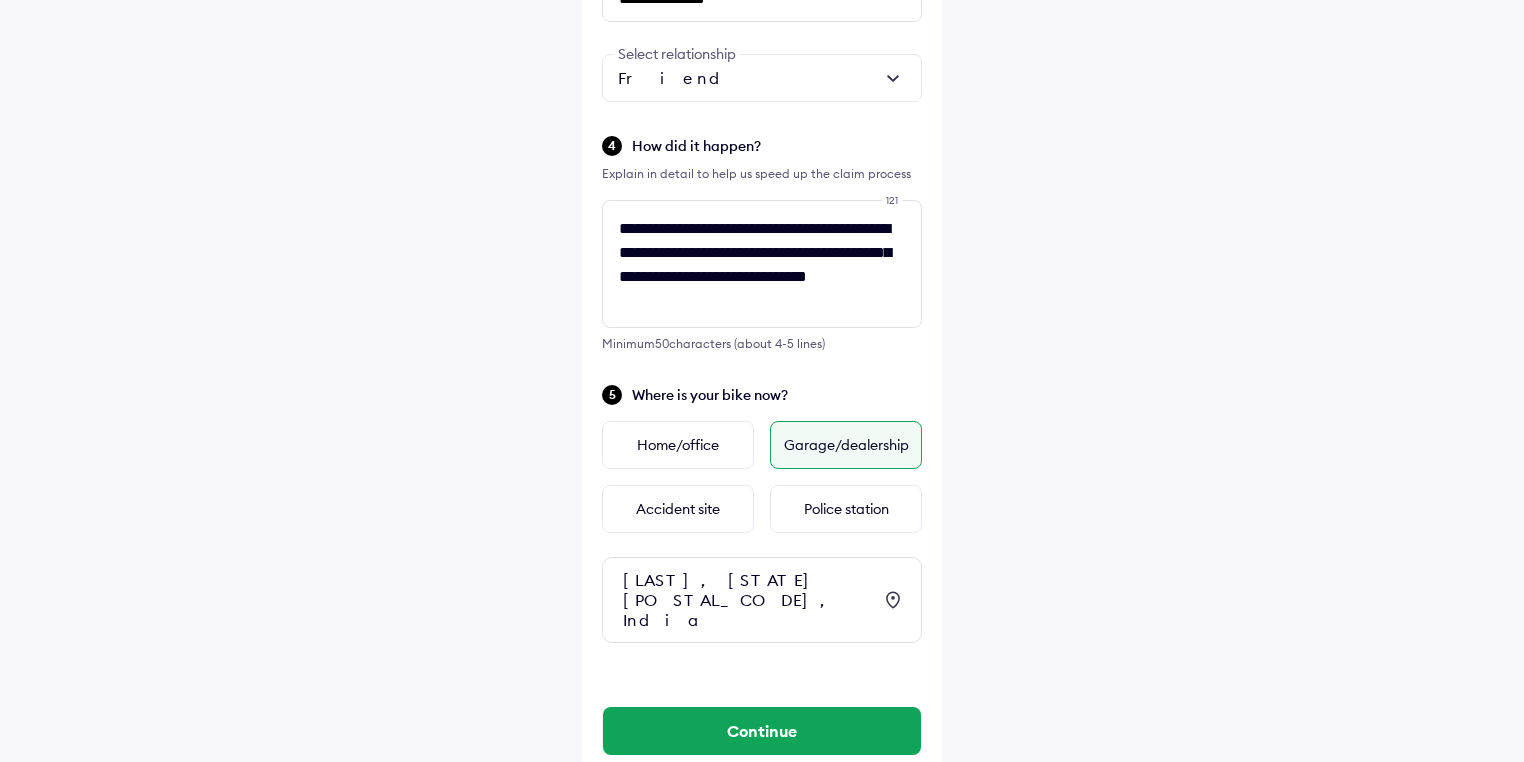 scroll, scrollTop: 792, scrollLeft: 0, axis: vertical 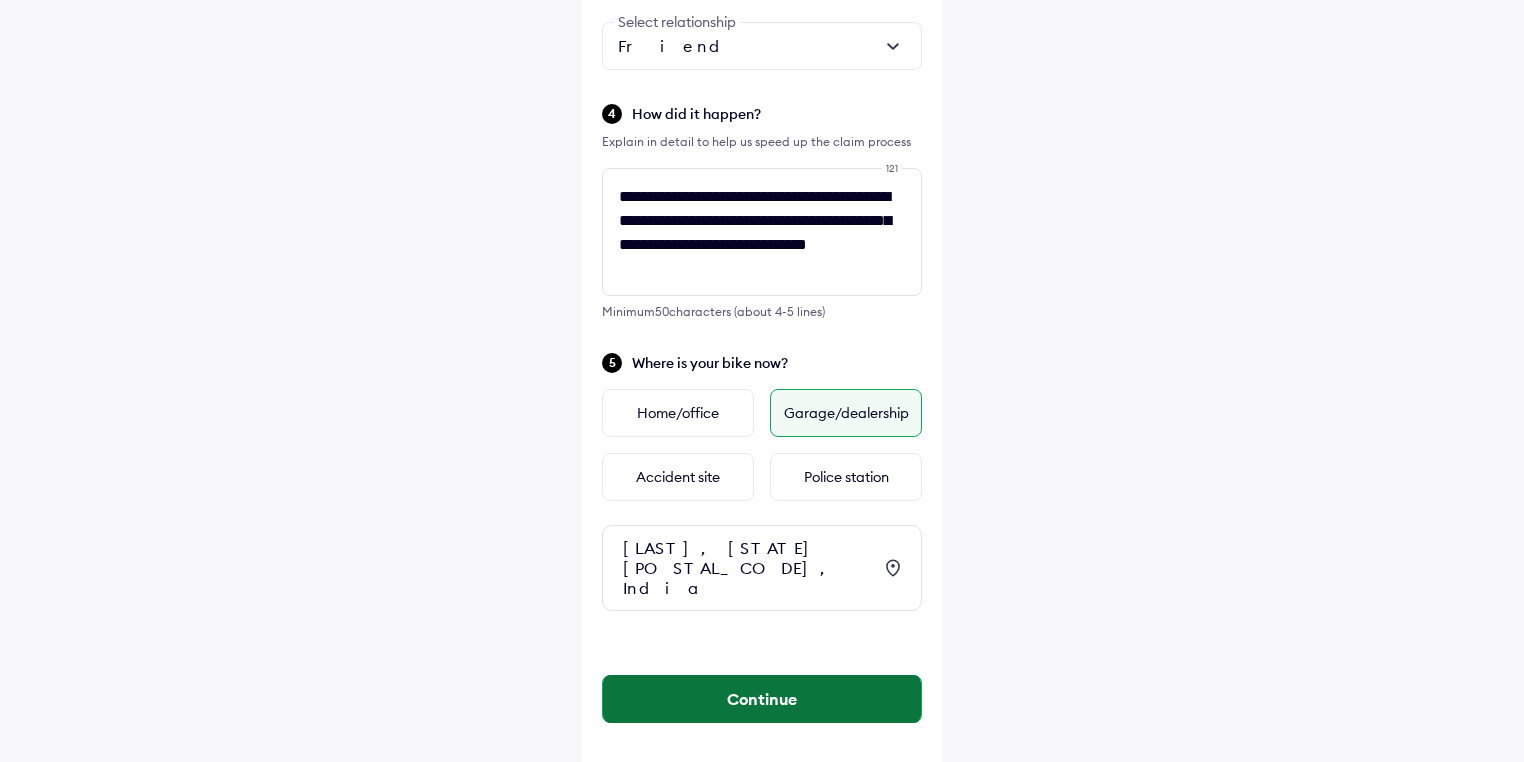 click on "Continue" at bounding box center (762, 699) 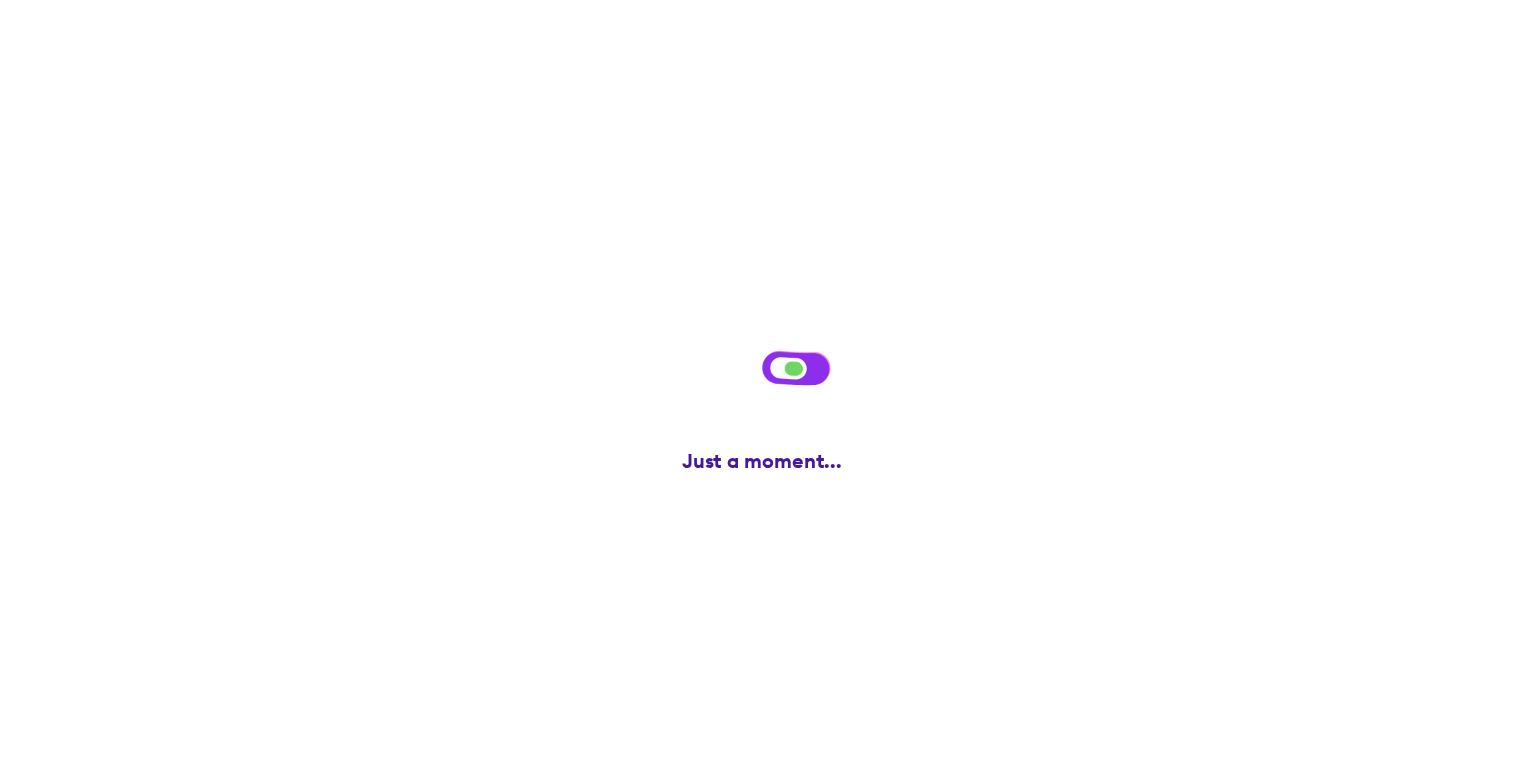 scroll, scrollTop: 0, scrollLeft: 0, axis: both 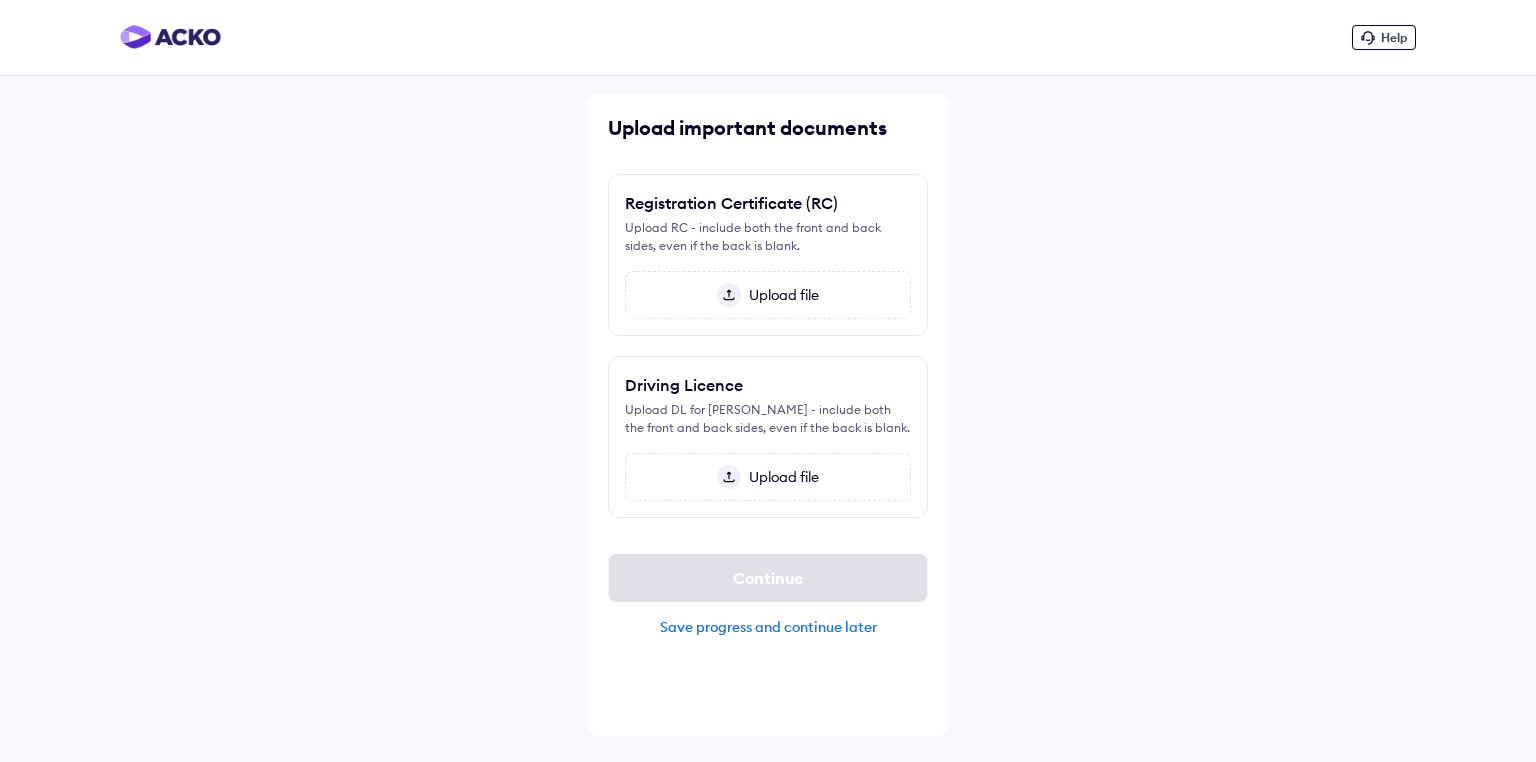 click at bounding box center (729, 295) 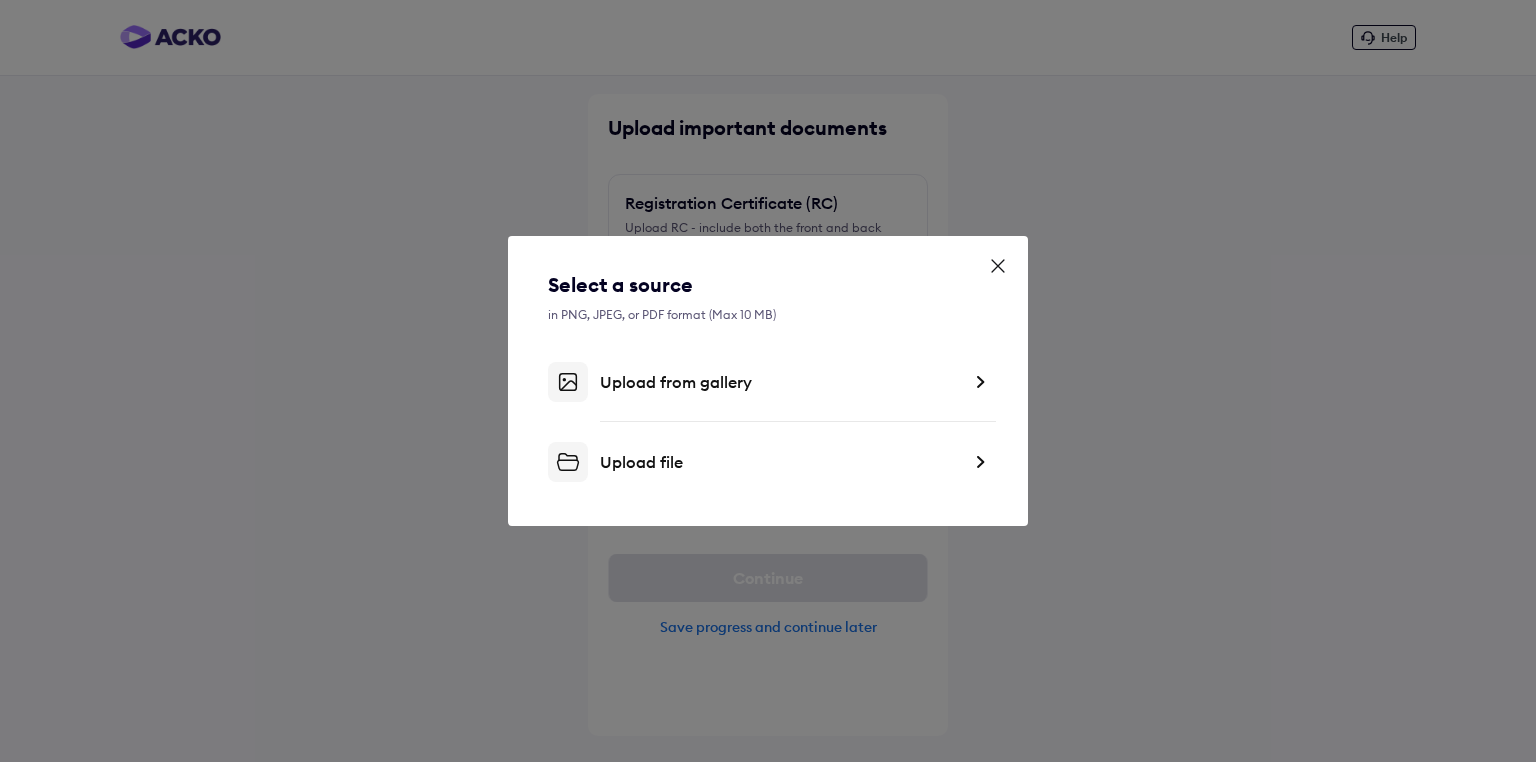 click on "Upload file" at bounding box center [780, 462] 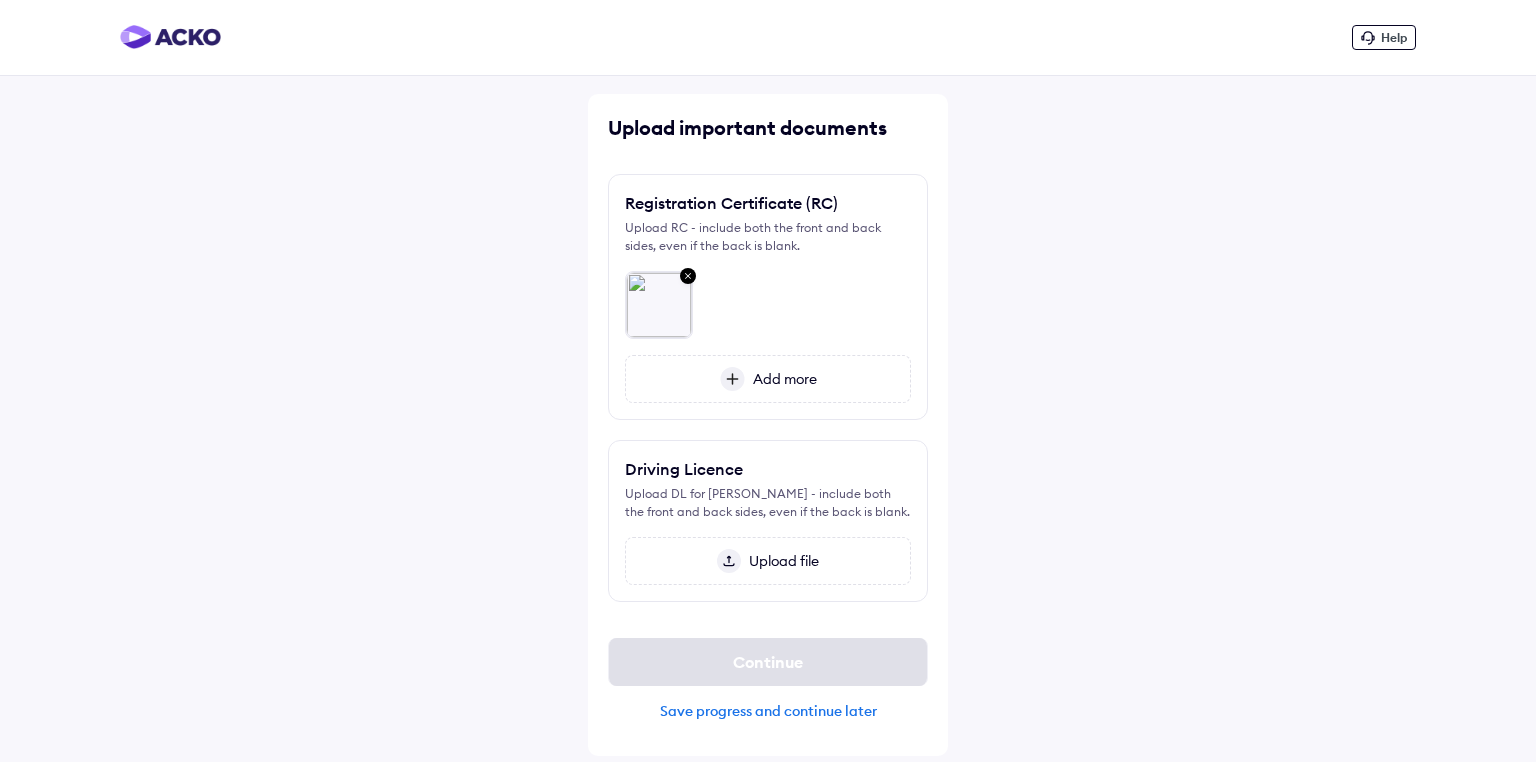 click at bounding box center (732, 379) 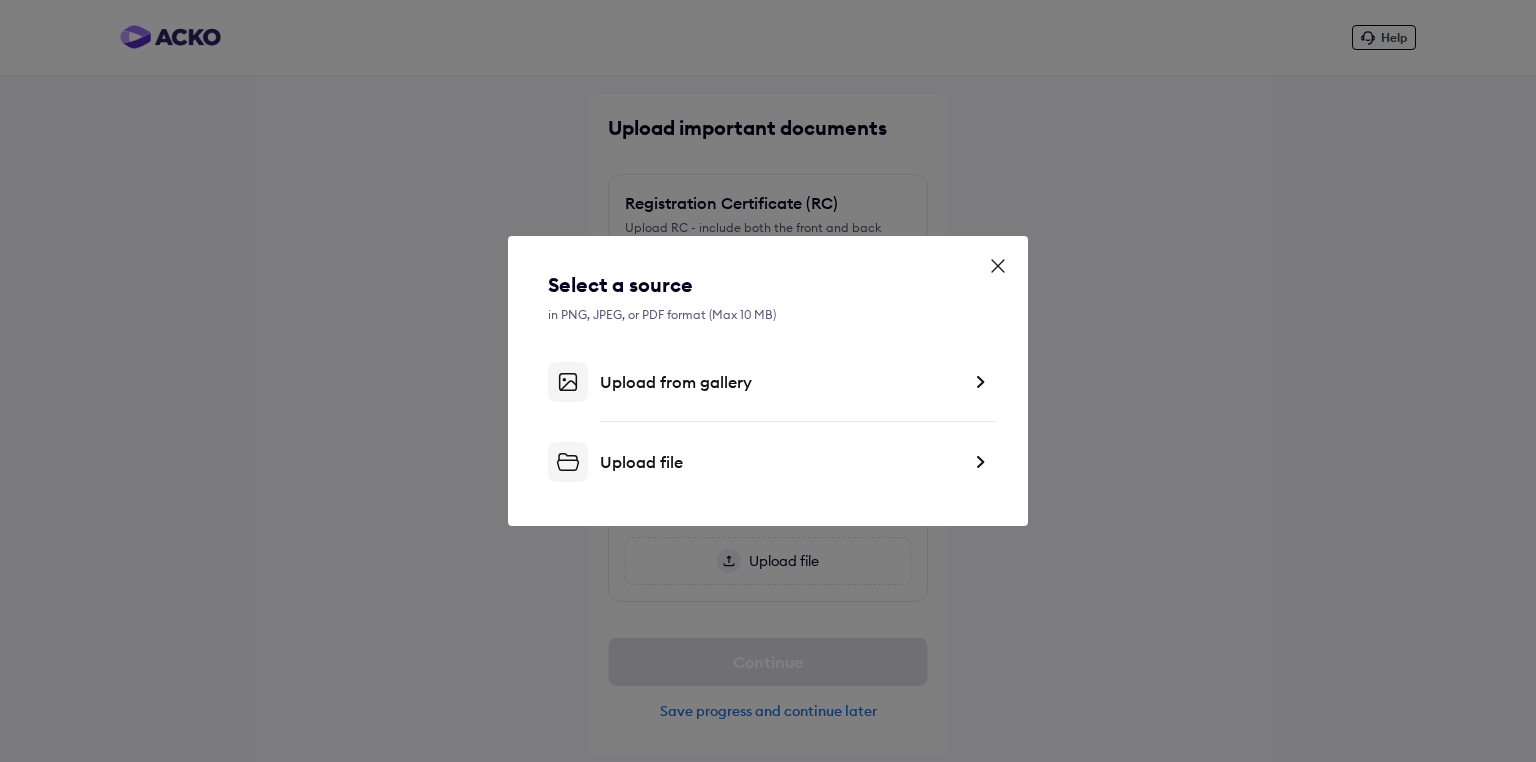 click on "Upload file" at bounding box center [780, 462] 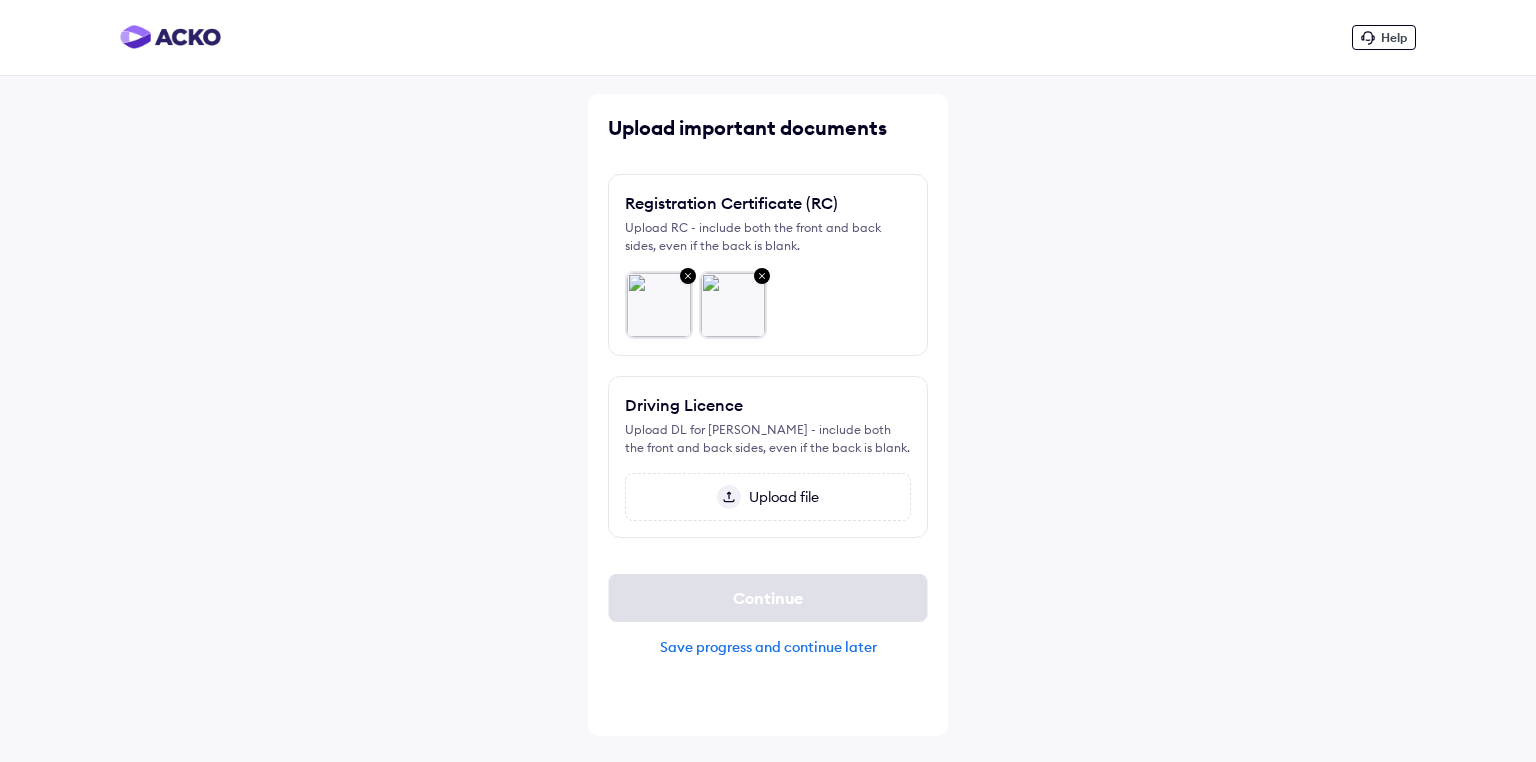 click at bounding box center (729, 497) 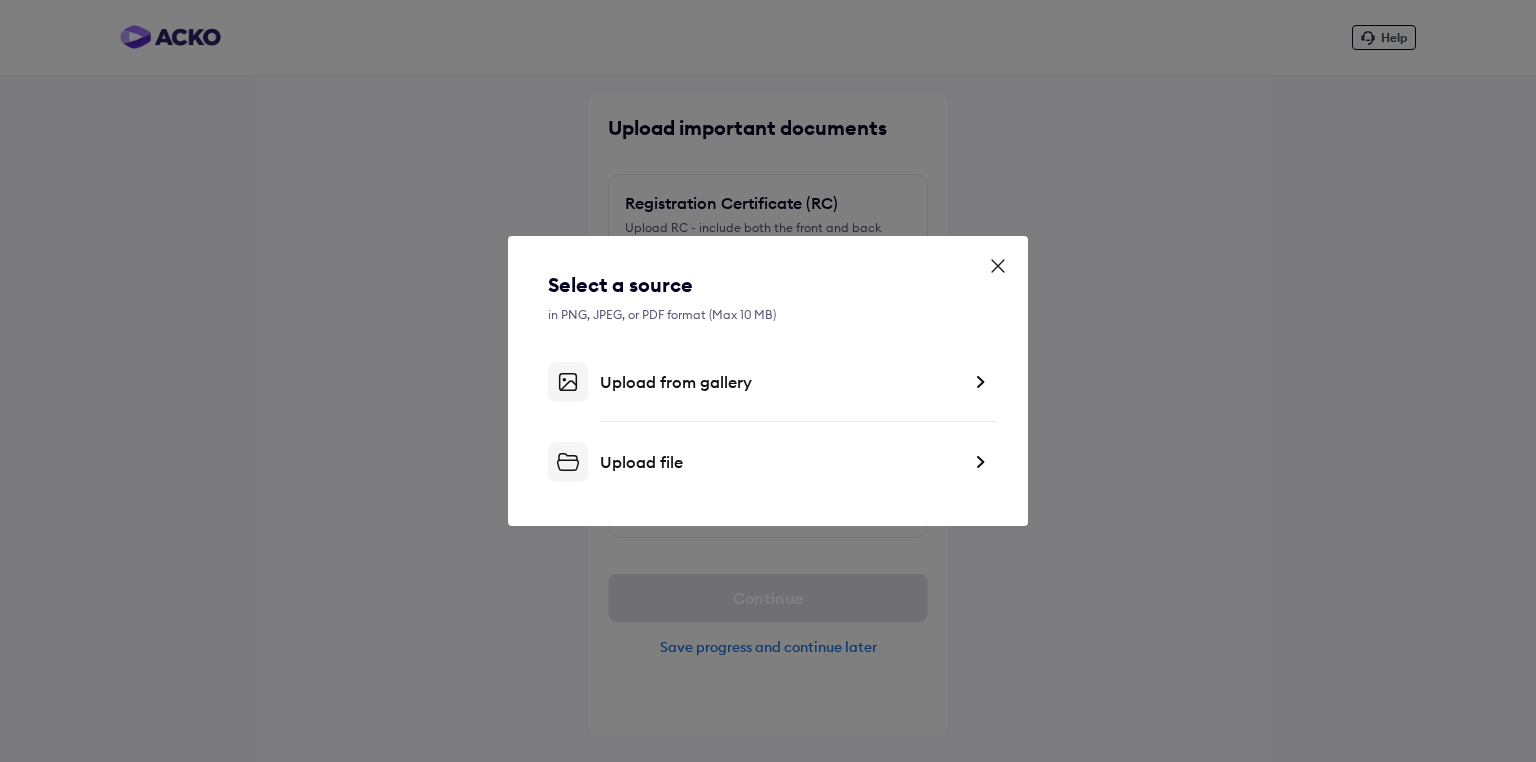 click on "Upload file" at bounding box center (780, 462) 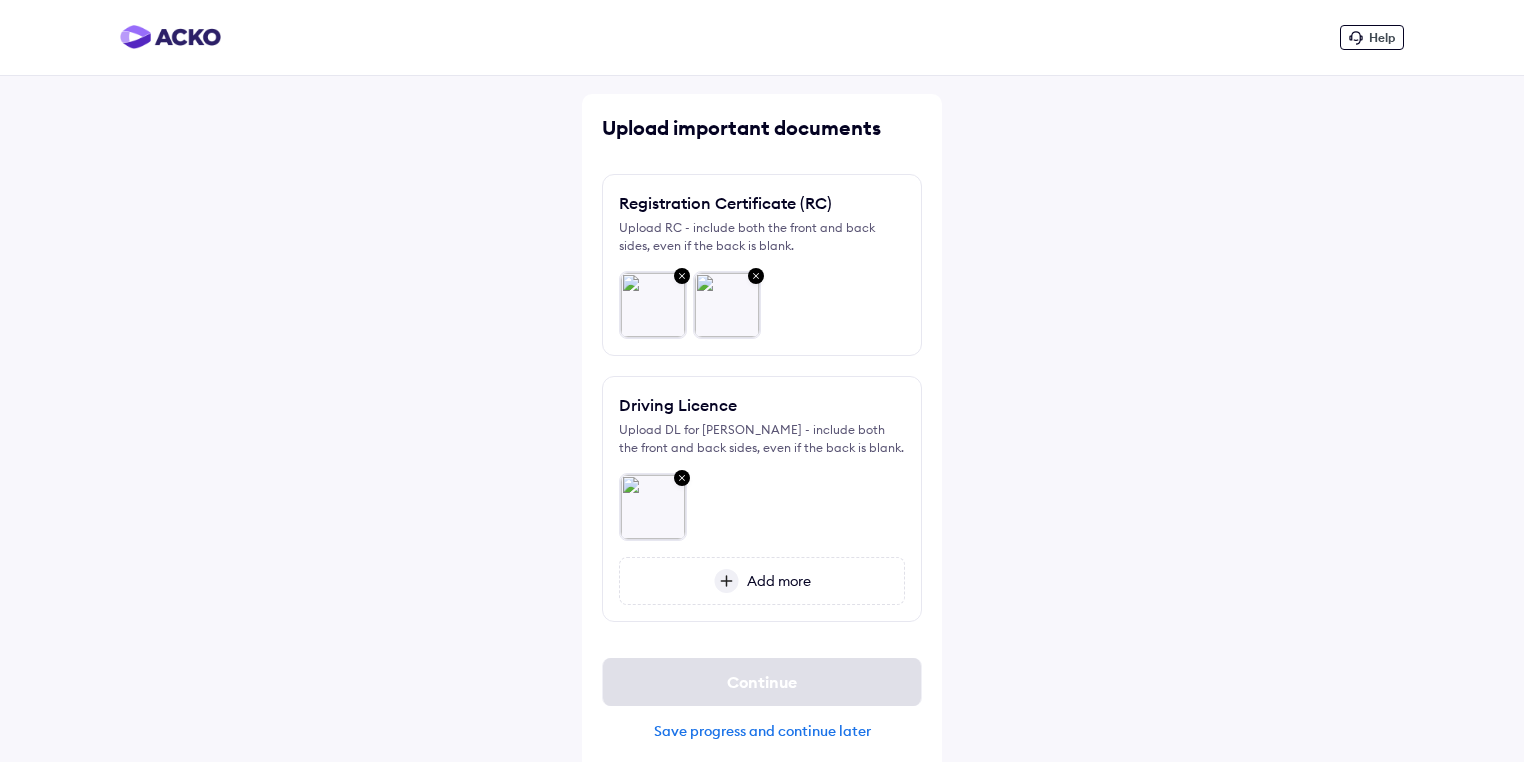 click on "Add more" at bounding box center [775, 581] 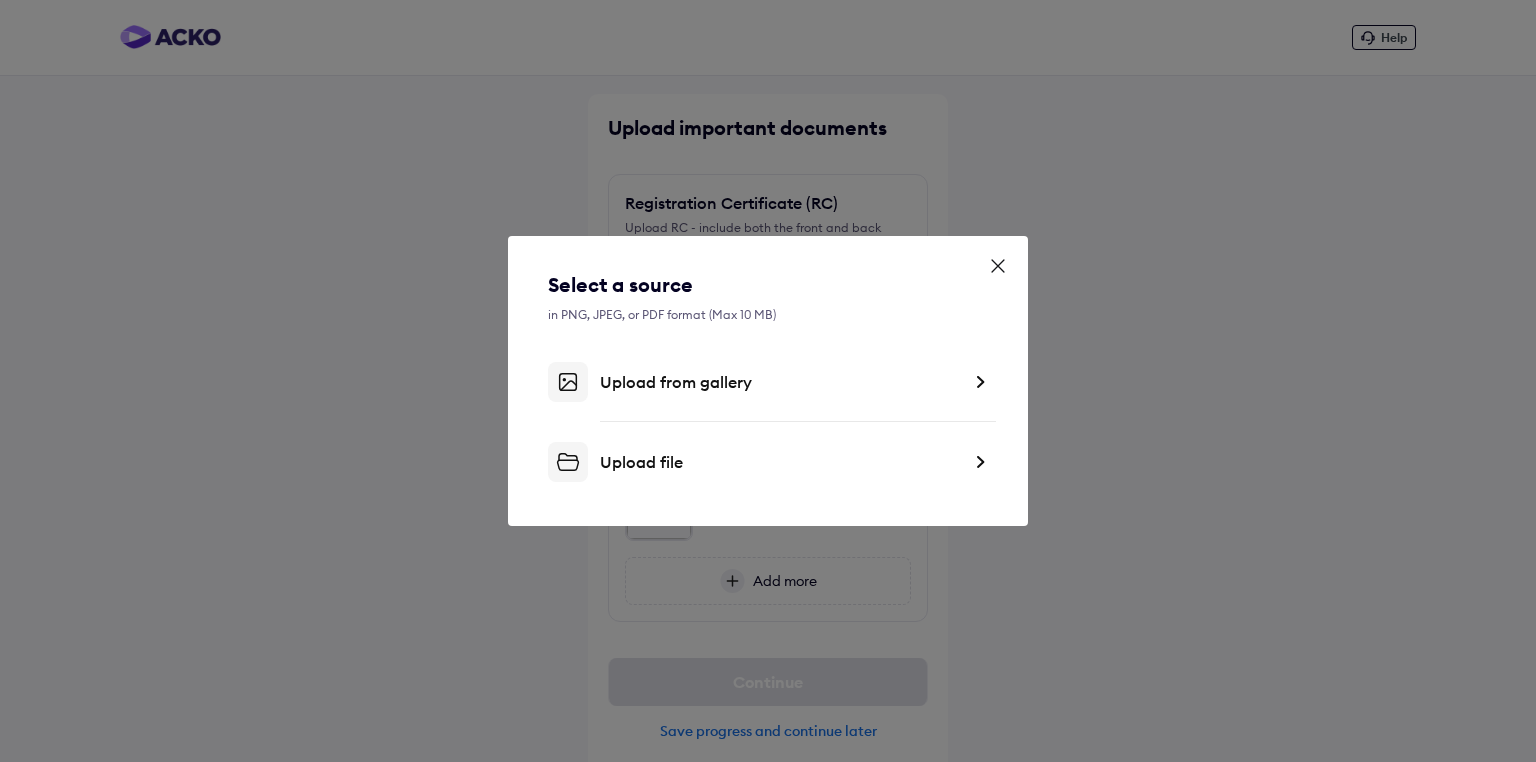 click on "Upload file" at bounding box center (768, 462) 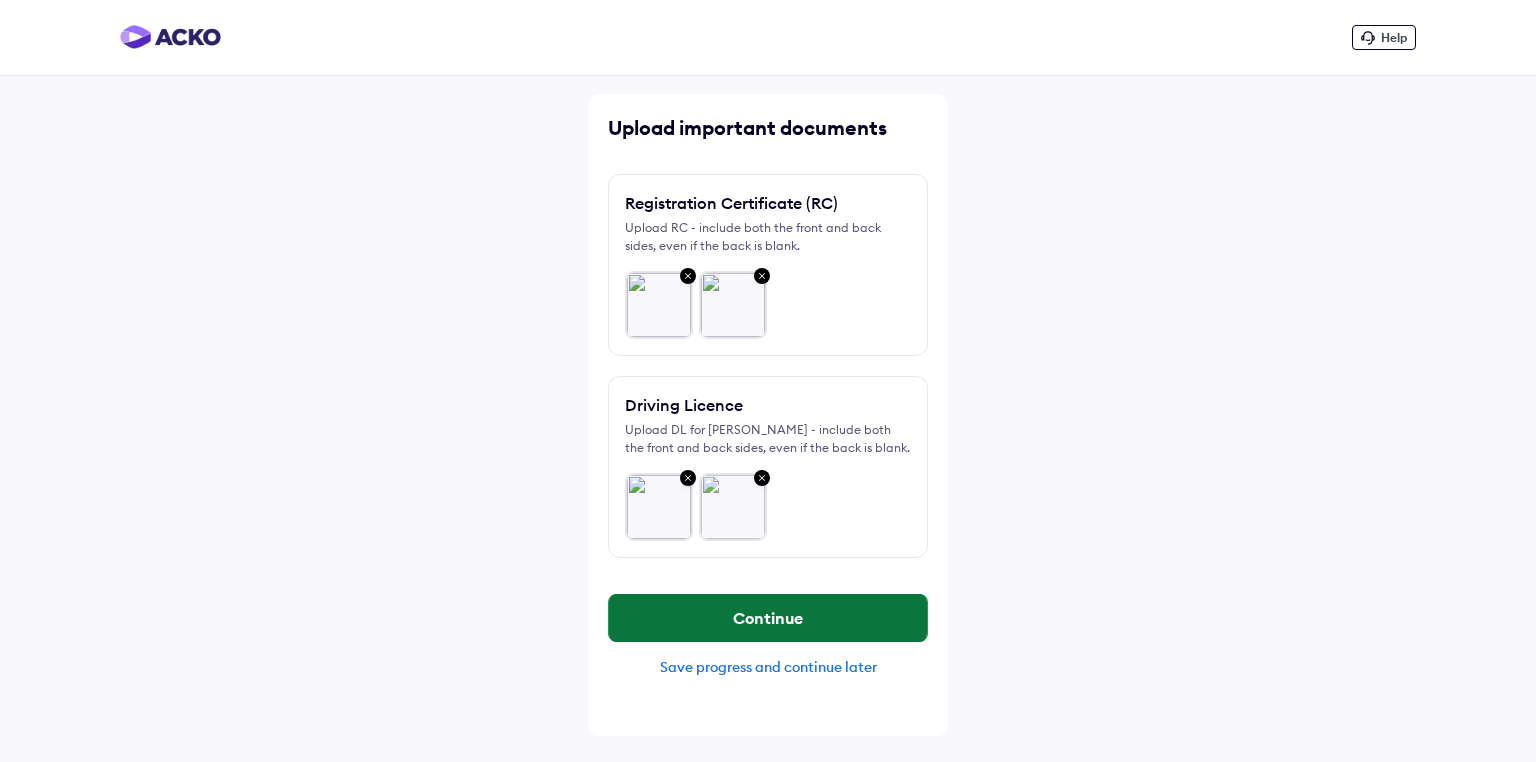 click on "Continue" at bounding box center (768, 618) 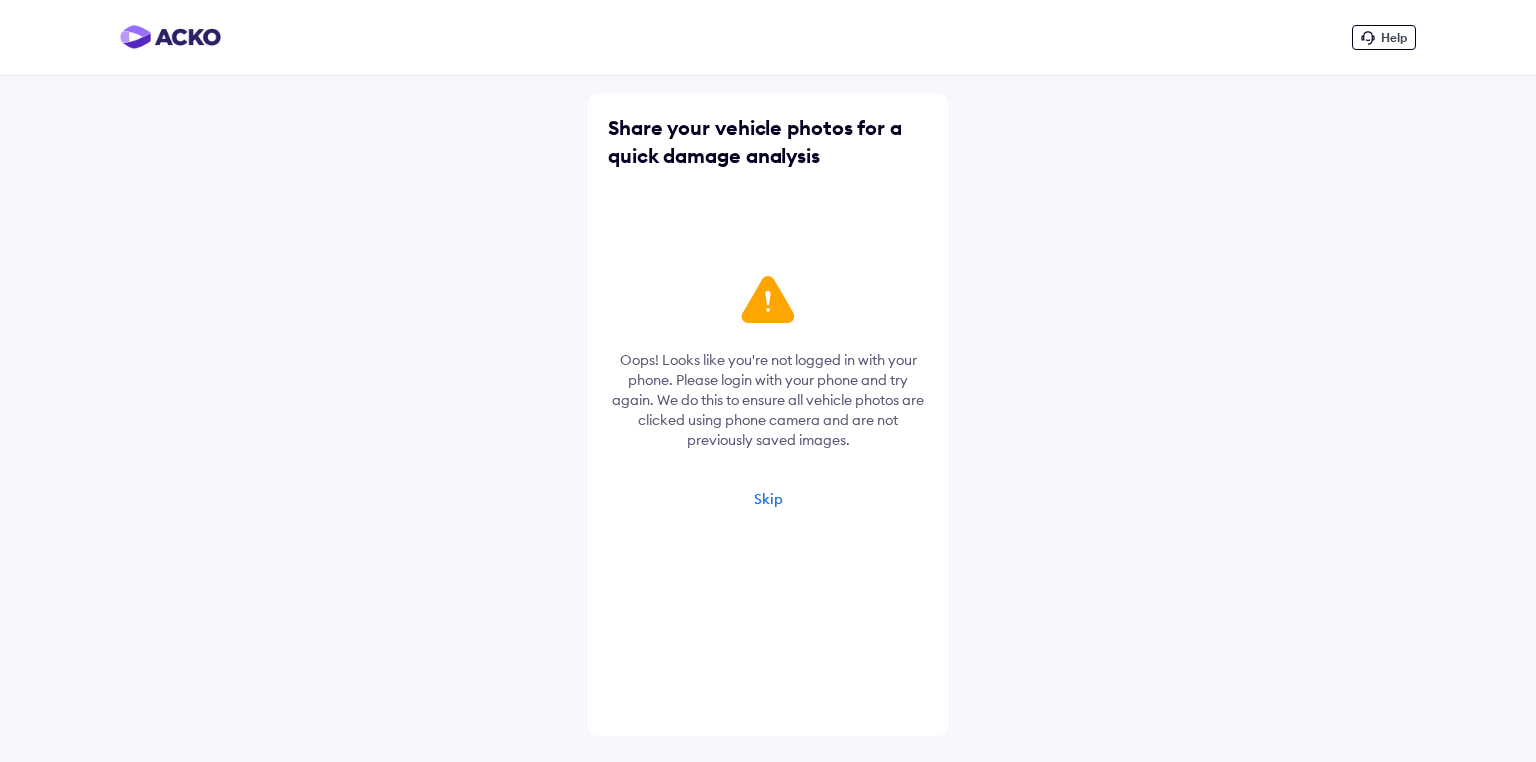 click on "Skip" at bounding box center [768, 499] 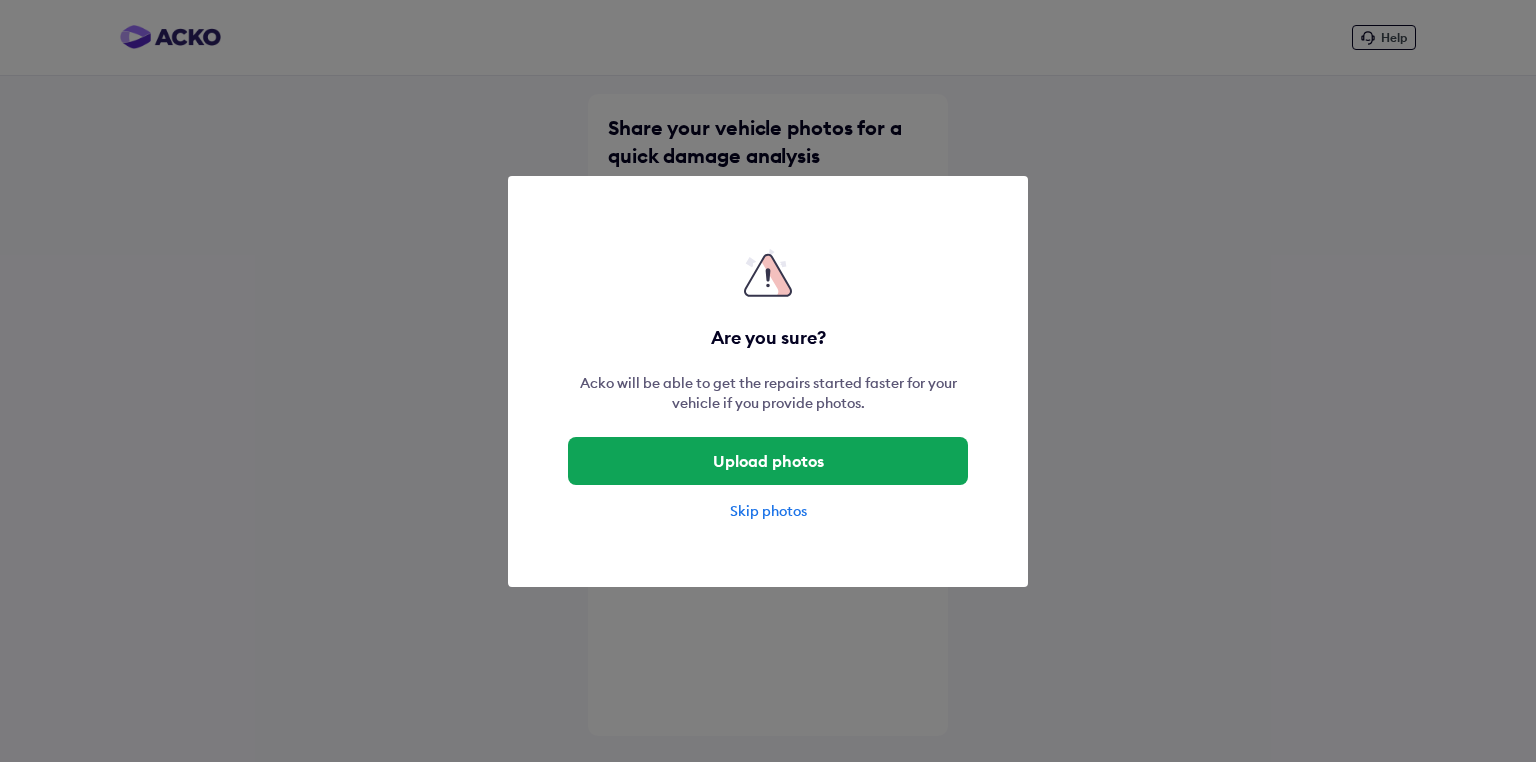 click on "Skip photos" at bounding box center (768, 511) 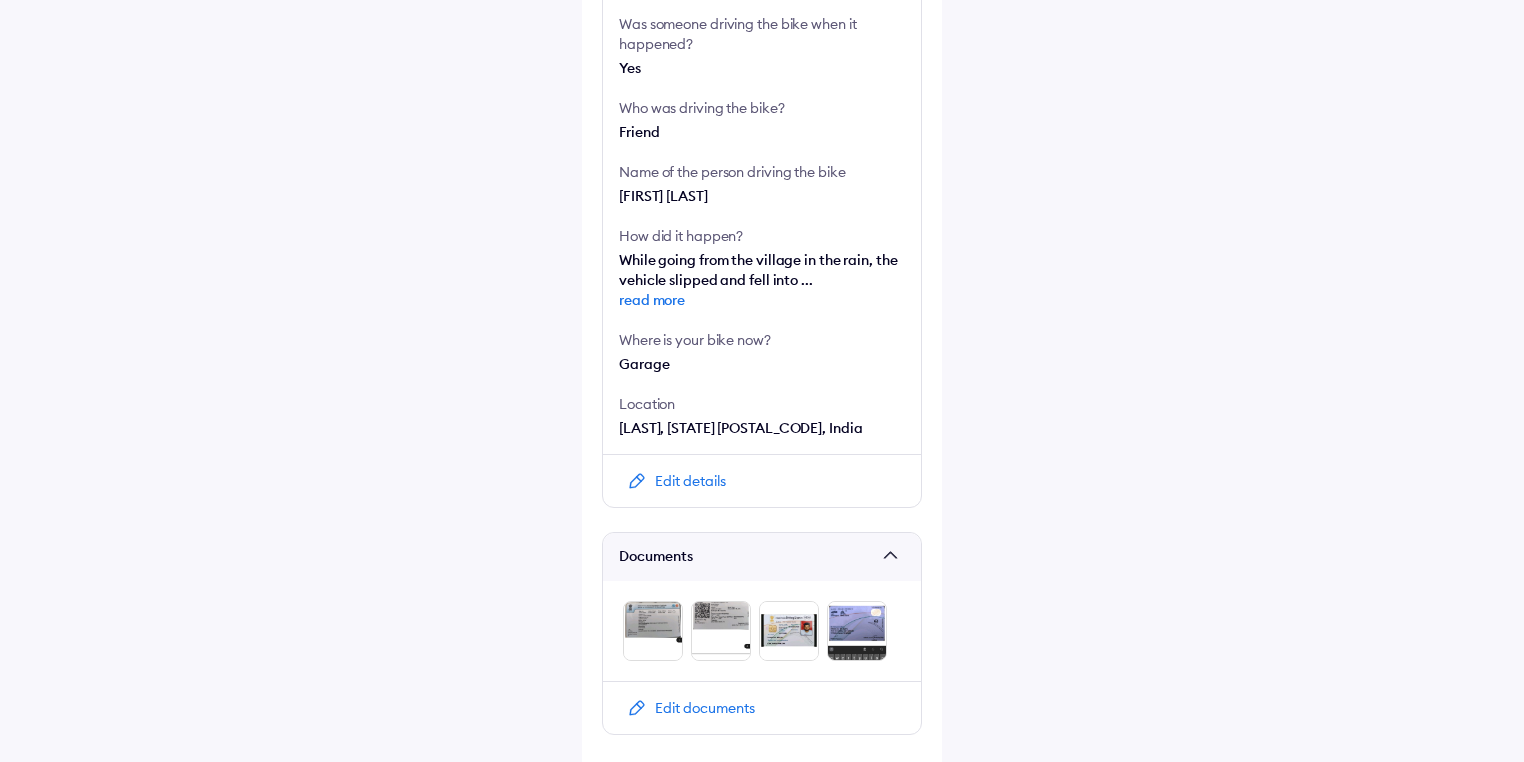 scroll, scrollTop: 635, scrollLeft: 0, axis: vertical 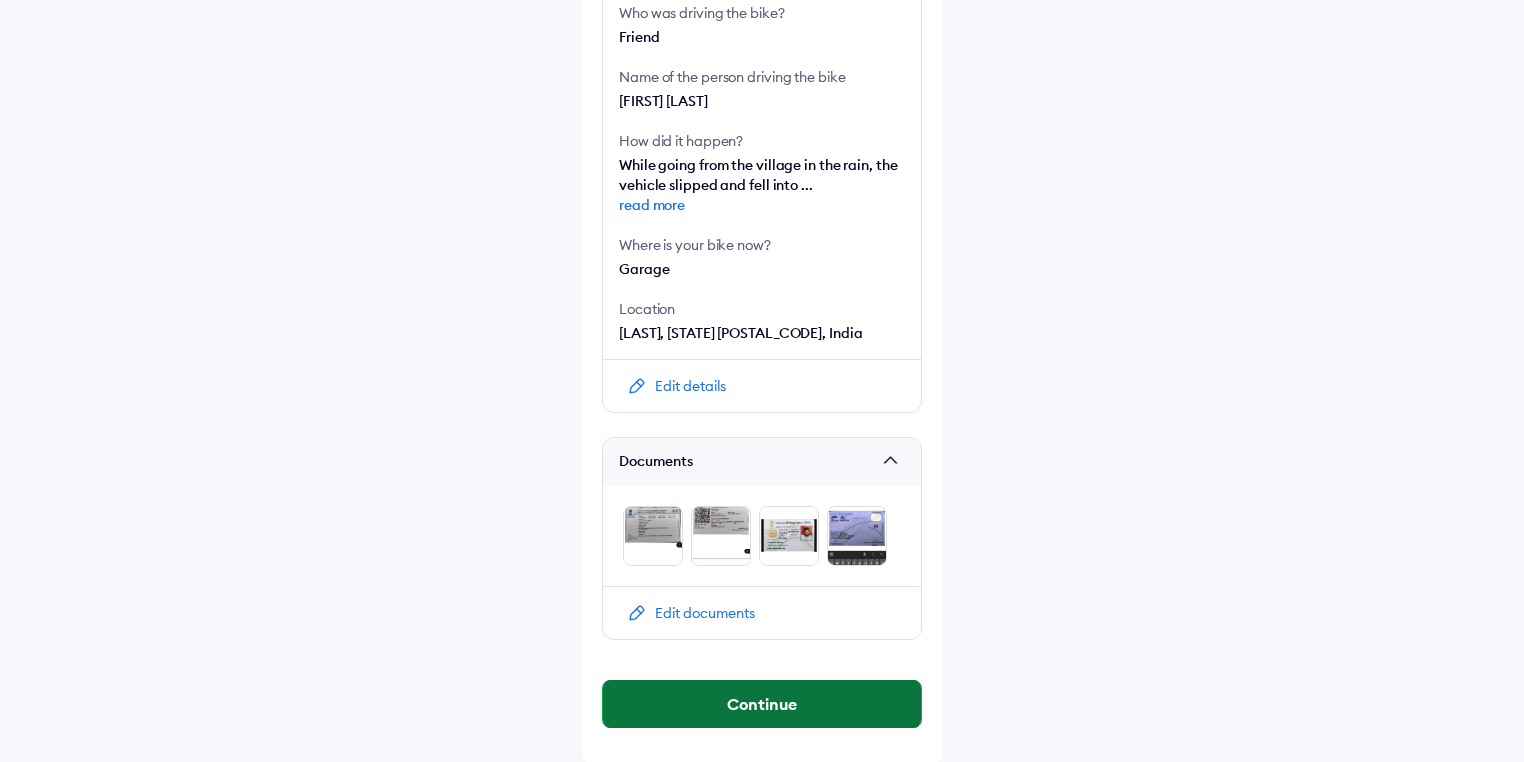 click on "Continue" at bounding box center (762, 704) 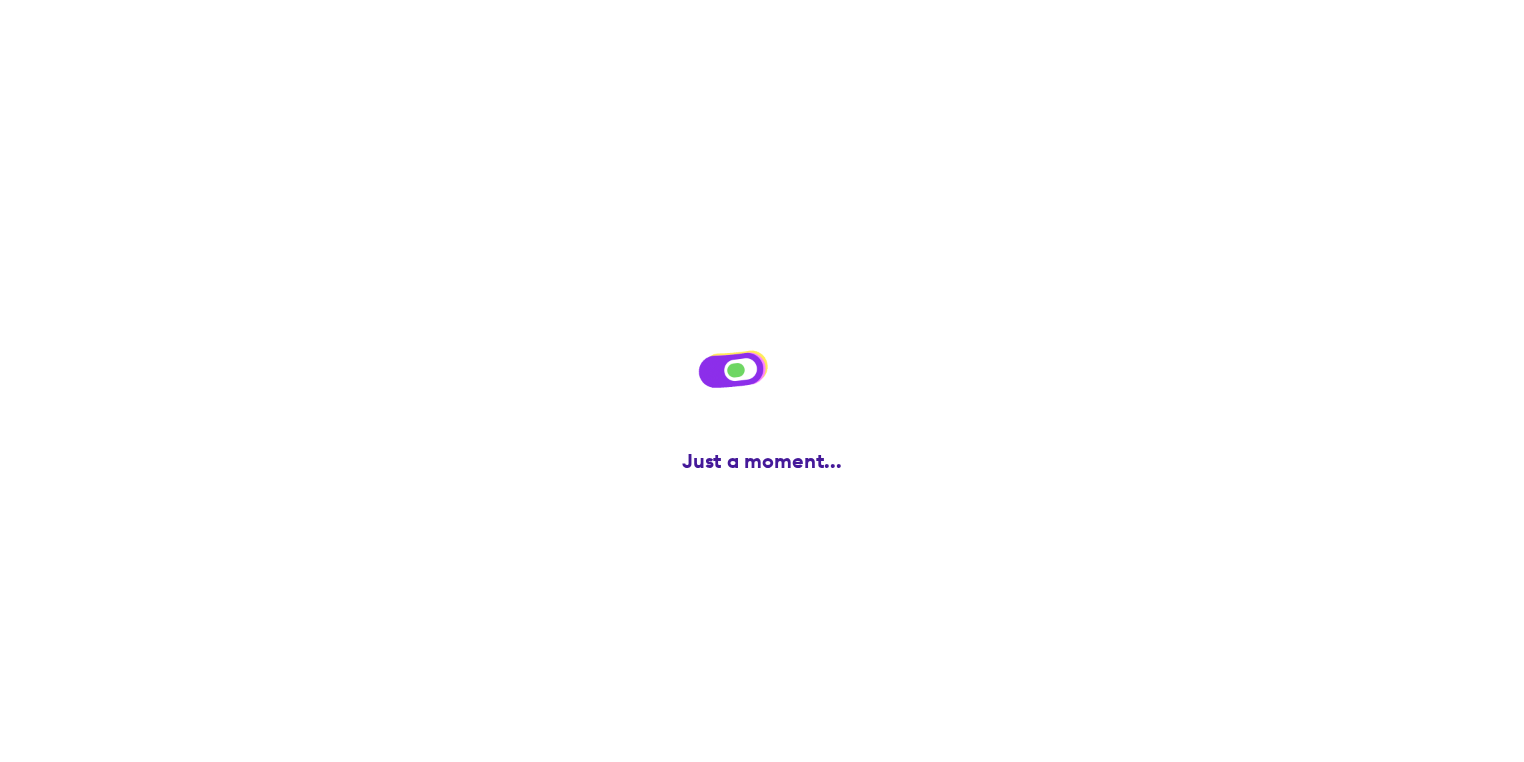 scroll, scrollTop: 0, scrollLeft: 0, axis: both 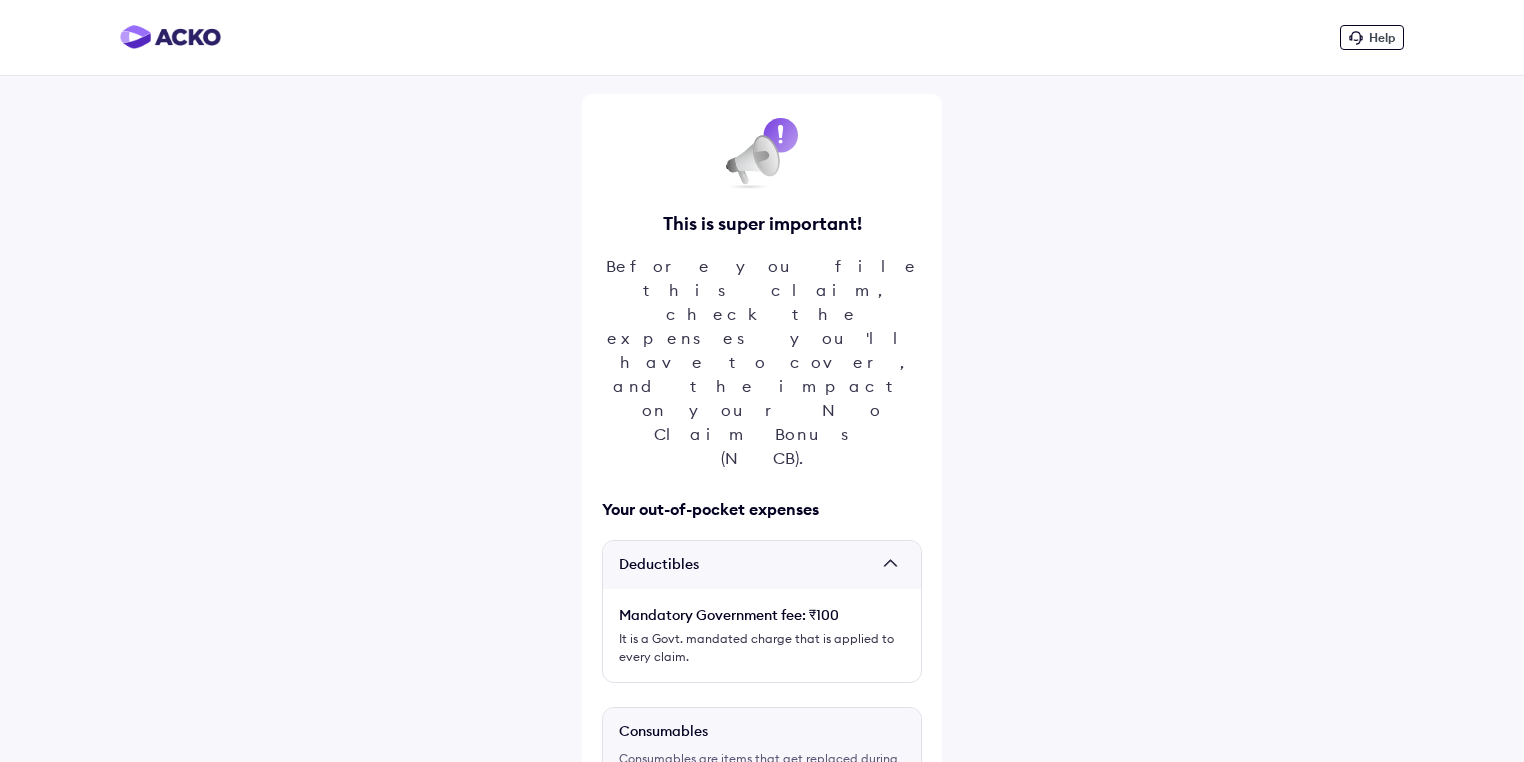 click on "Deductibles" at bounding box center [762, 565] 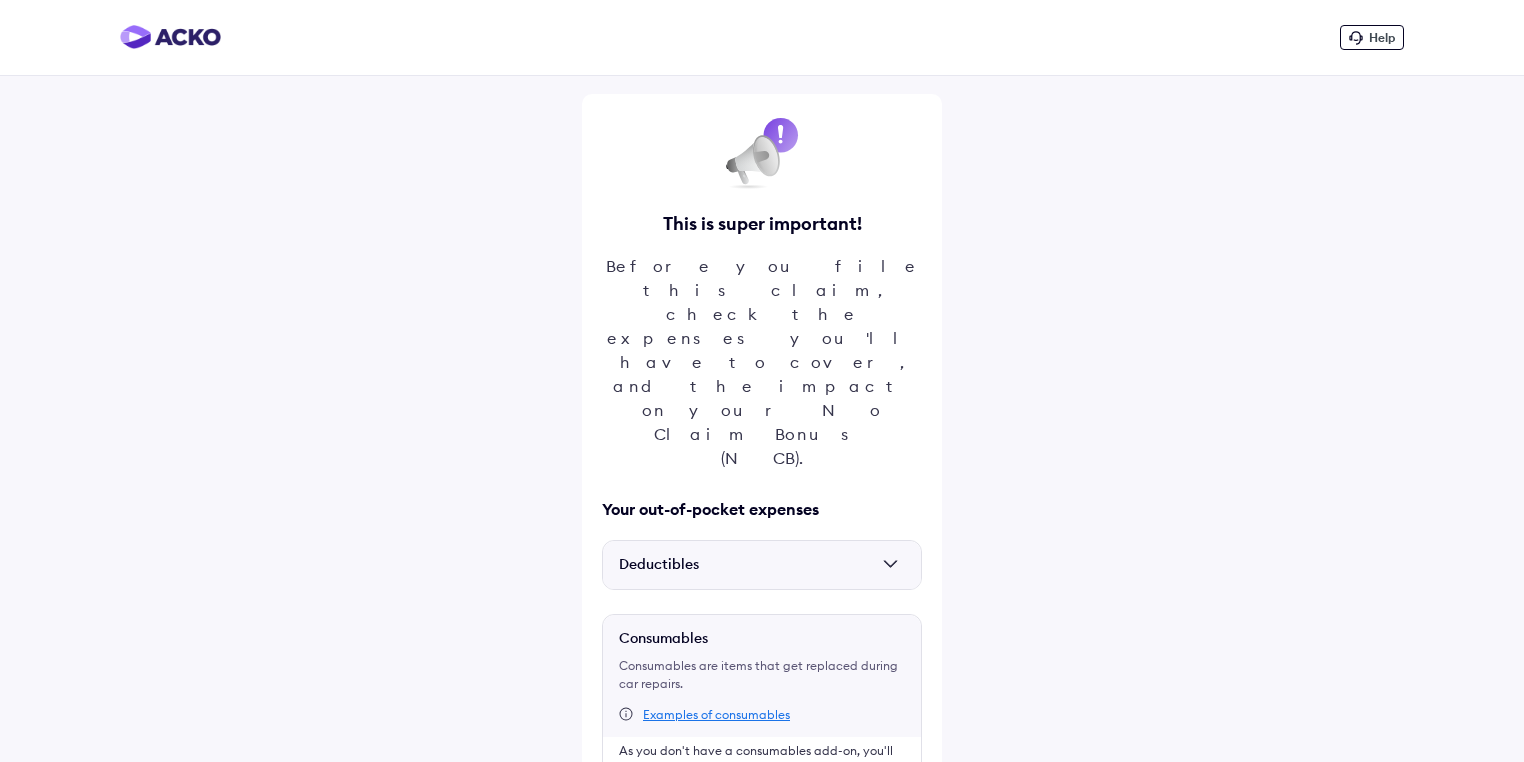 click on "Deductibles" at bounding box center (762, 565) 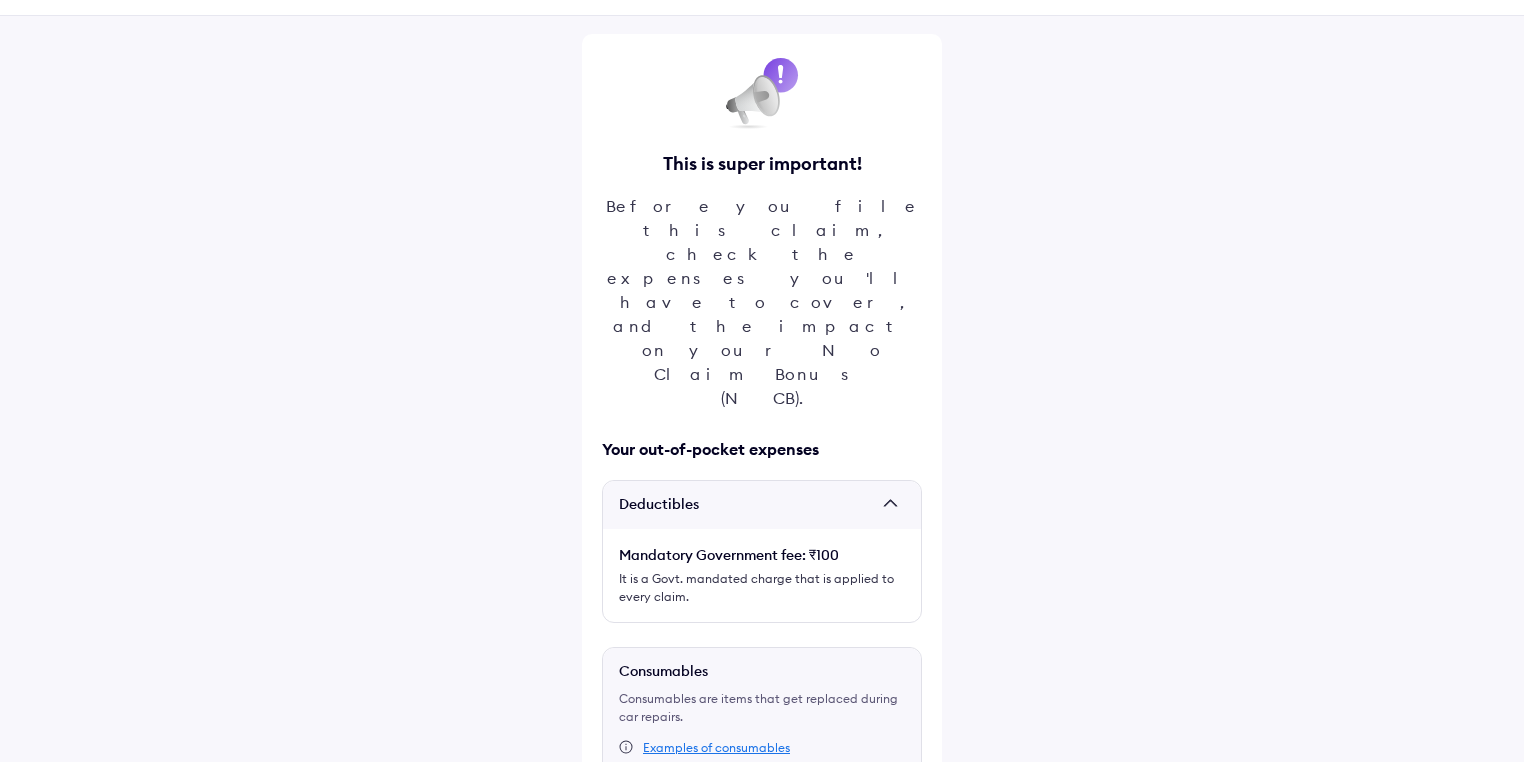 scroll, scrollTop: 137, scrollLeft: 0, axis: vertical 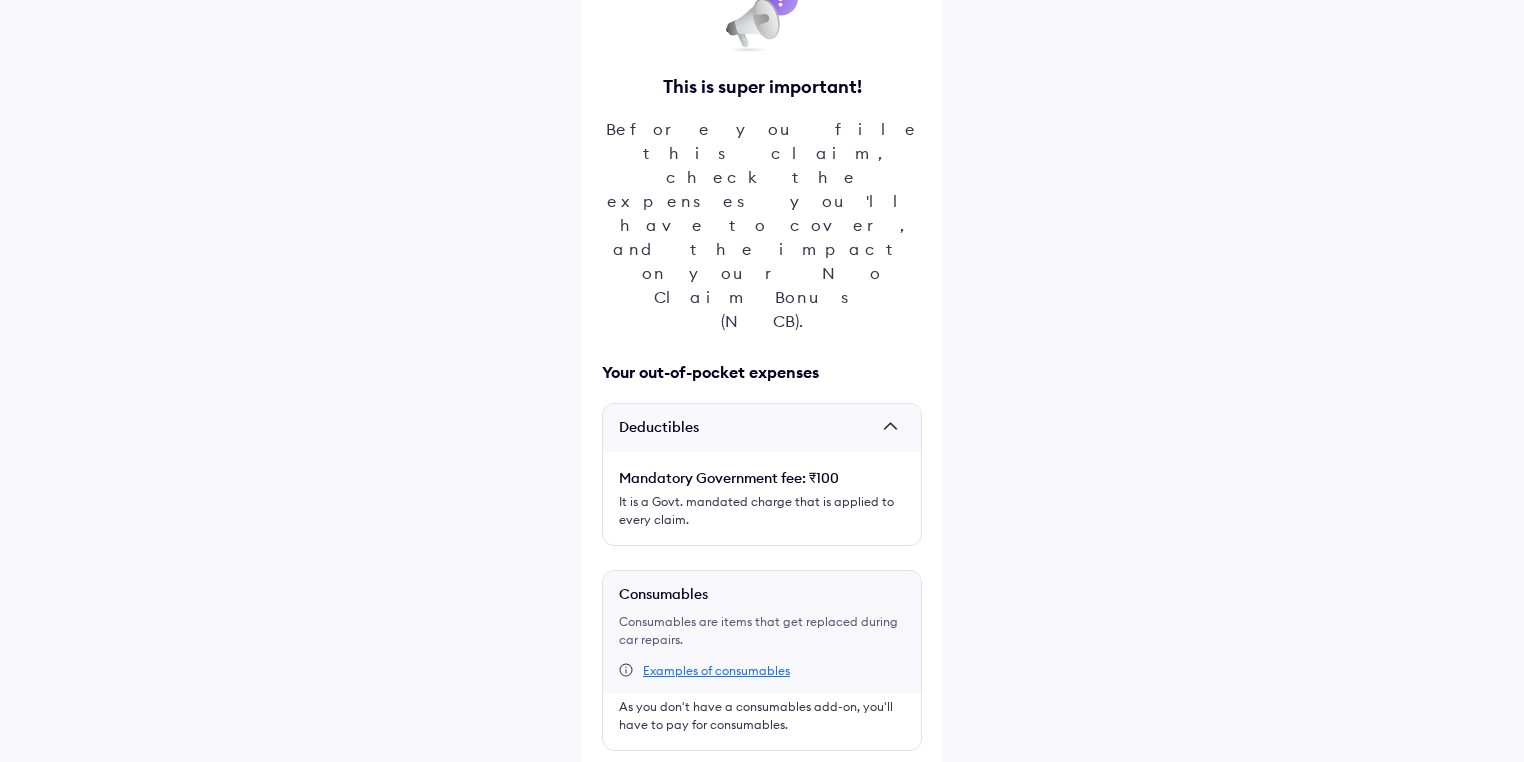 click at bounding box center [610, 783] 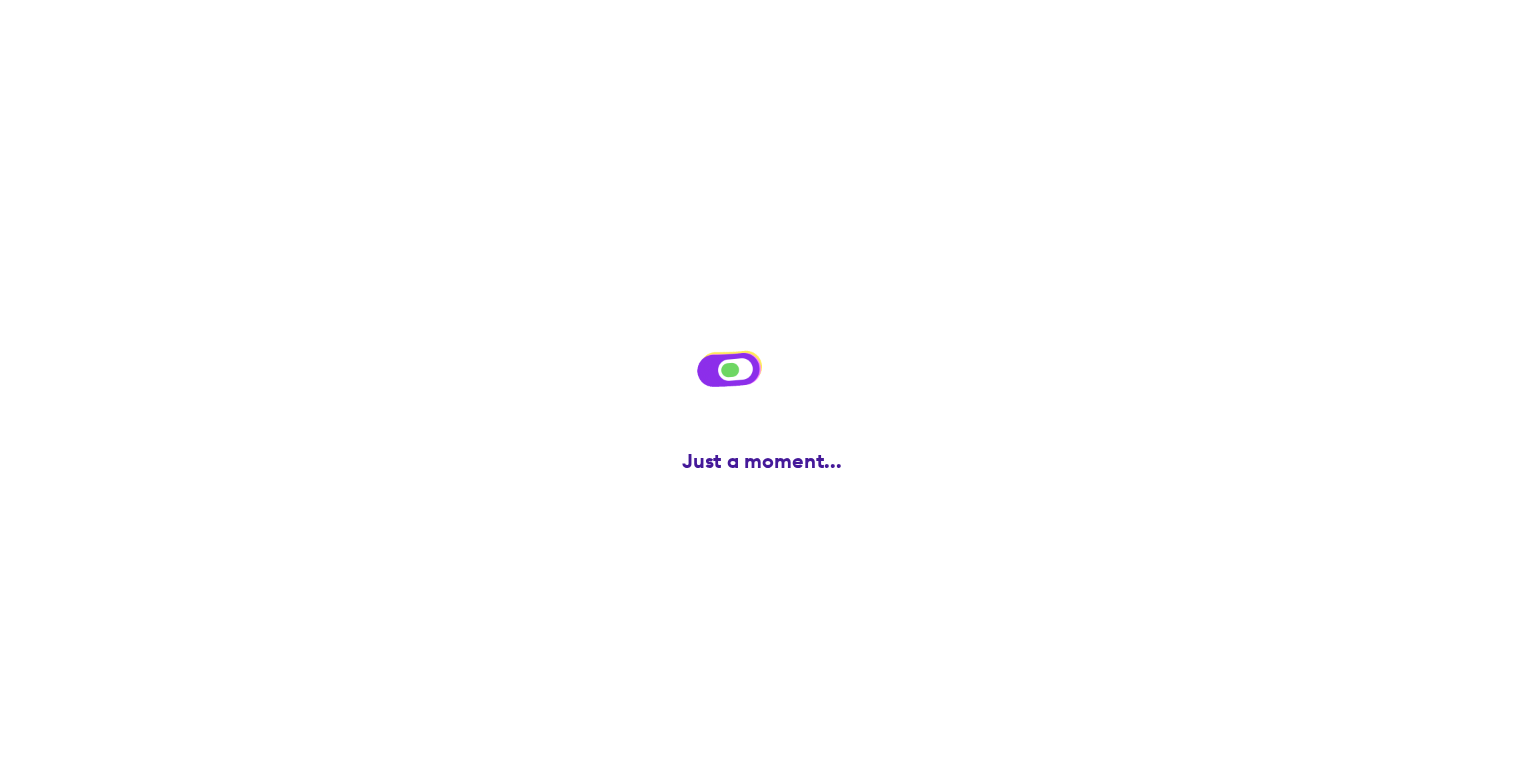 scroll, scrollTop: 0, scrollLeft: 0, axis: both 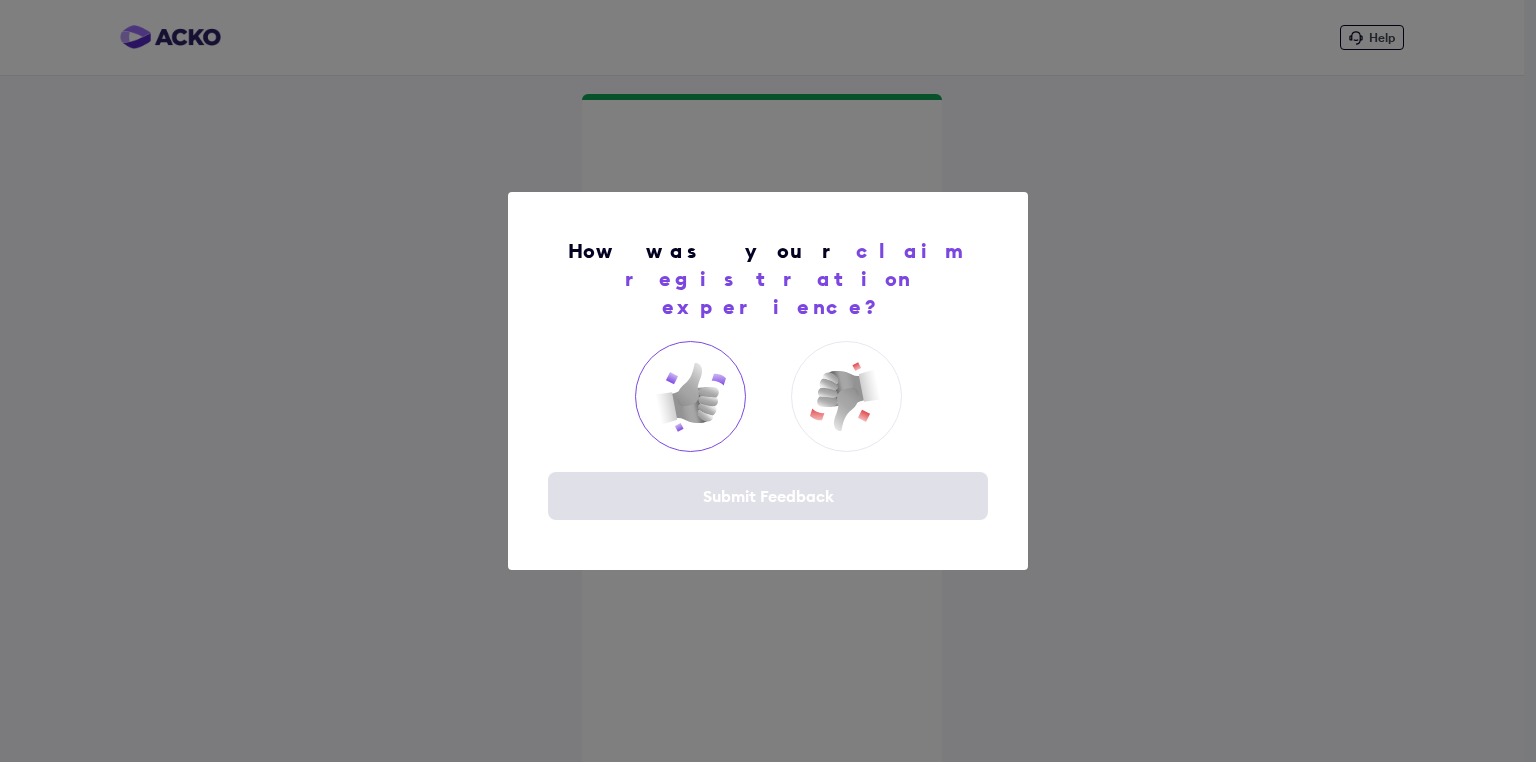 click at bounding box center (690, 397) 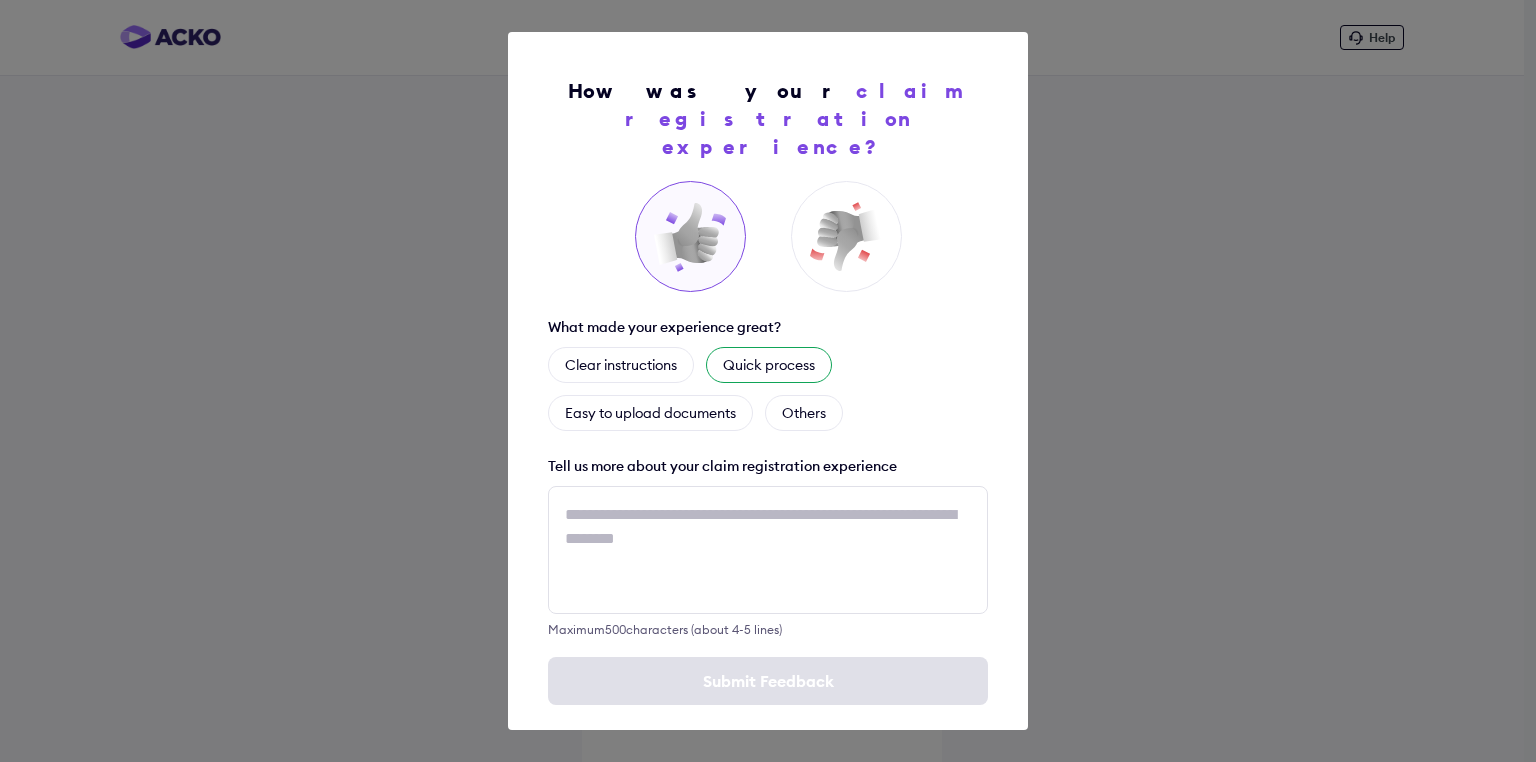 click on "Quick process" at bounding box center [769, 365] 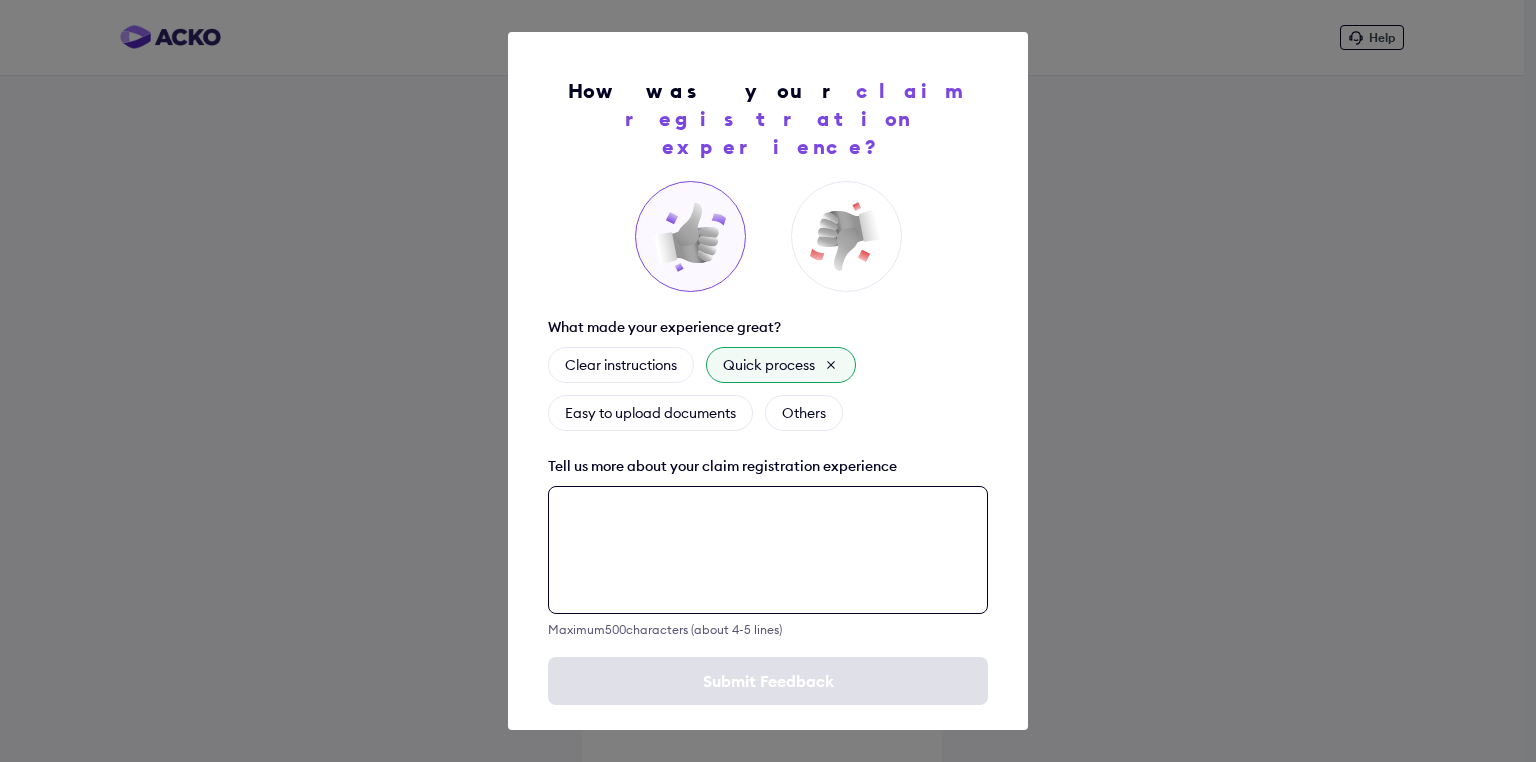 click at bounding box center (768, 550) 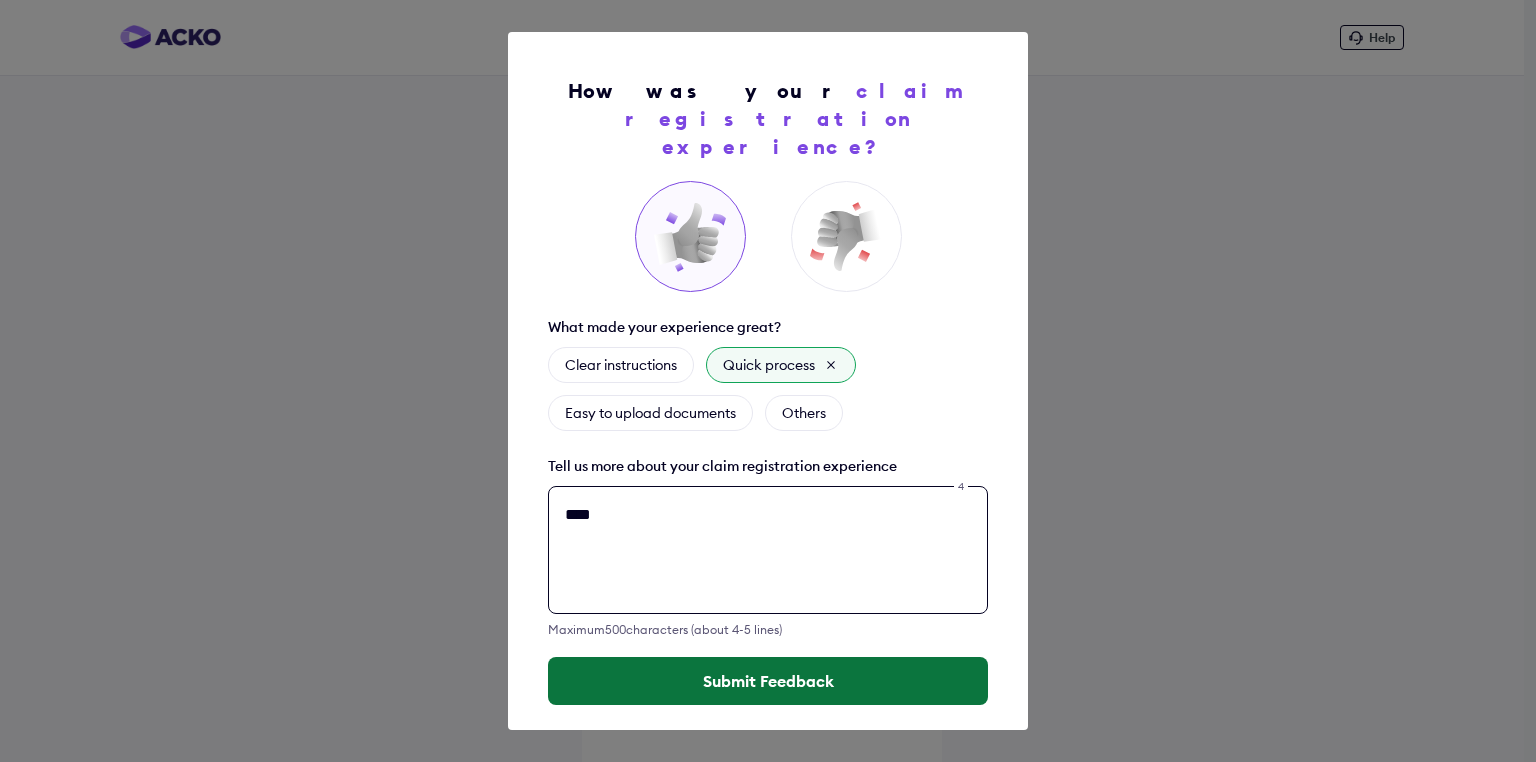 type on "****" 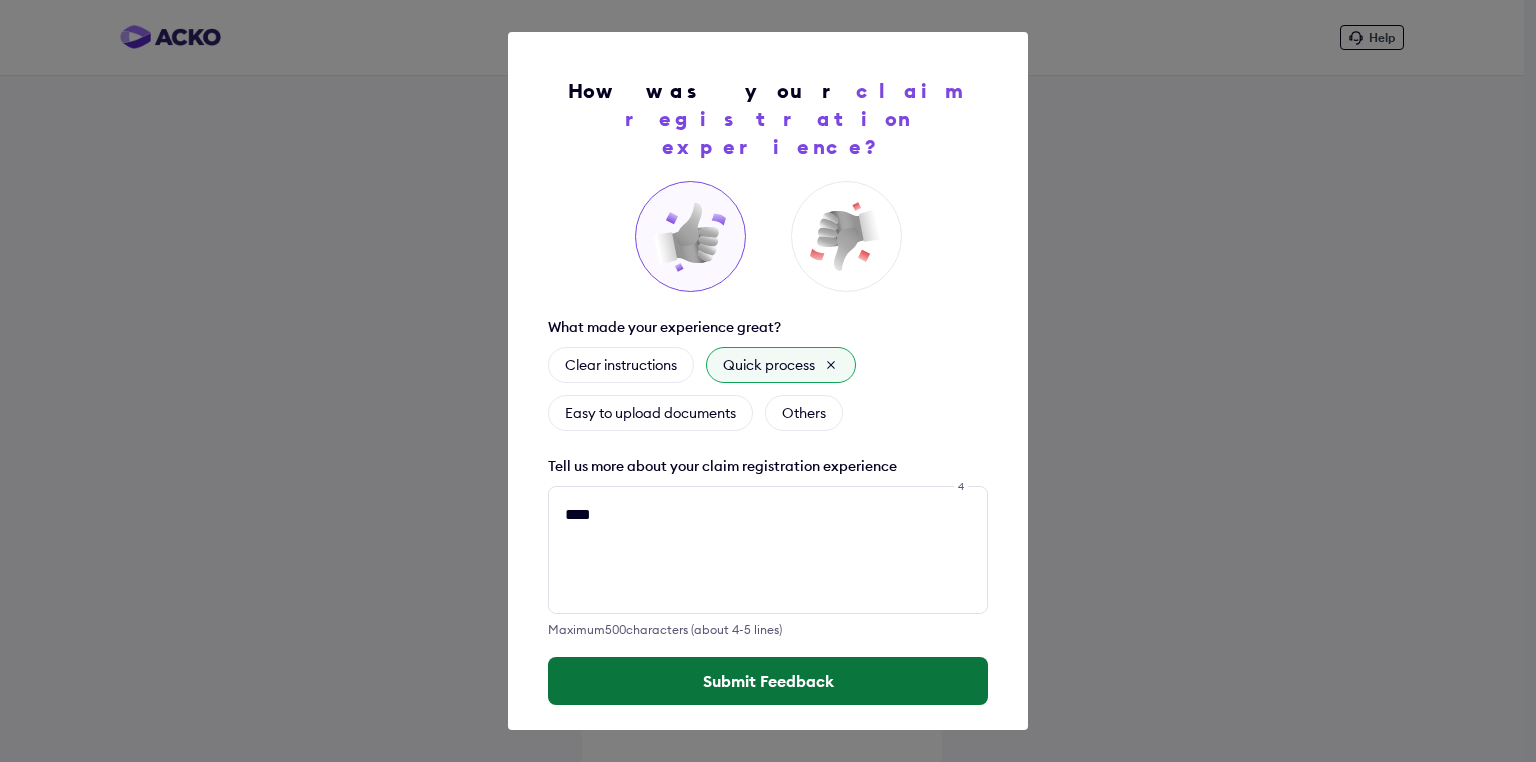 click on "Submit Feedback" at bounding box center (768, 681) 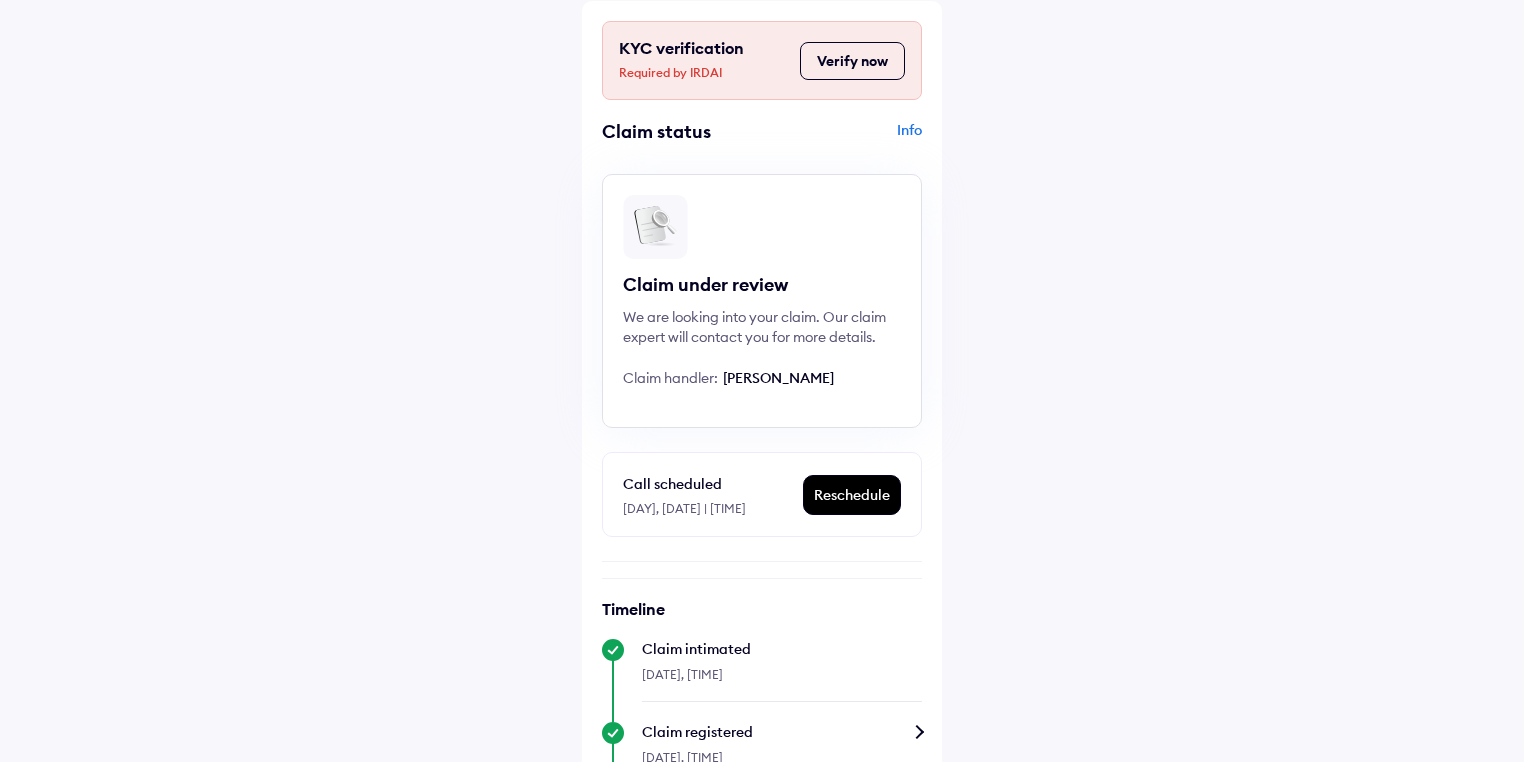 scroll, scrollTop: 0, scrollLeft: 0, axis: both 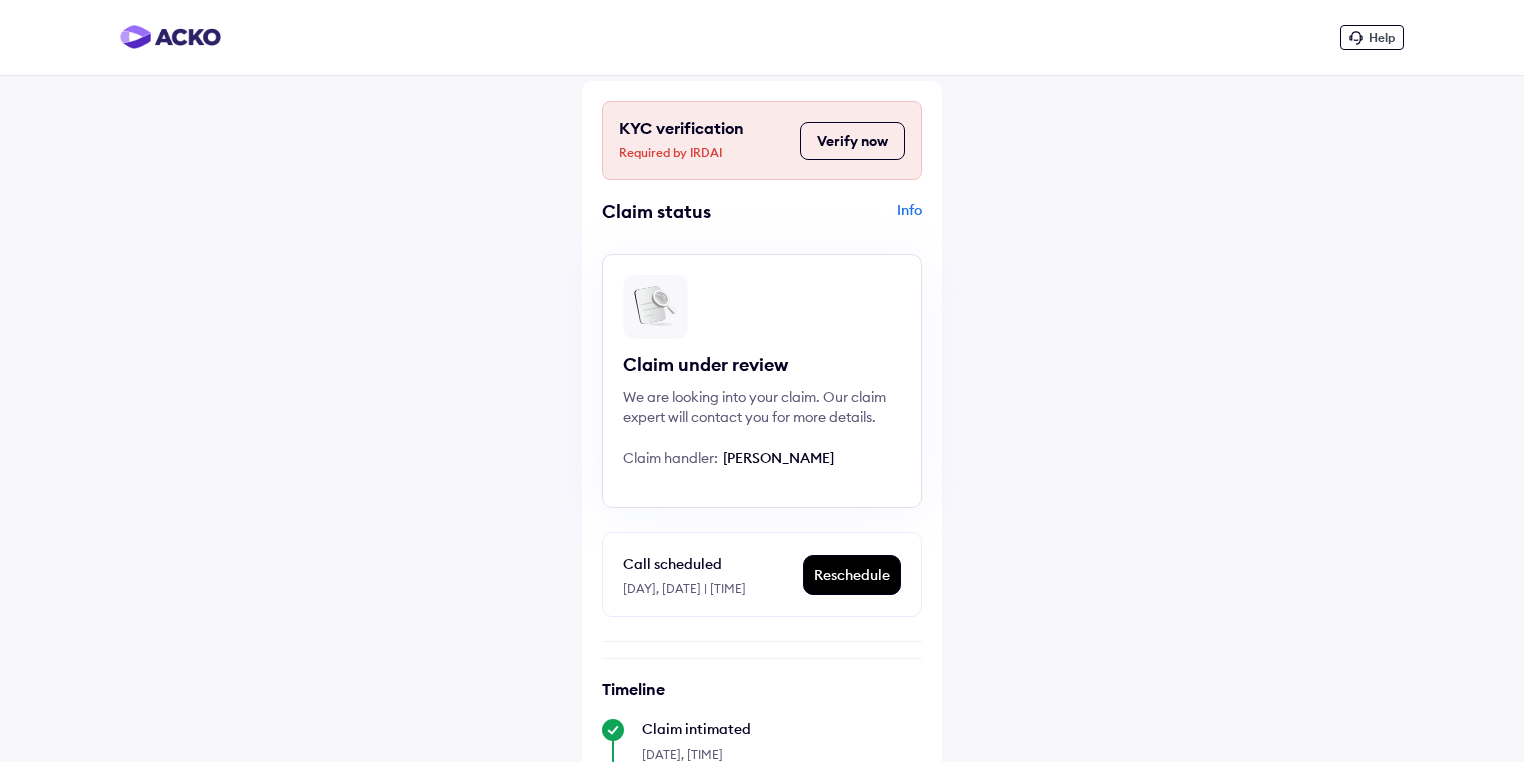 click on "Verify now" at bounding box center [852, 141] 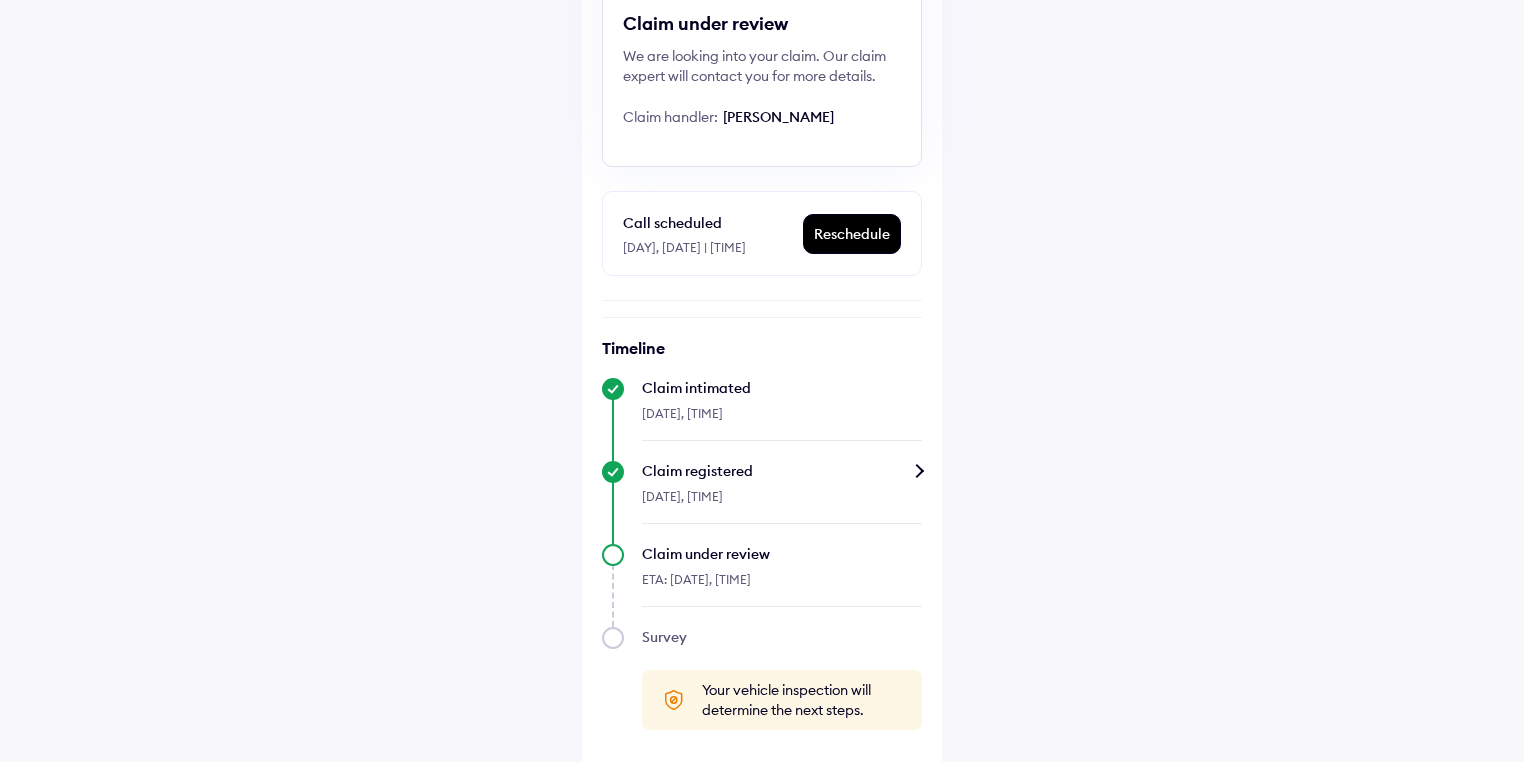 scroll, scrollTop: 347, scrollLeft: 0, axis: vertical 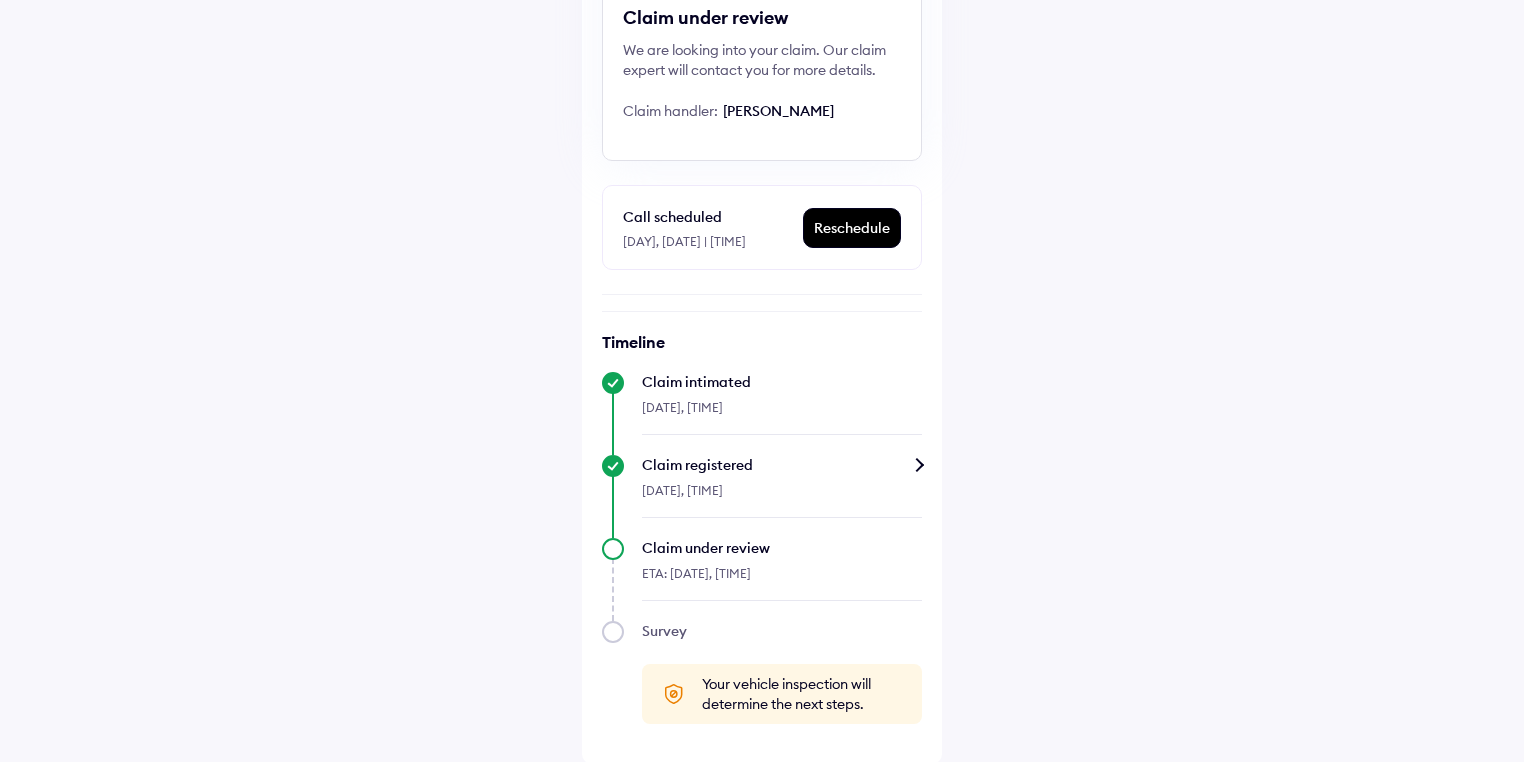 click on "Reschedule" at bounding box center [852, 228] 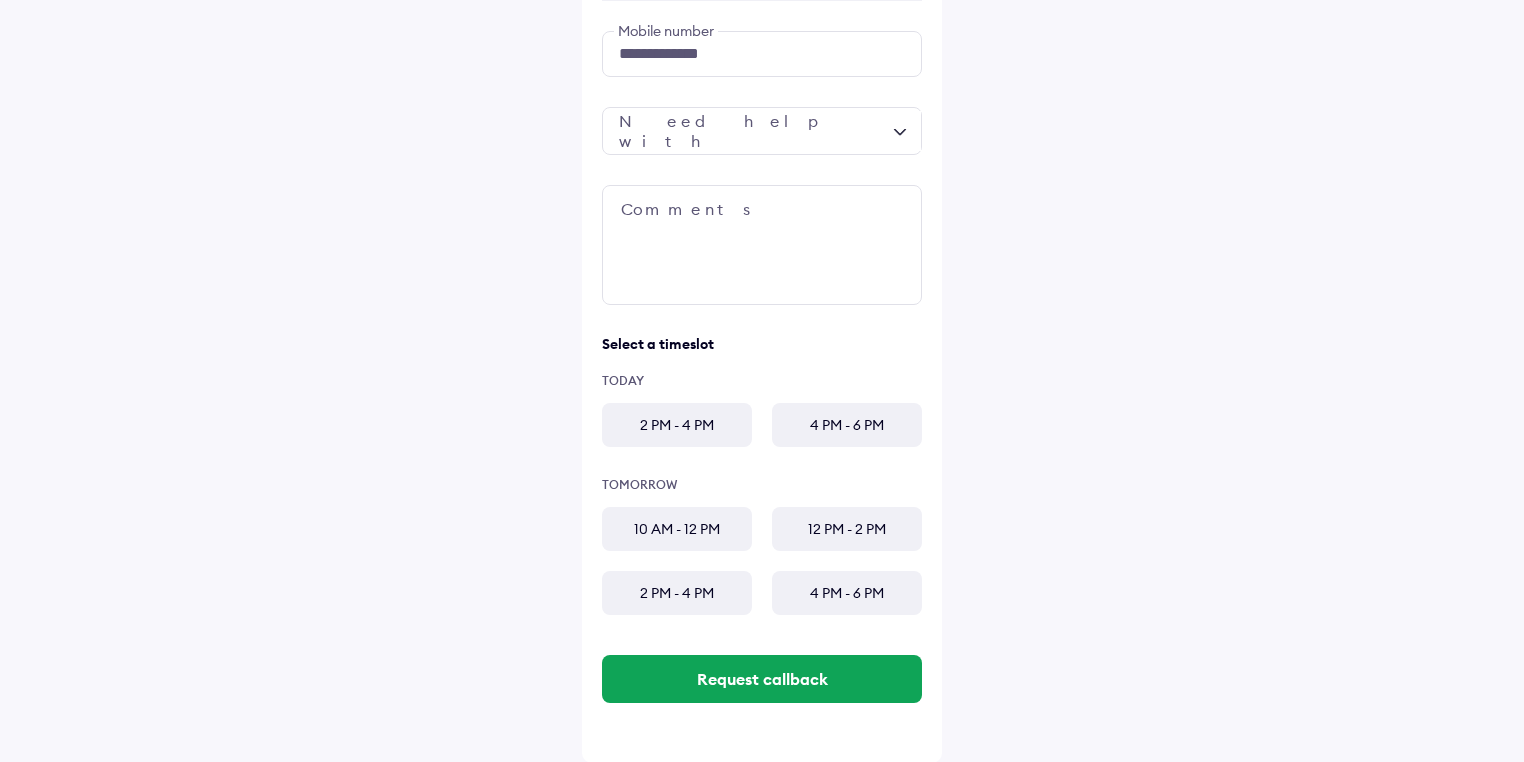 scroll, scrollTop: 0, scrollLeft: 0, axis: both 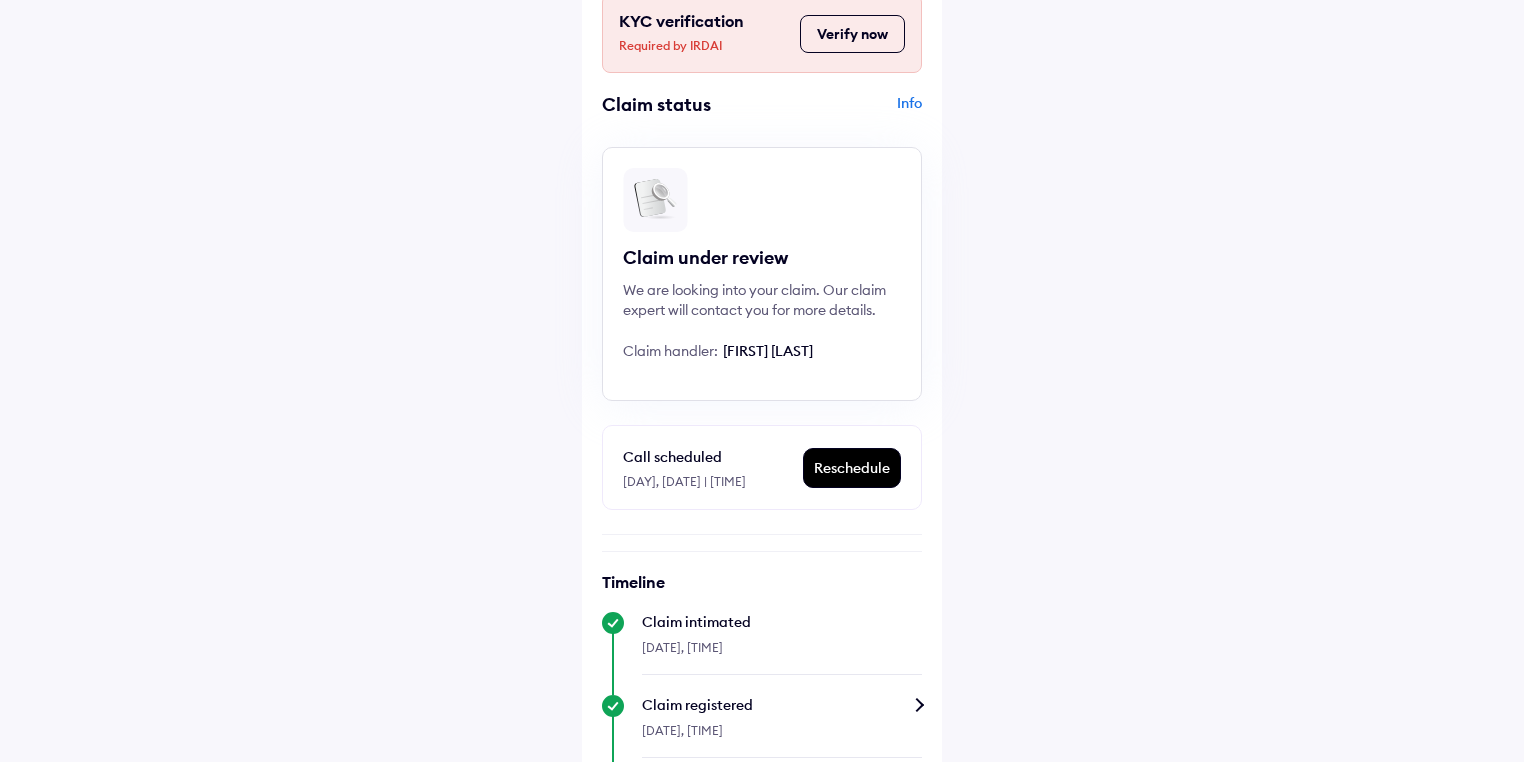 click on "Info" at bounding box center (844, 112) 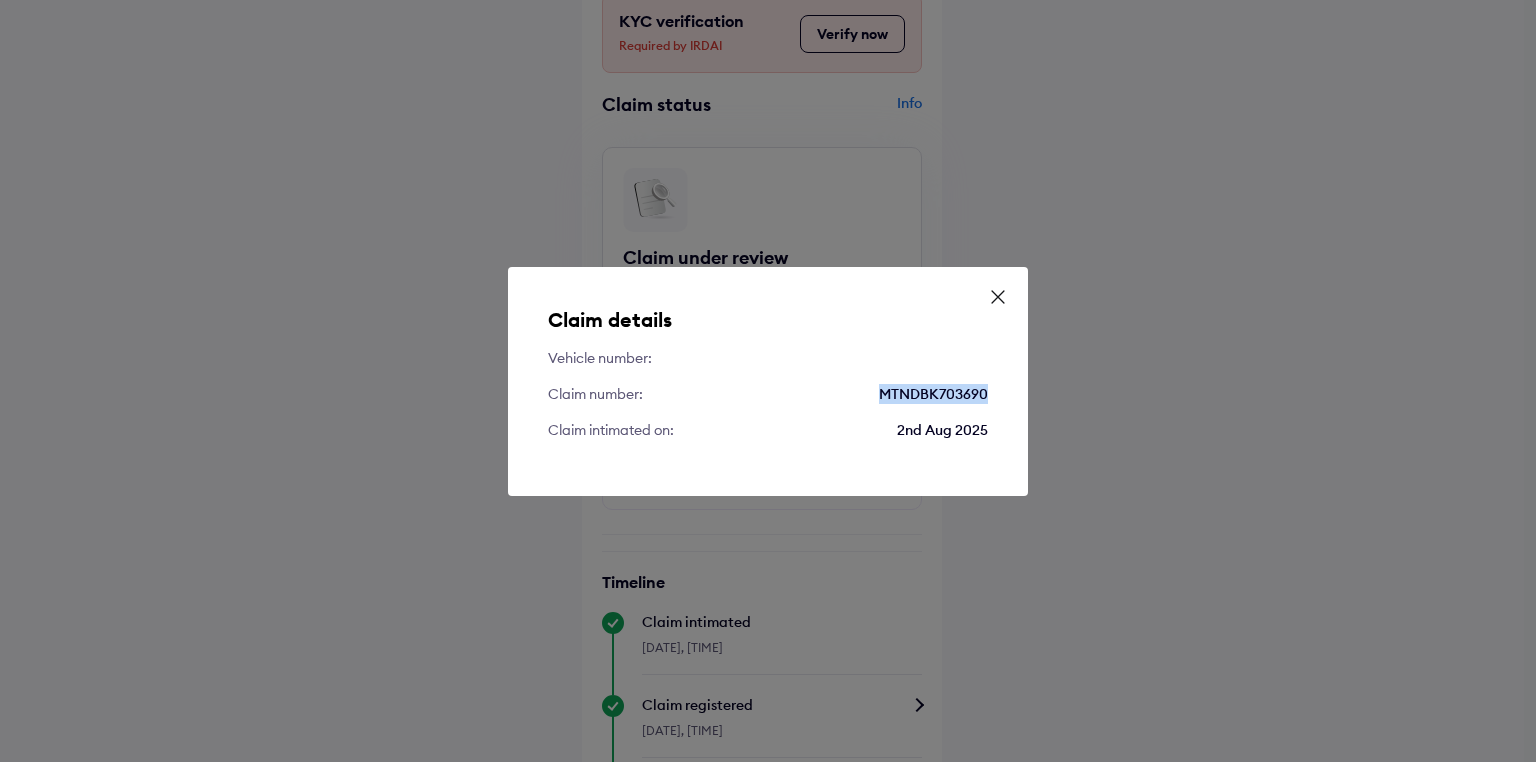 drag, startPoint x: 880, startPoint y: 398, endPoint x: 999, endPoint y: 398, distance: 119 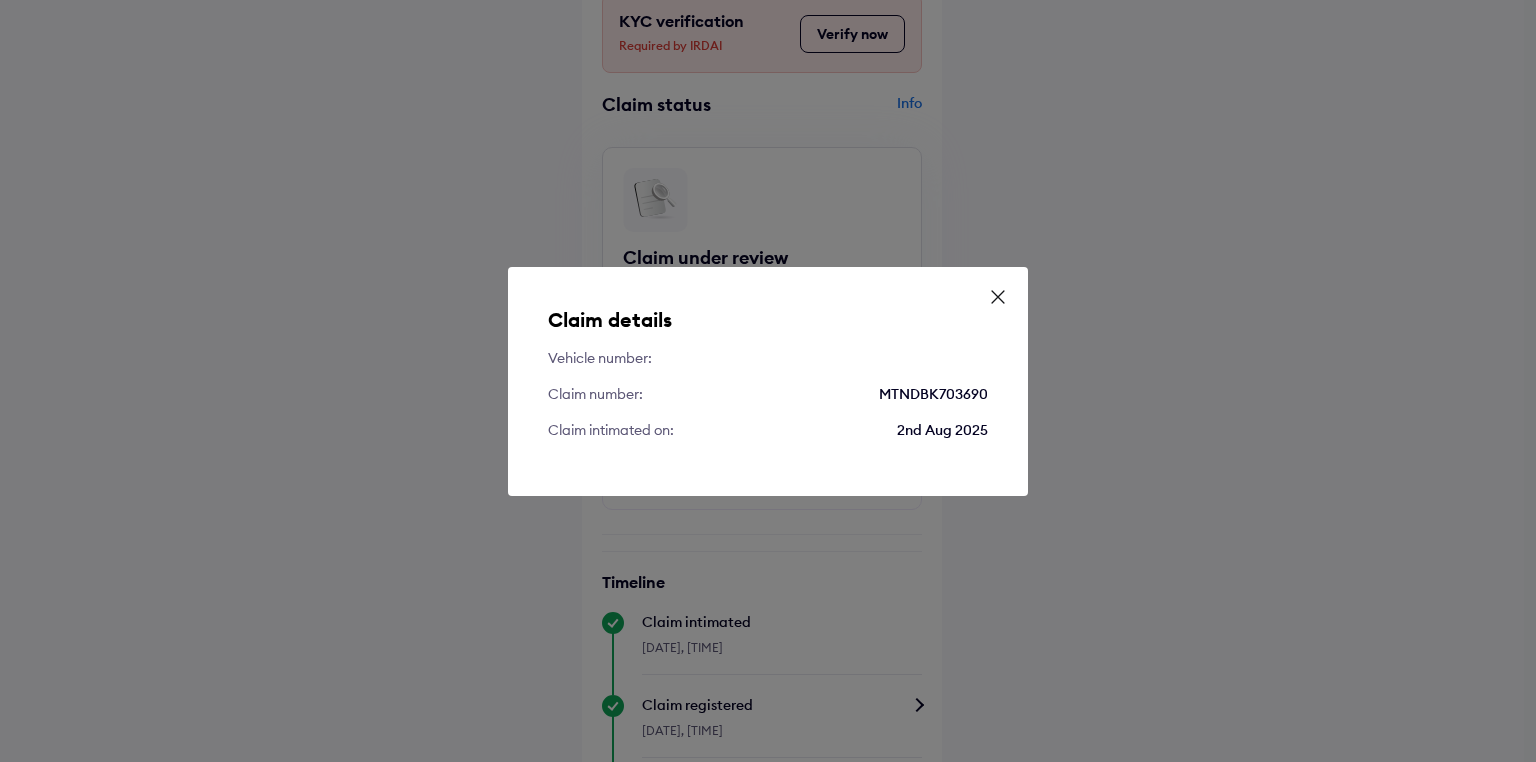 click 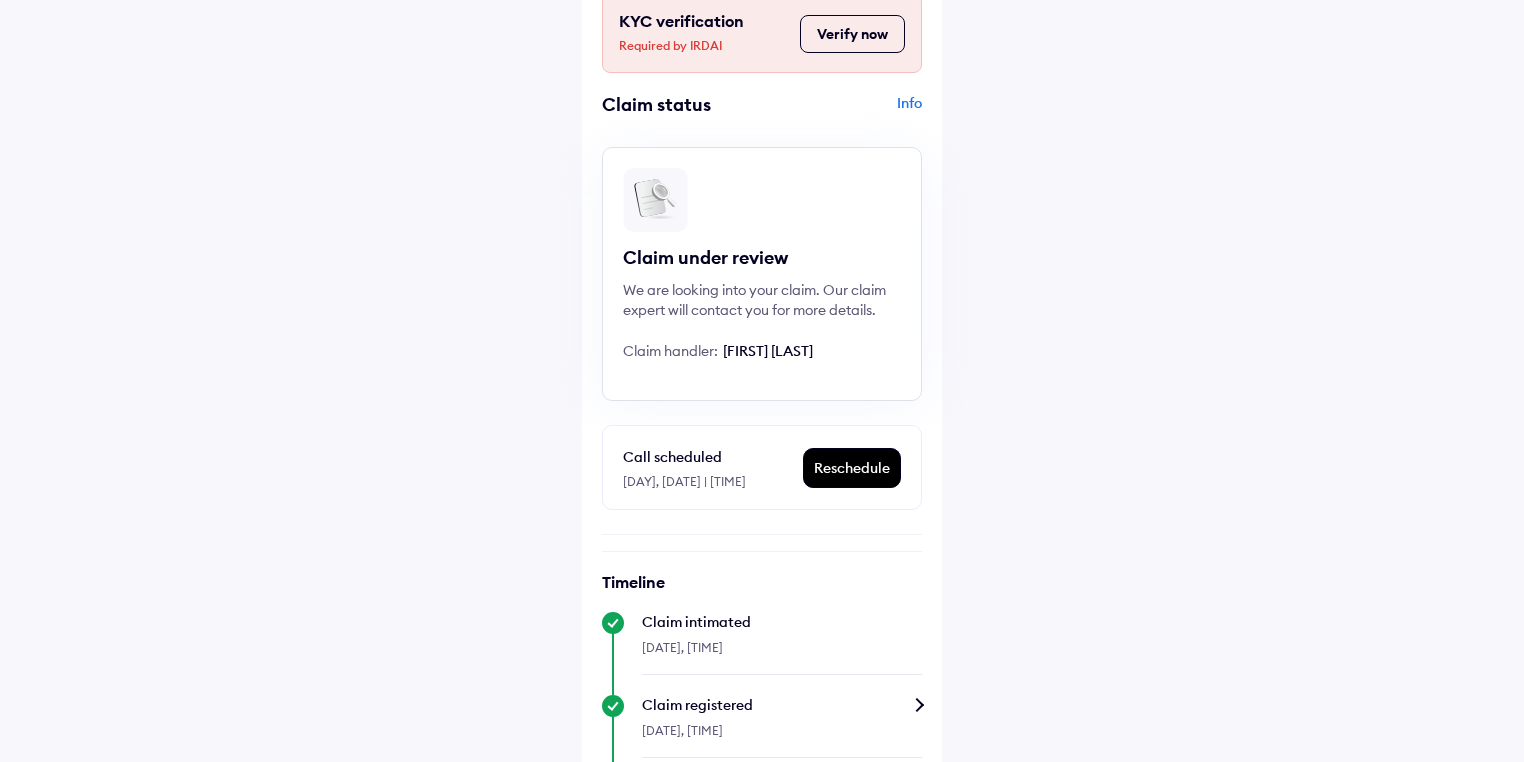 click on "[FIRST] [LAST]" at bounding box center (768, 351) 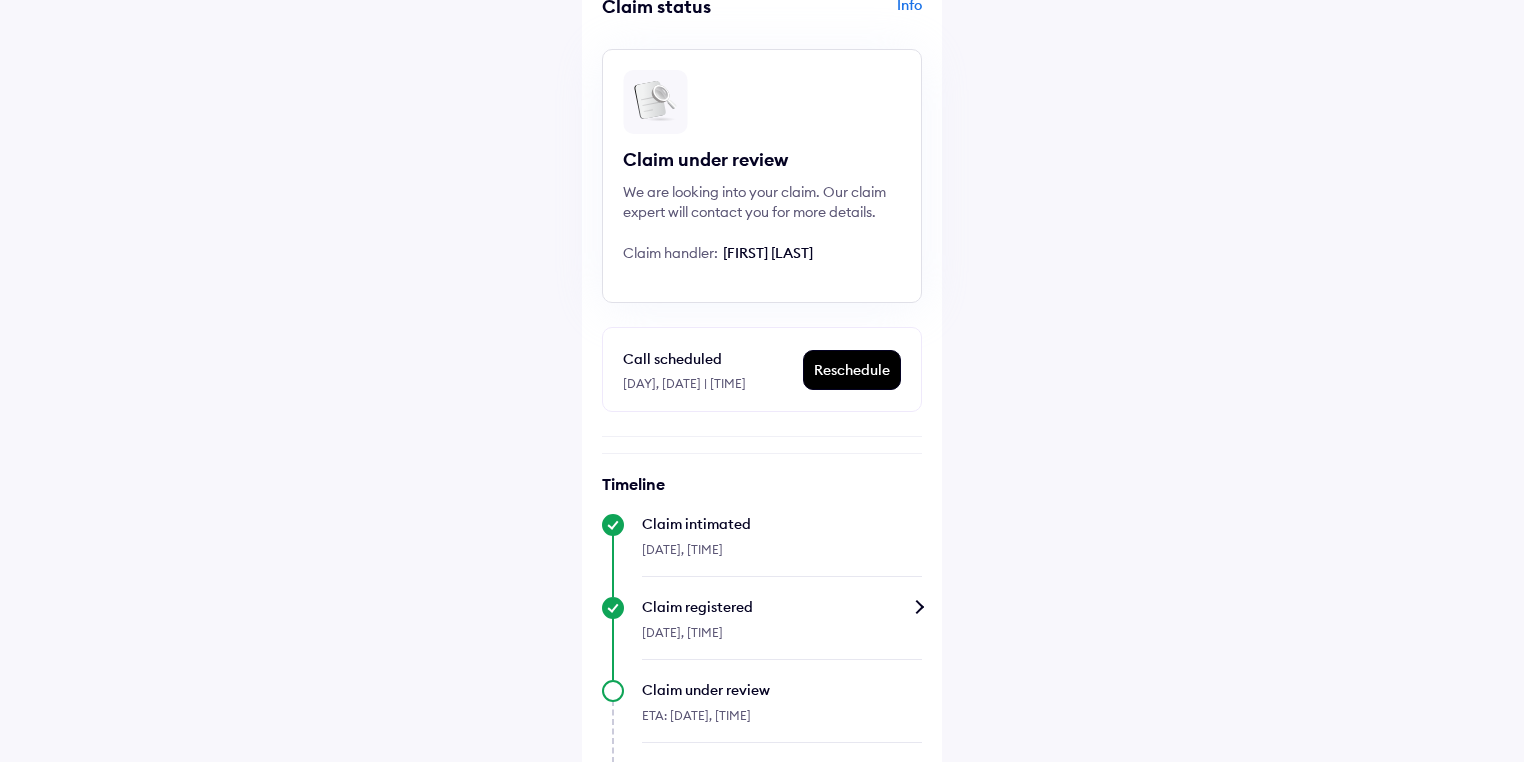 scroll, scrollTop: 347, scrollLeft: 0, axis: vertical 